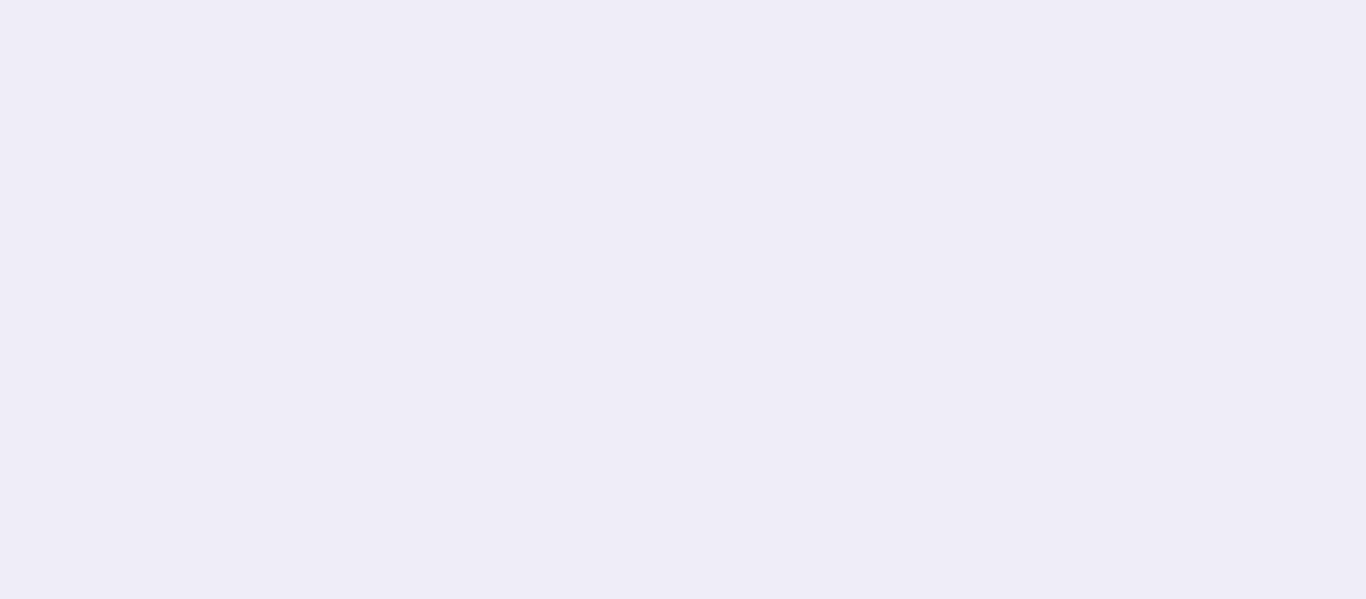 scroll, scrollTop: 0, scrollLeft: 0, axis: both 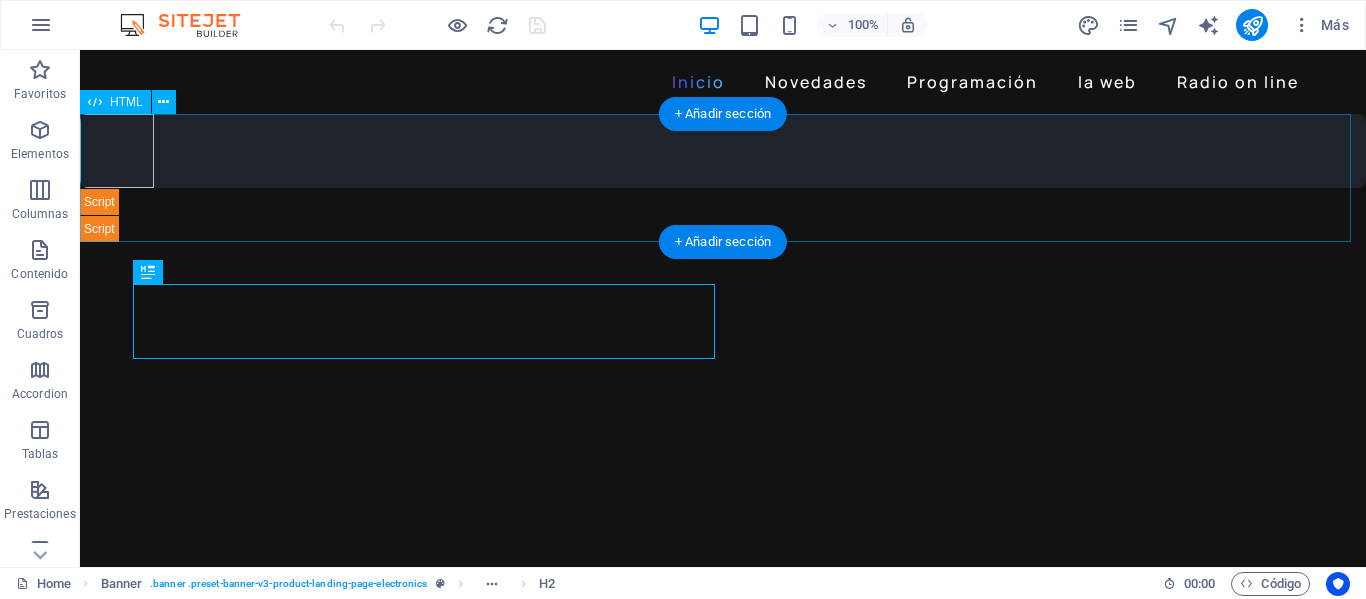 click at bounding box center (723, 178) 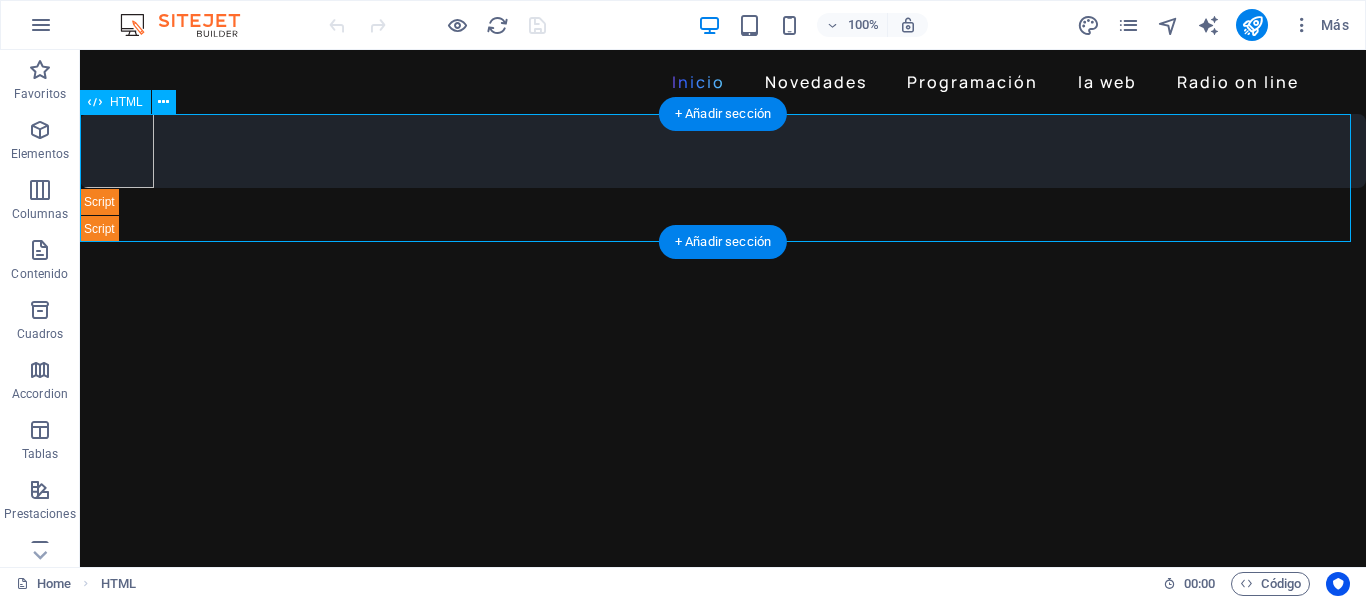 click at bounding box center (723, 178) 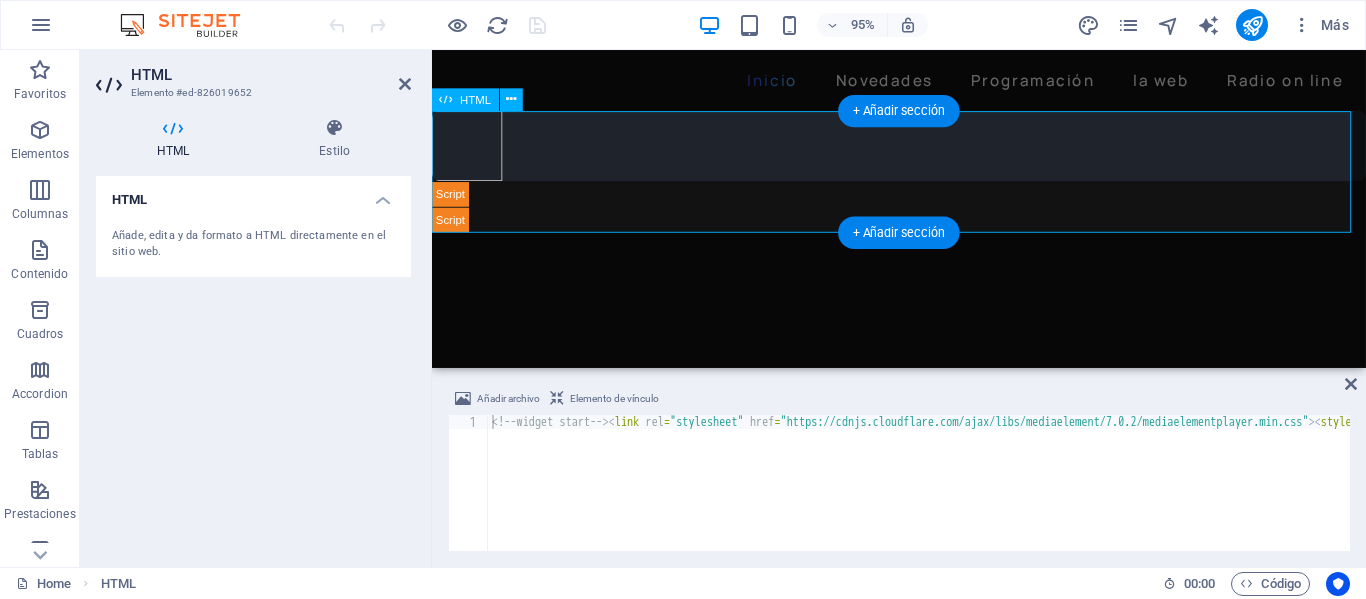 click at bounding box center (923, 178) 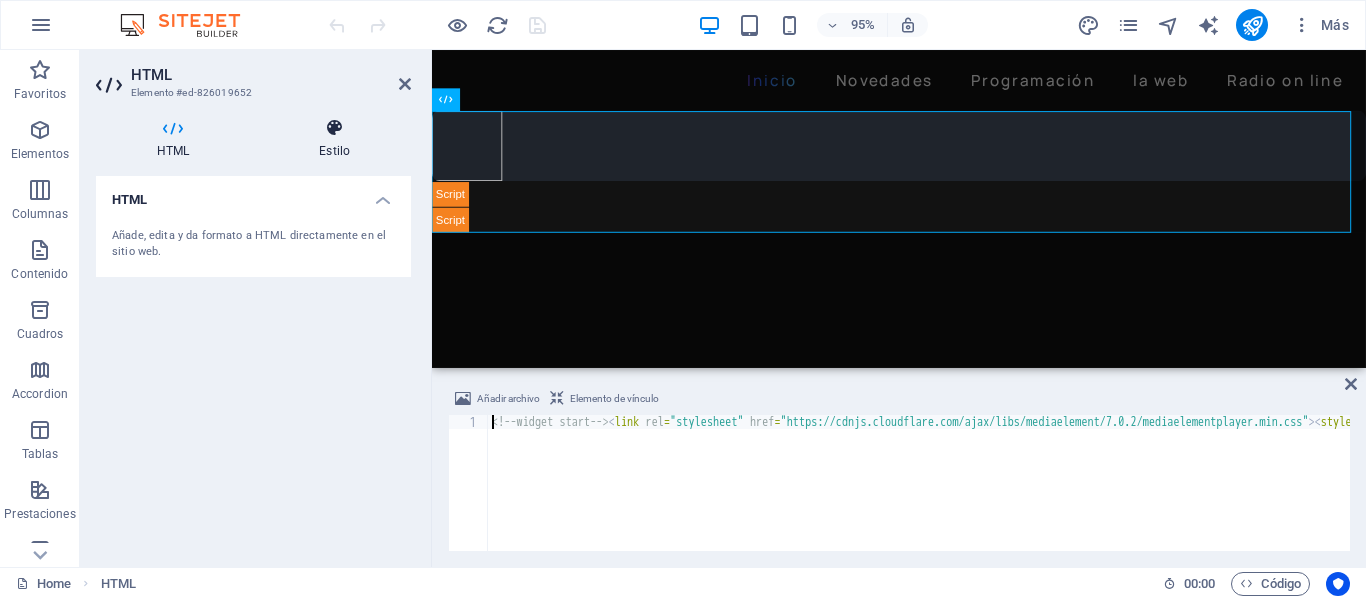 click at bounding box center [334, 128] 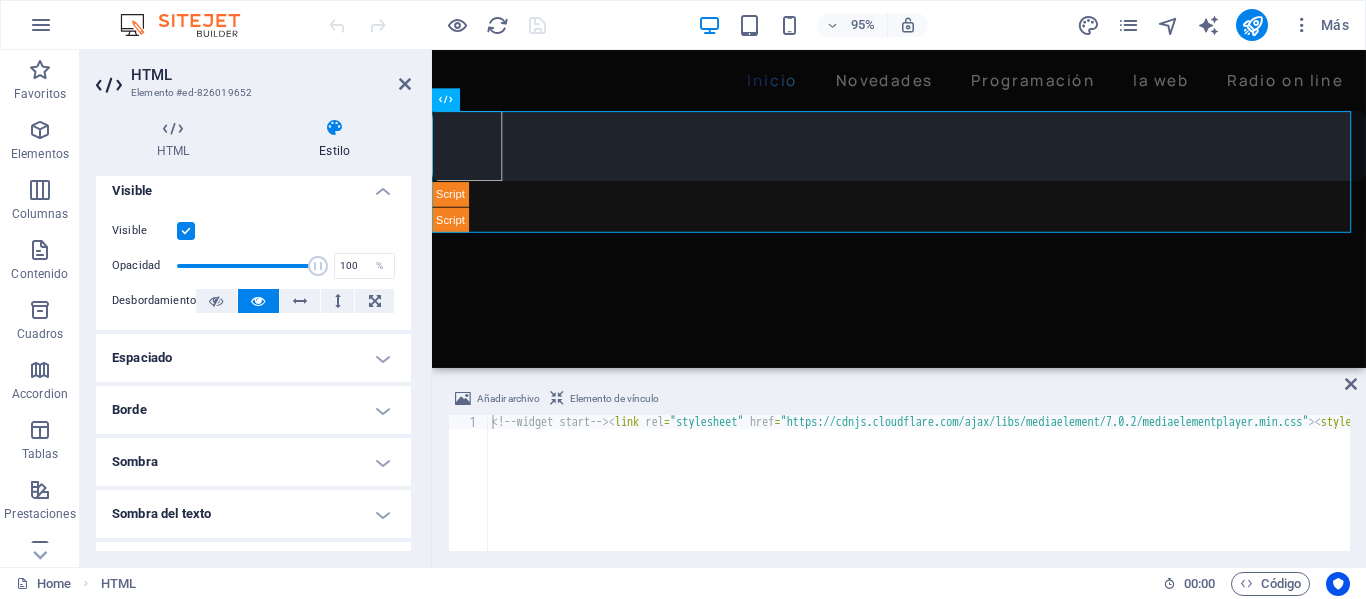 scroll, scrollTop: 0, scrollLeft: 0, axis: both 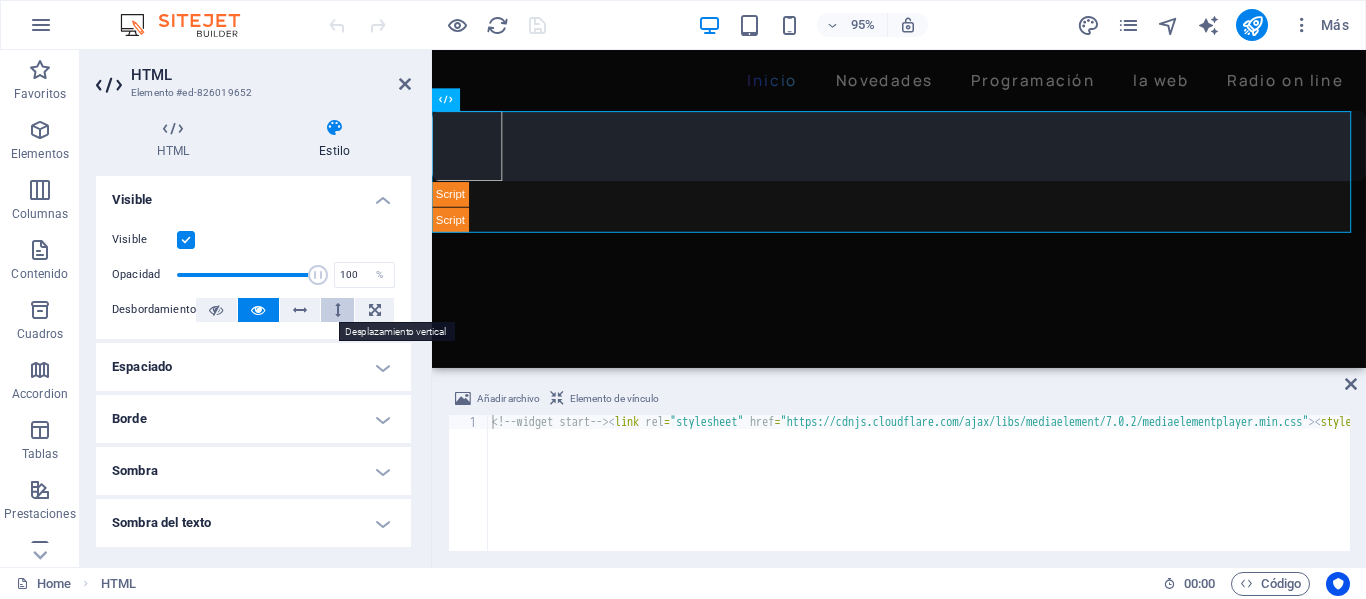 click at bounding box center (337, 310) 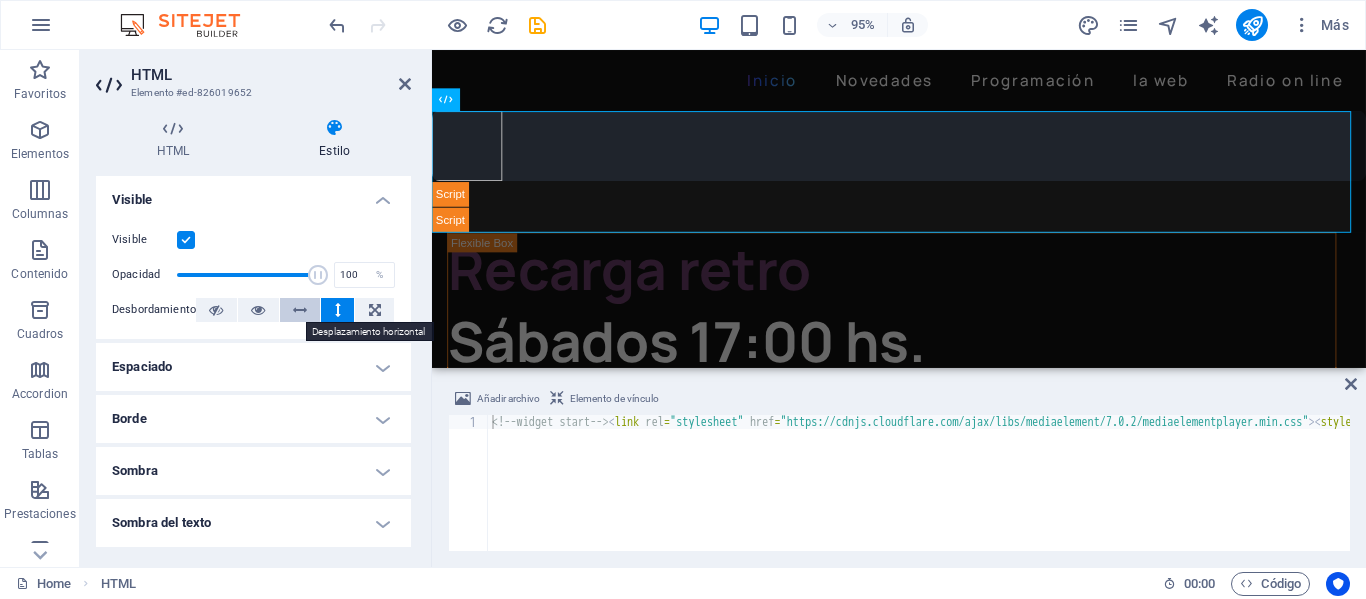 click at bounding box center [300, 310] 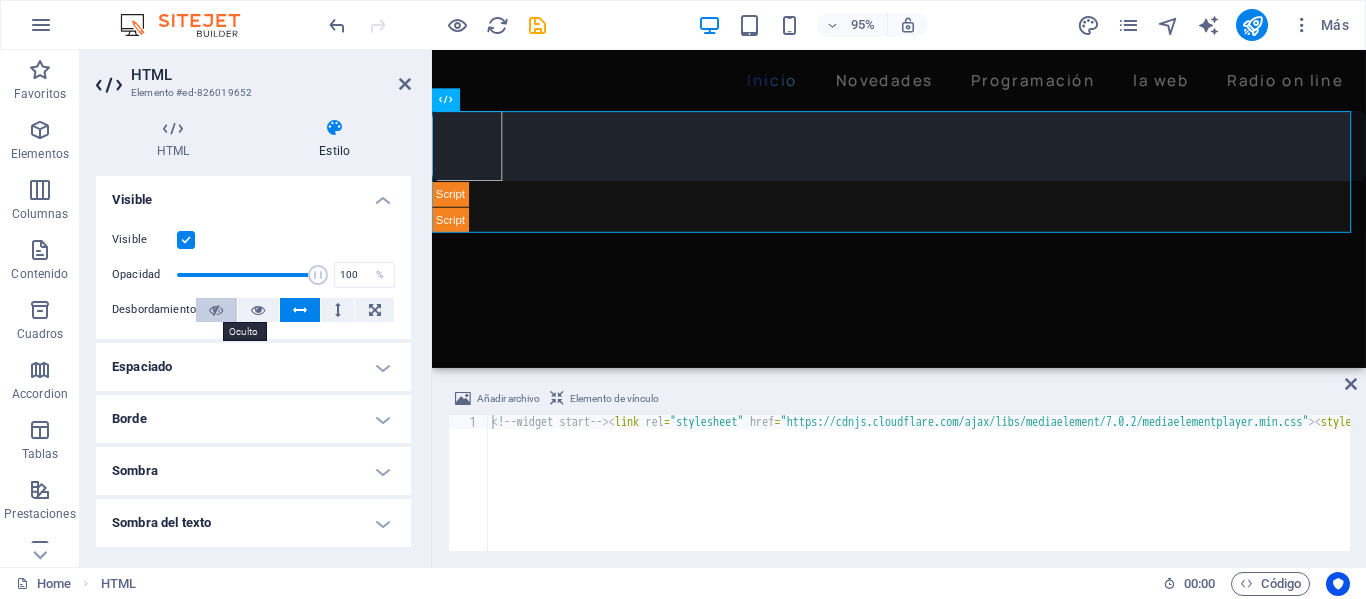 click at bounding box center (216, 310) 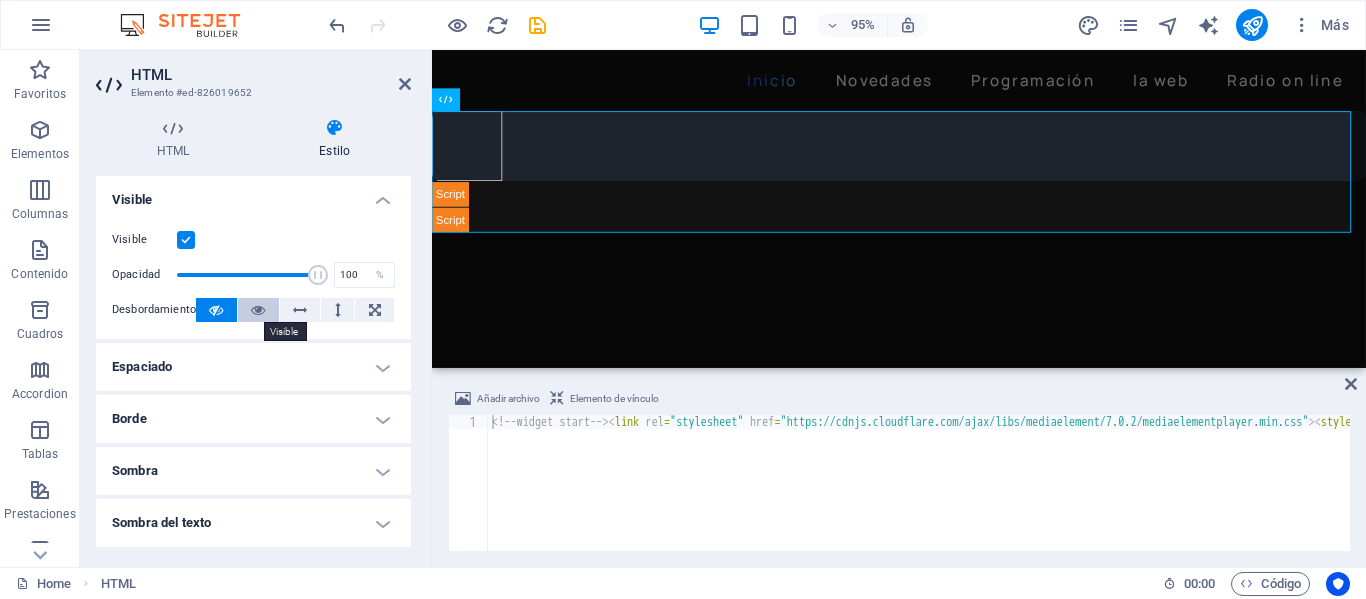 click at bounding box center (258, 310) 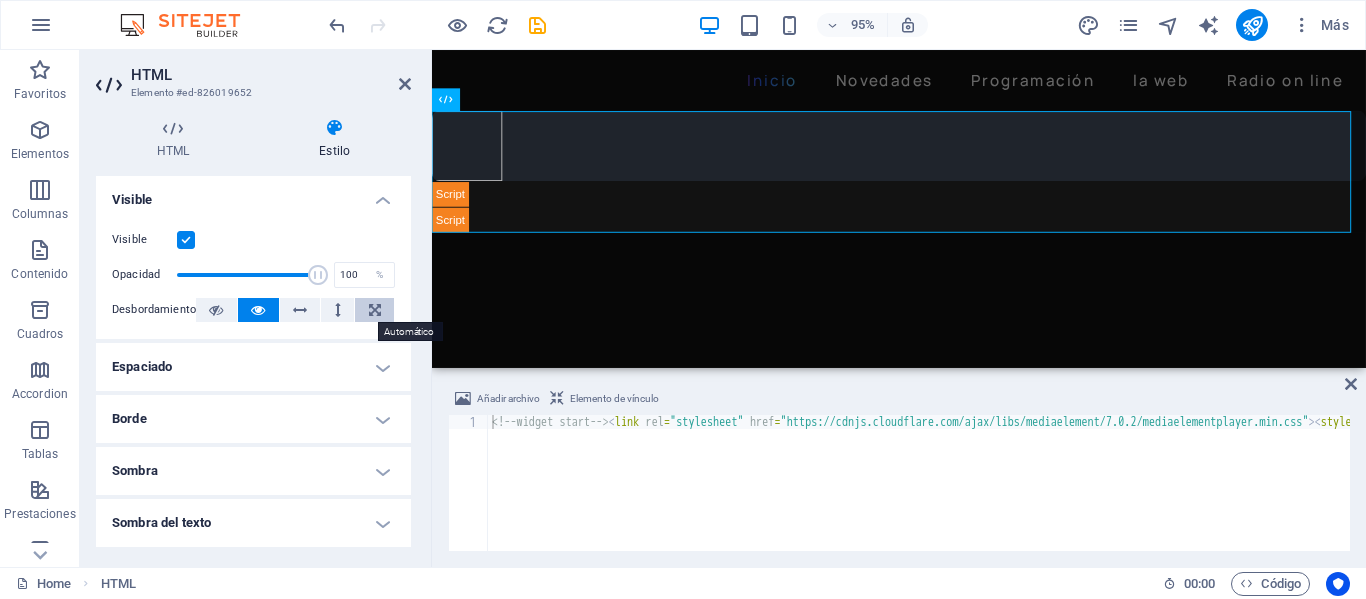 click at bounding box center (375, 310) 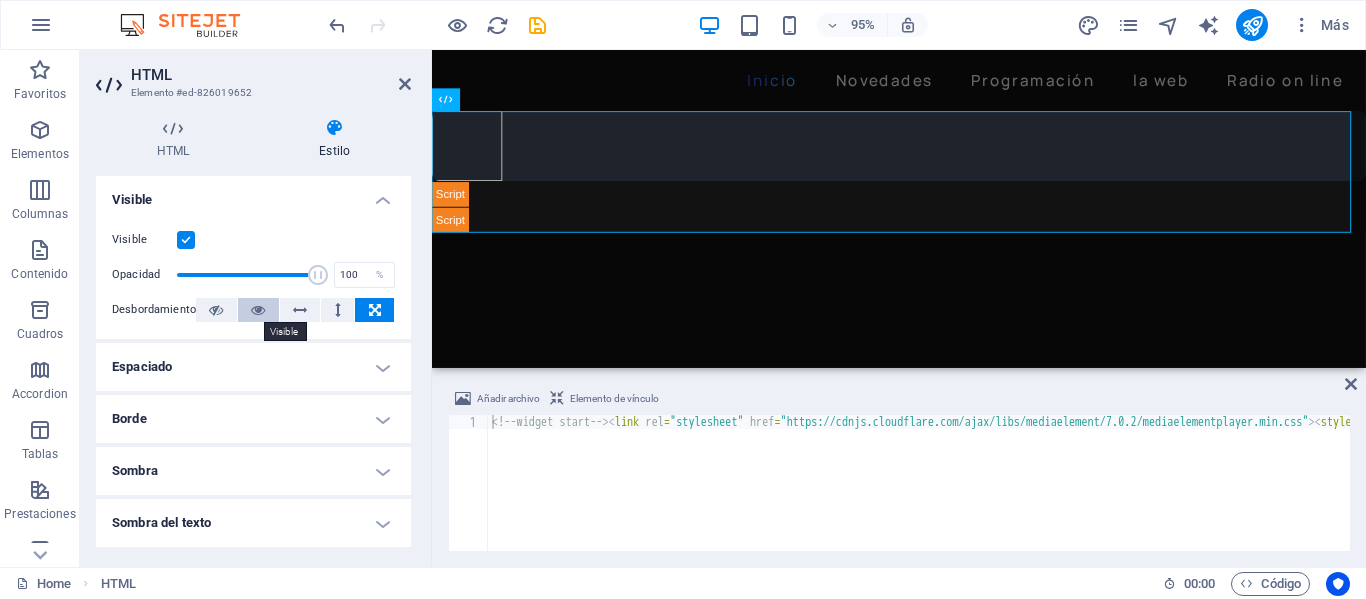 click at bounding box center [258, 310] 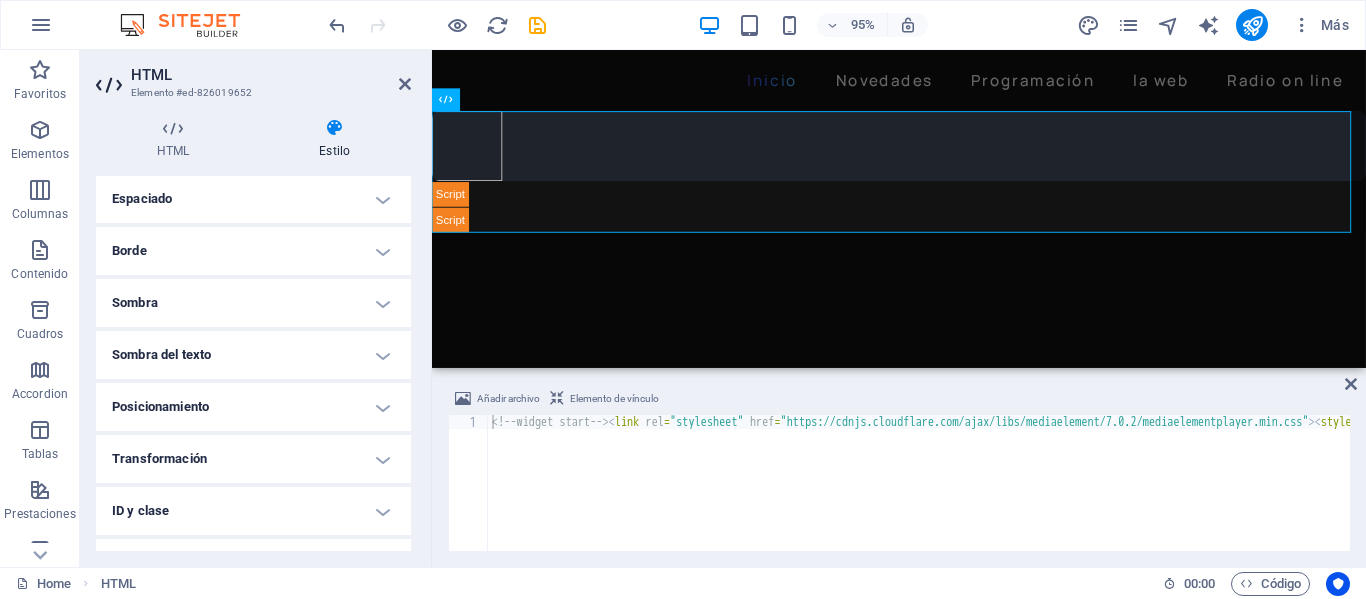 scroll, scrollTop: 200, scrollLeft: 0, axis: vertical 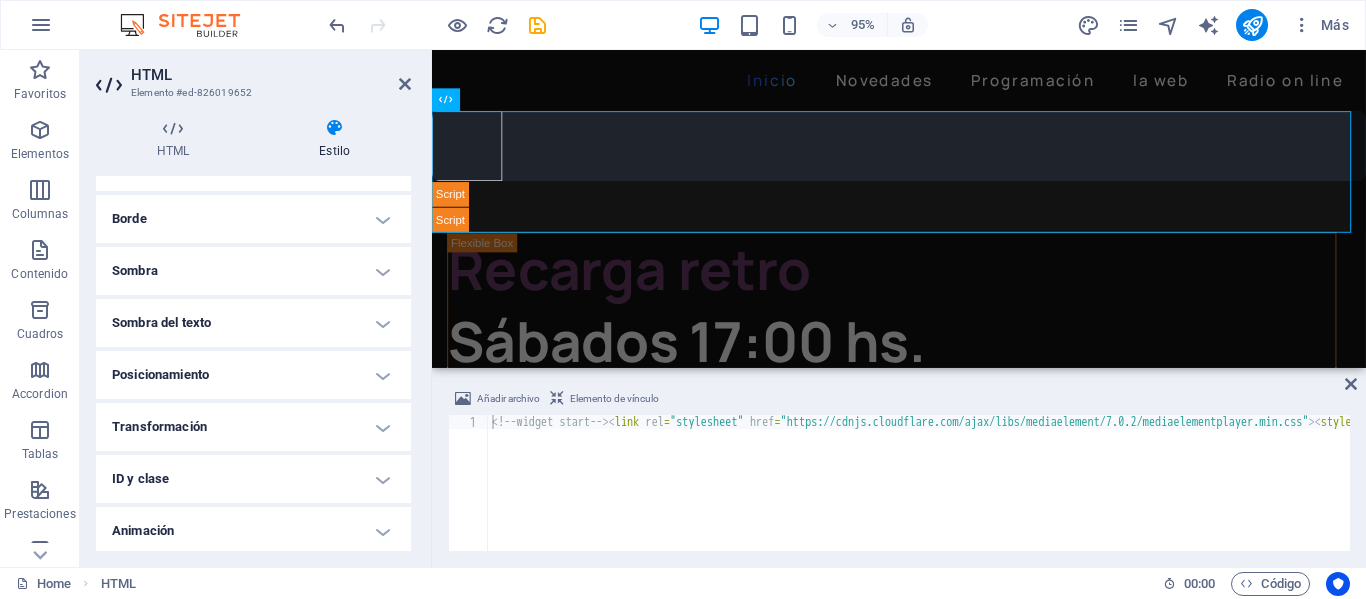 click on "Borde" at bounding box center [253, 219] 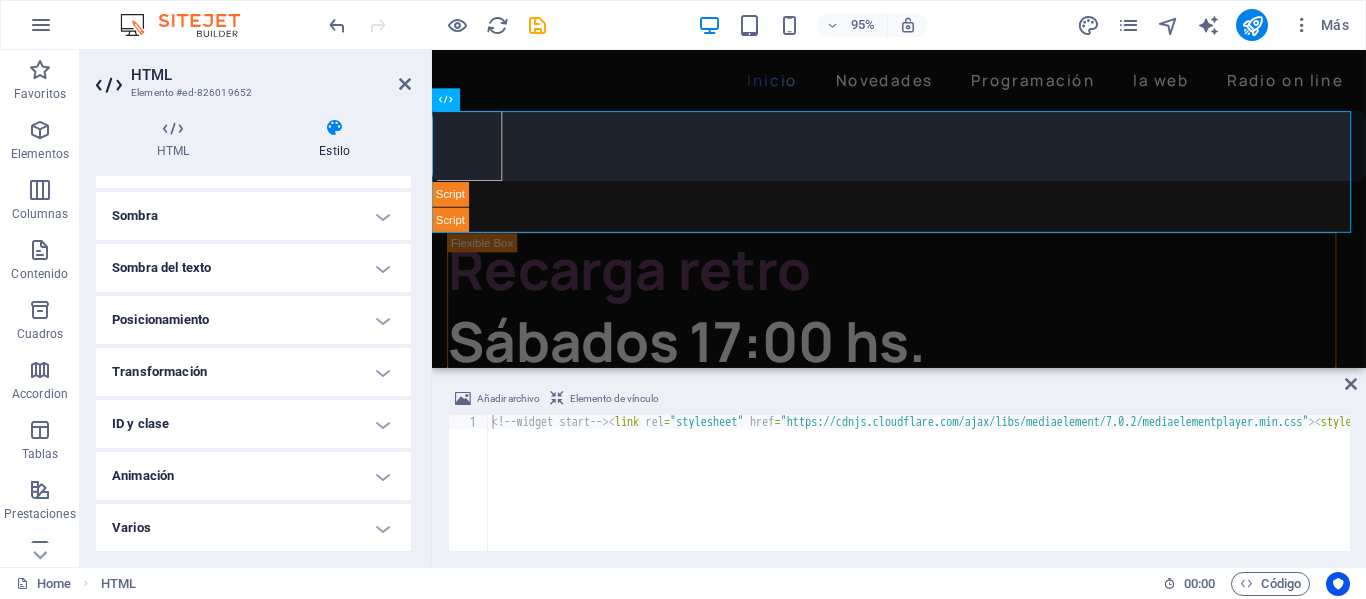scroll, scrollTop: 337, scrollLeft: 0, axis: vertical 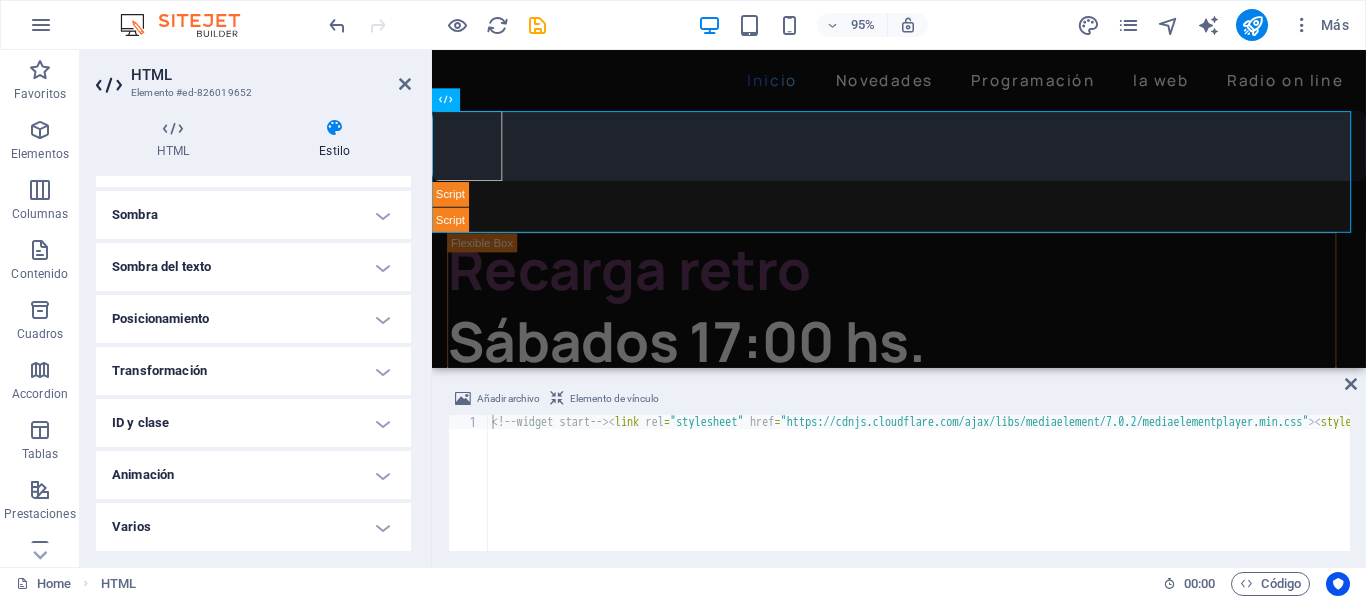 click on "Transformación" at bounding box center (253, 371) 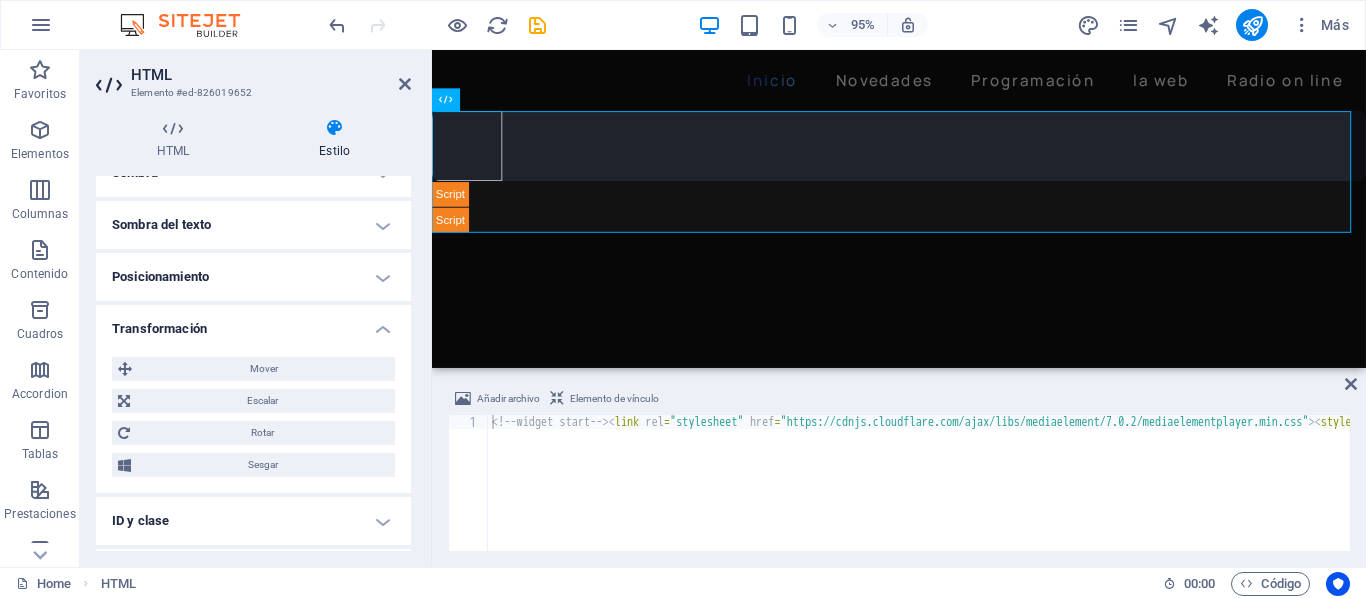 scroll, scrollTop: 437, scrollLeft: 0, axis: vertical 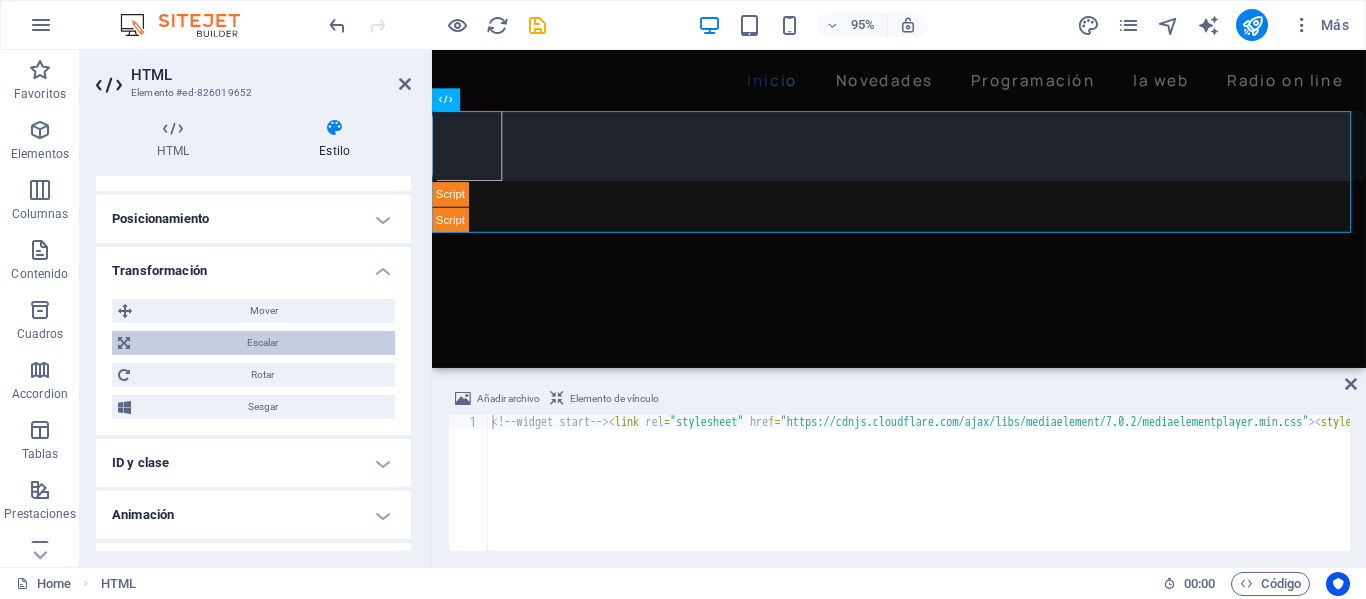 click on "Escalar" at bounding box center [262, 343] 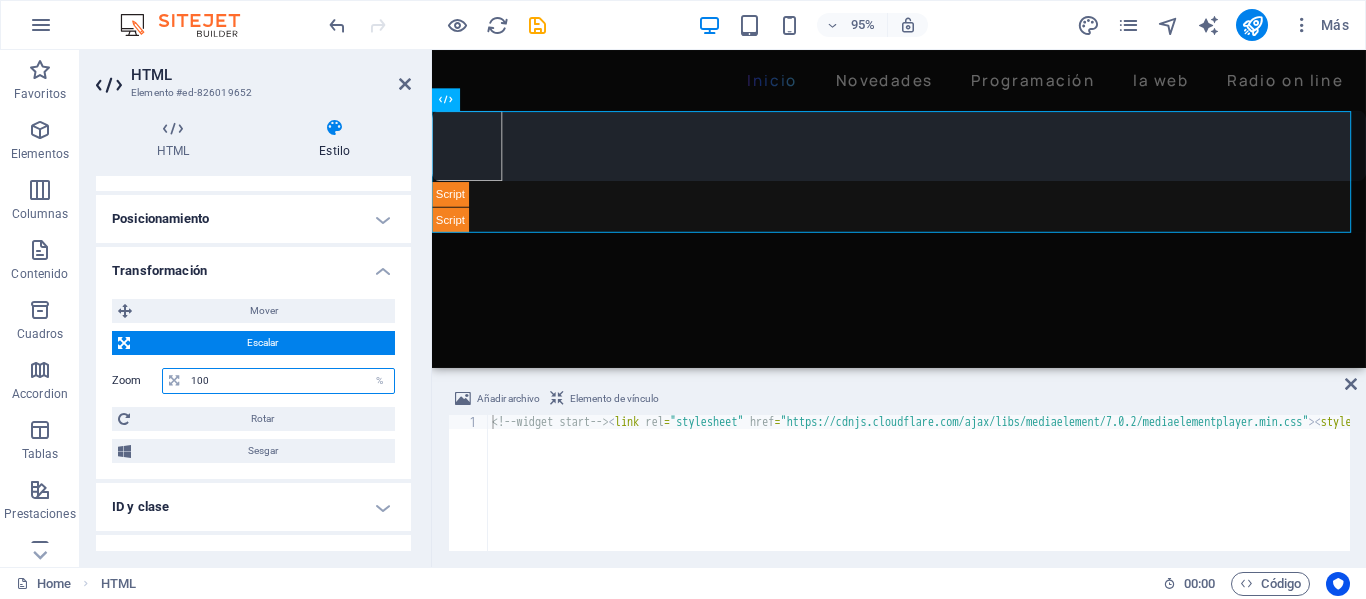 click on "100" at bounding box center (290, 381) 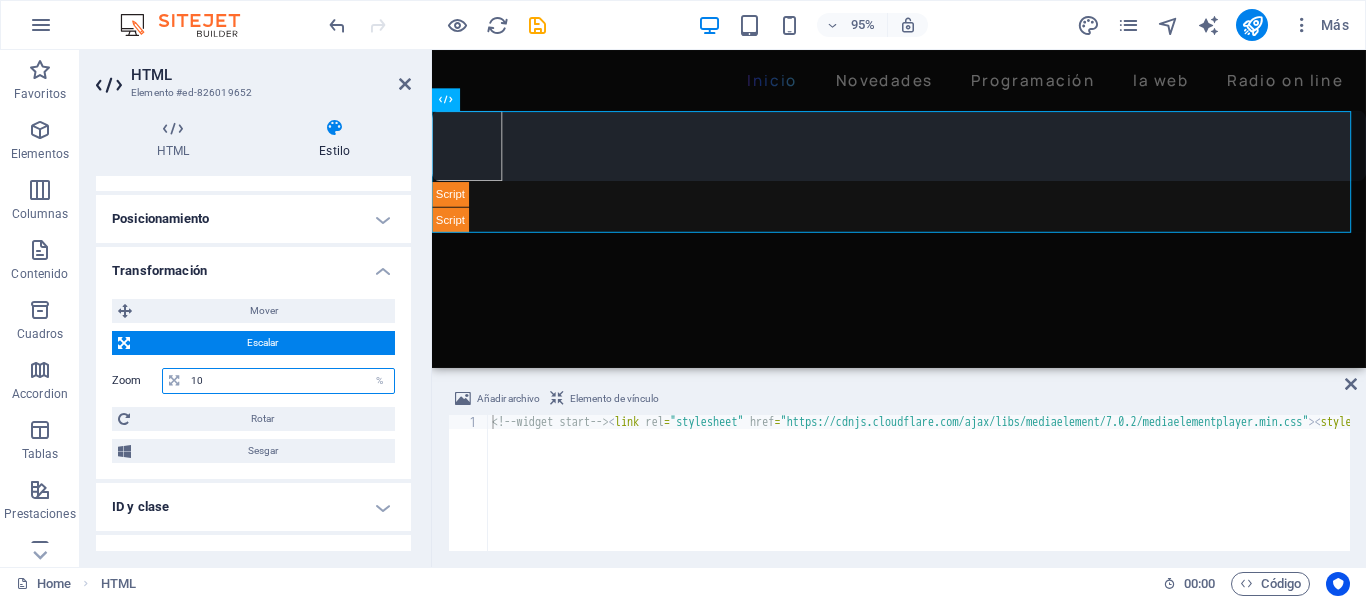 type on "1" 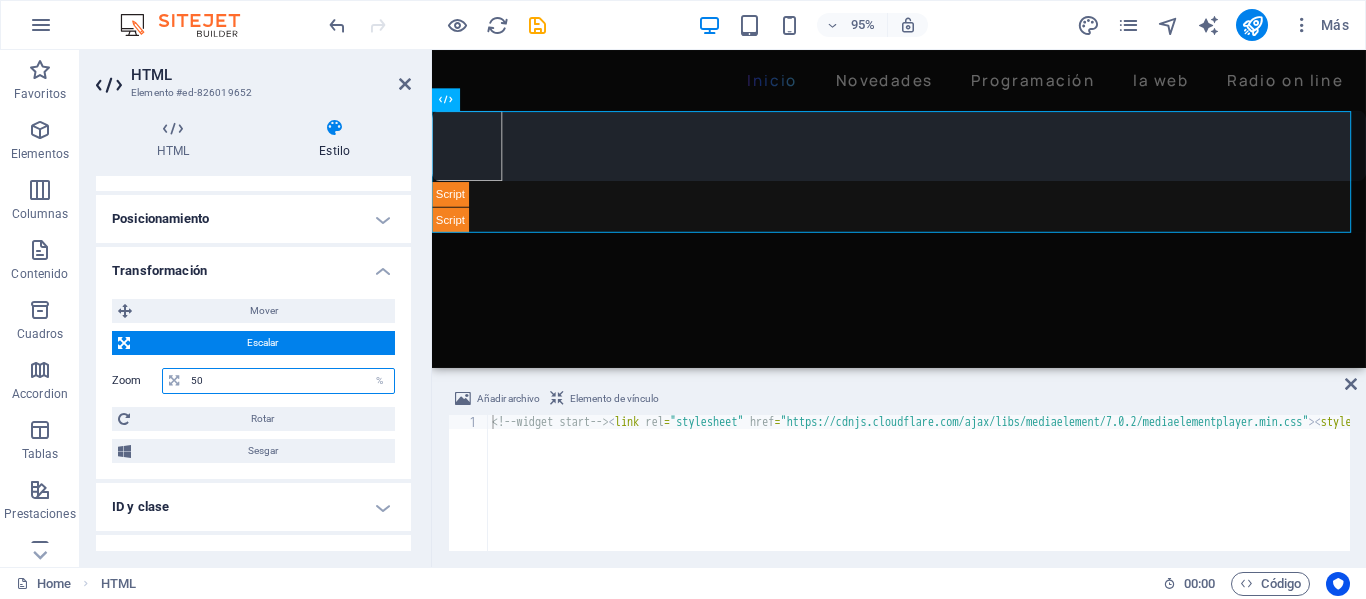 type on "50" 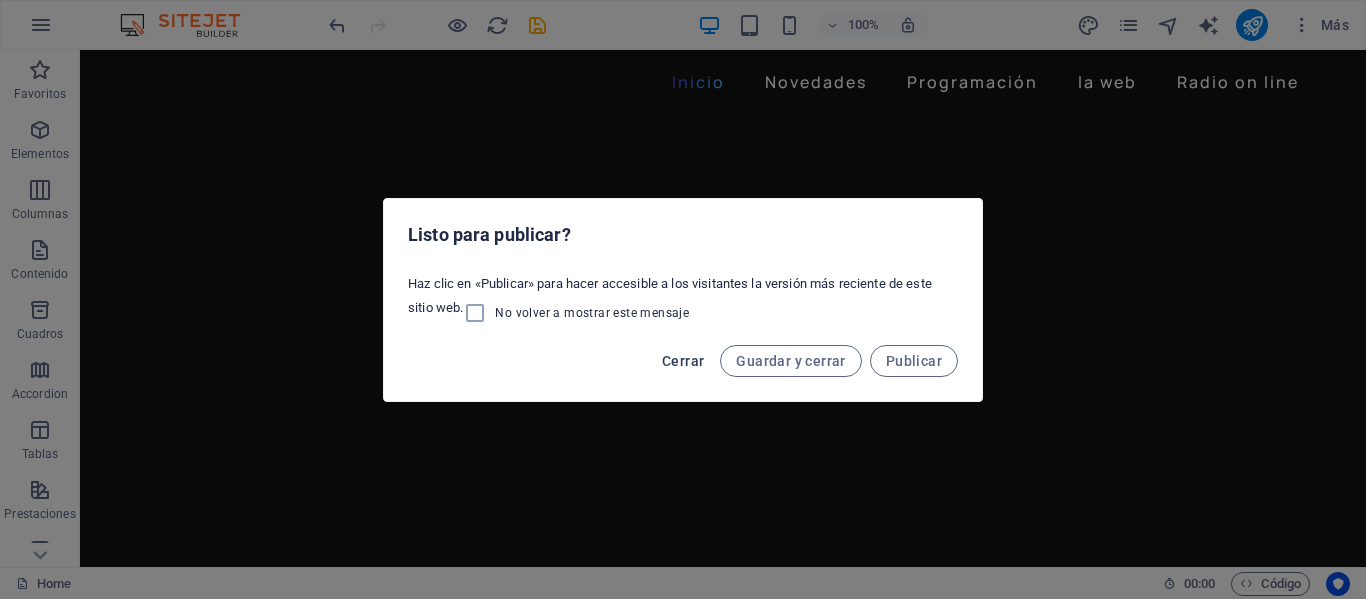 click on "Cerrar" at bounding box center [683, 361] 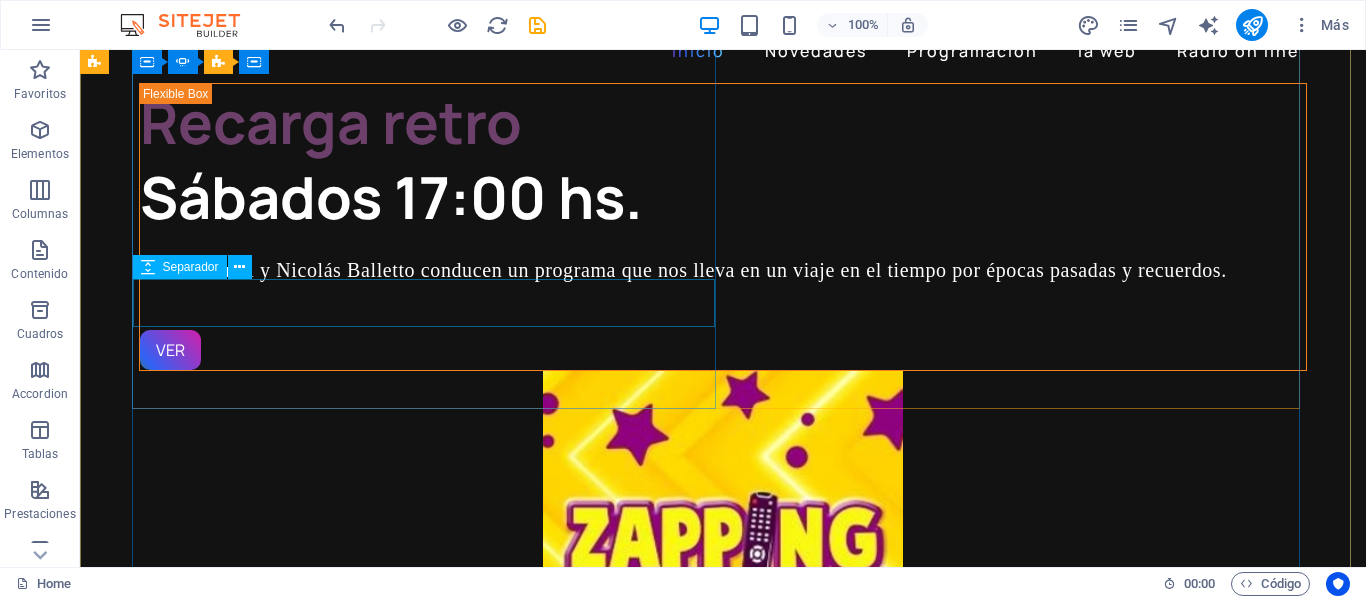 scroll, scrollTop: 0, scrollLeft: 0, axis: both 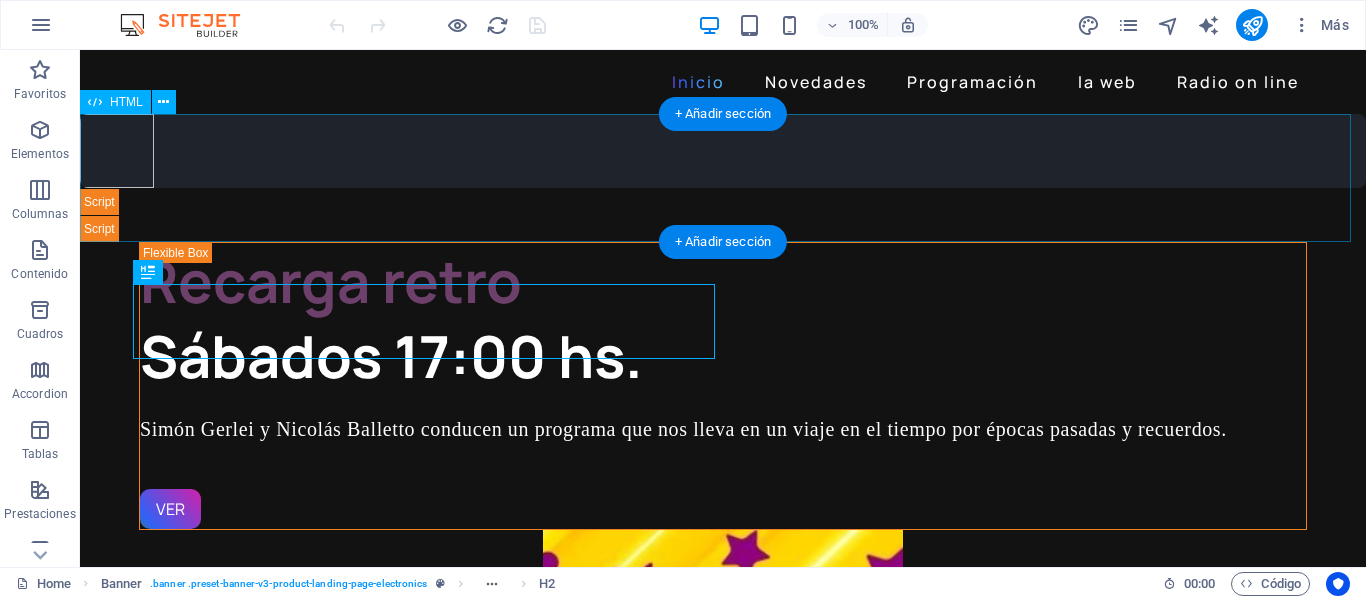click at bounding box center (723, 178) 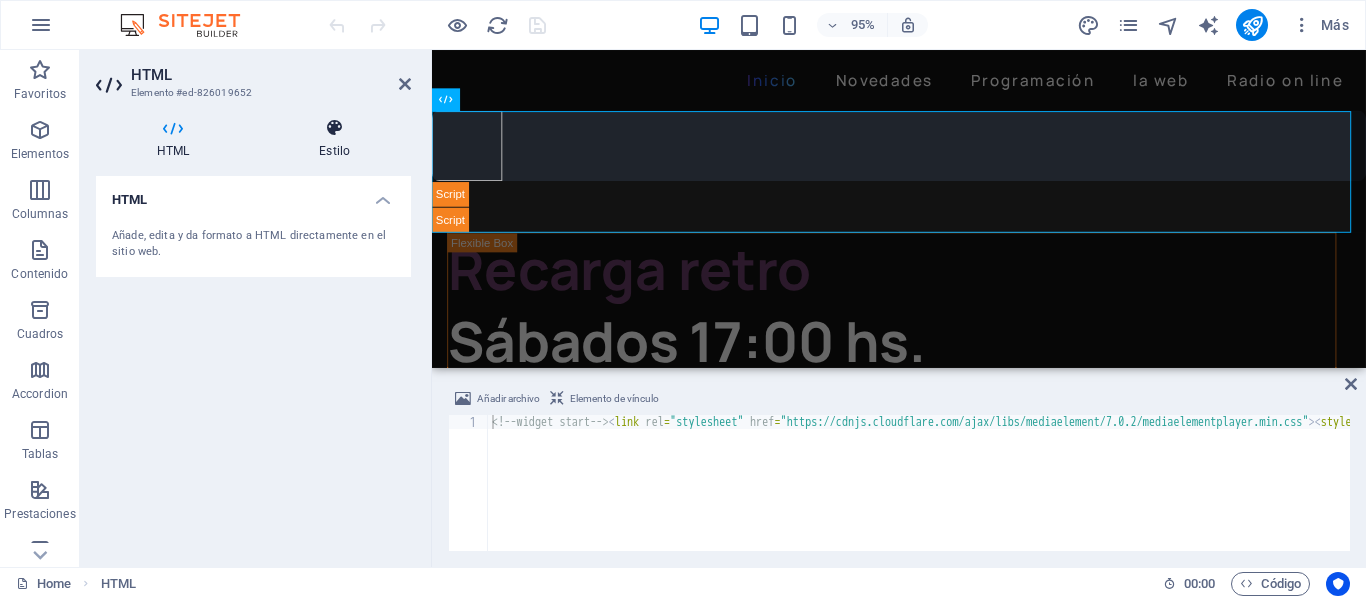click on "Estilo" at bounding box center [334, 139] 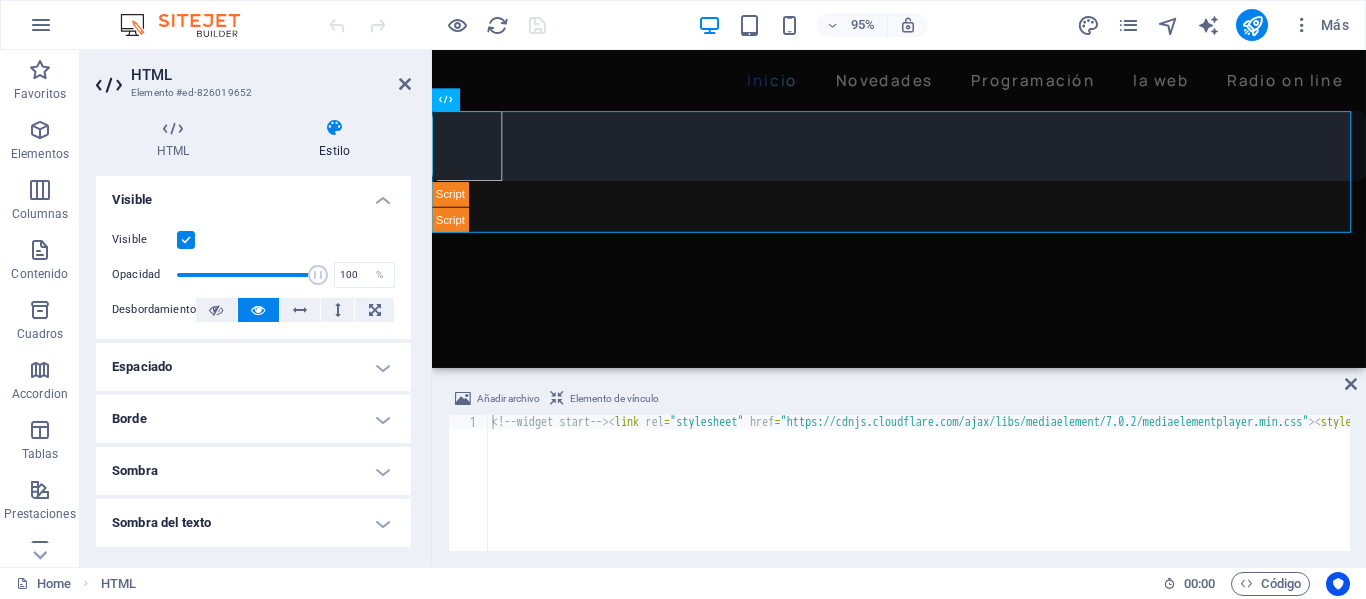 click on "Espaciado" at bounding box center (253, 367) 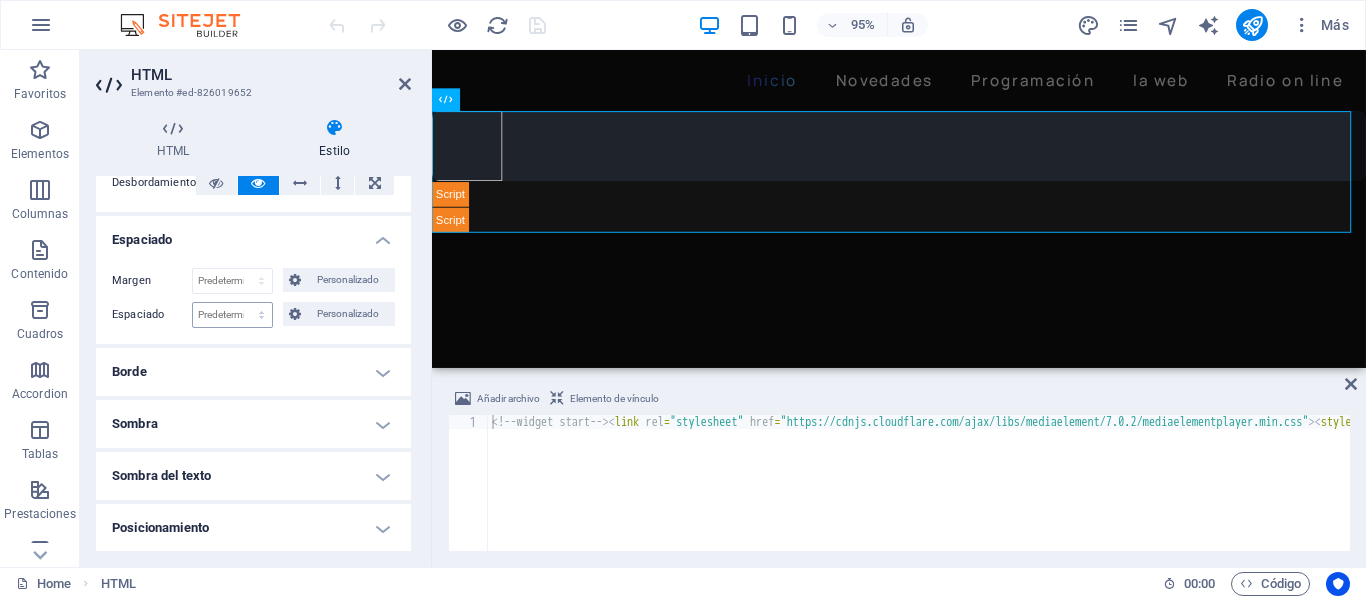 scroll, scrollTop: 300, scrollLeft: 0, axis: vertical 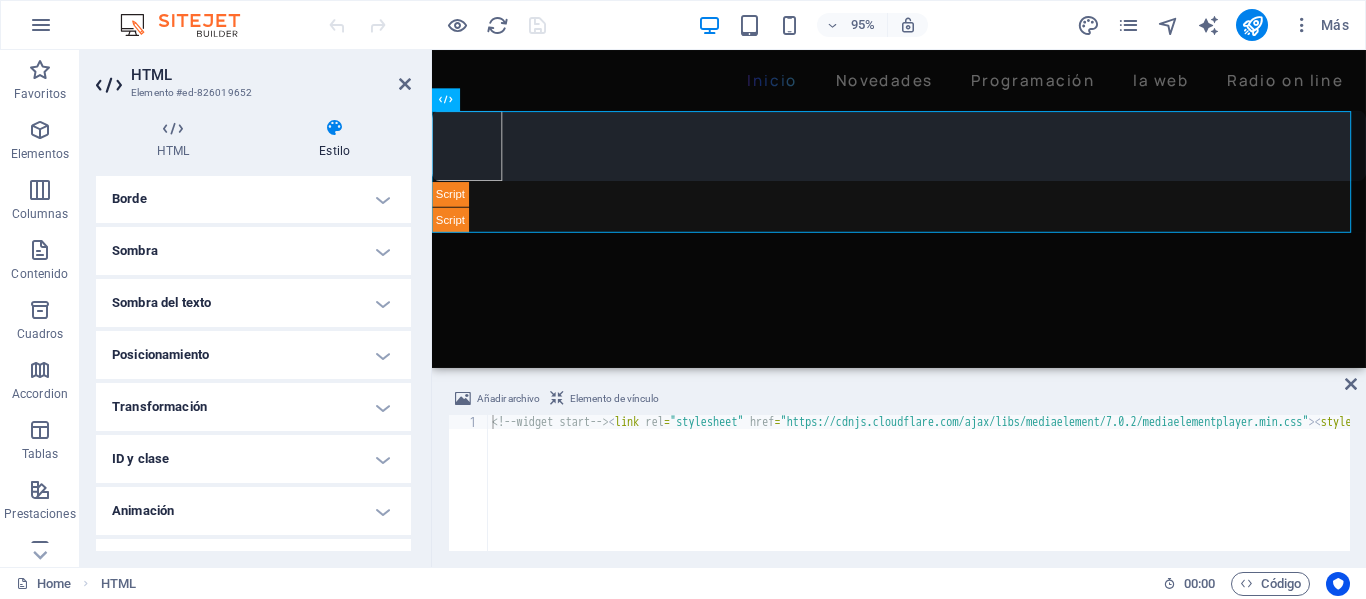 click on "Transformación" at bounding box center (253, 407) 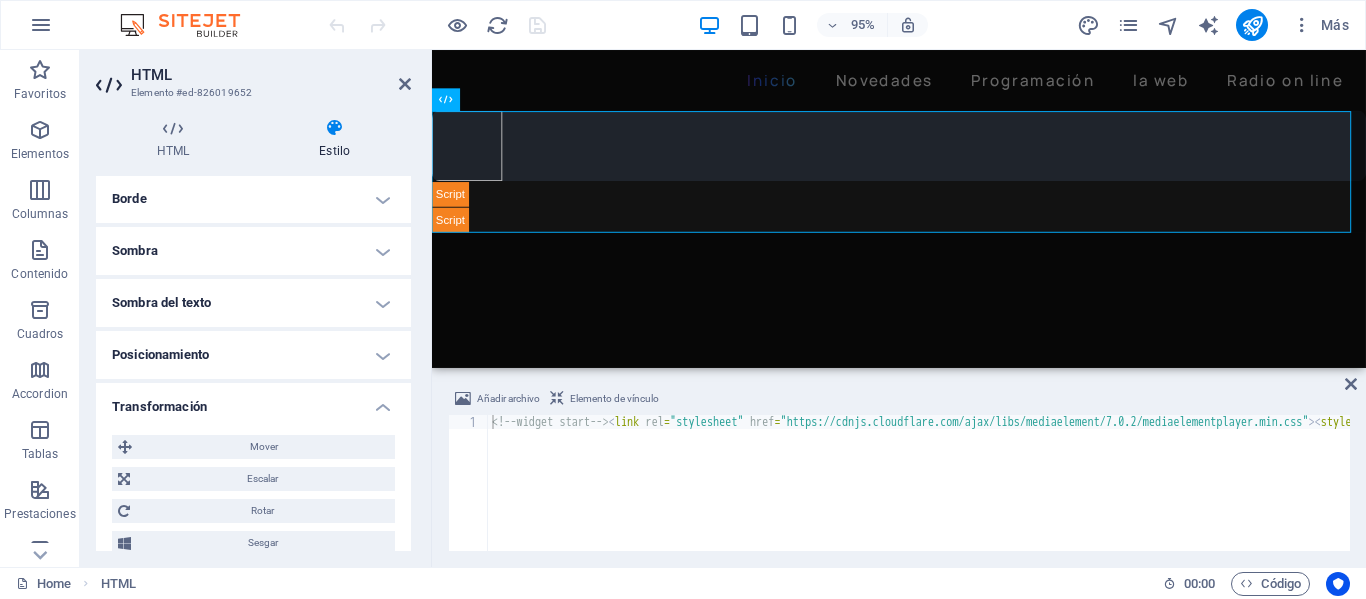 scroll, scrollTop: 400, scrollLeft: 0, axis: vertical 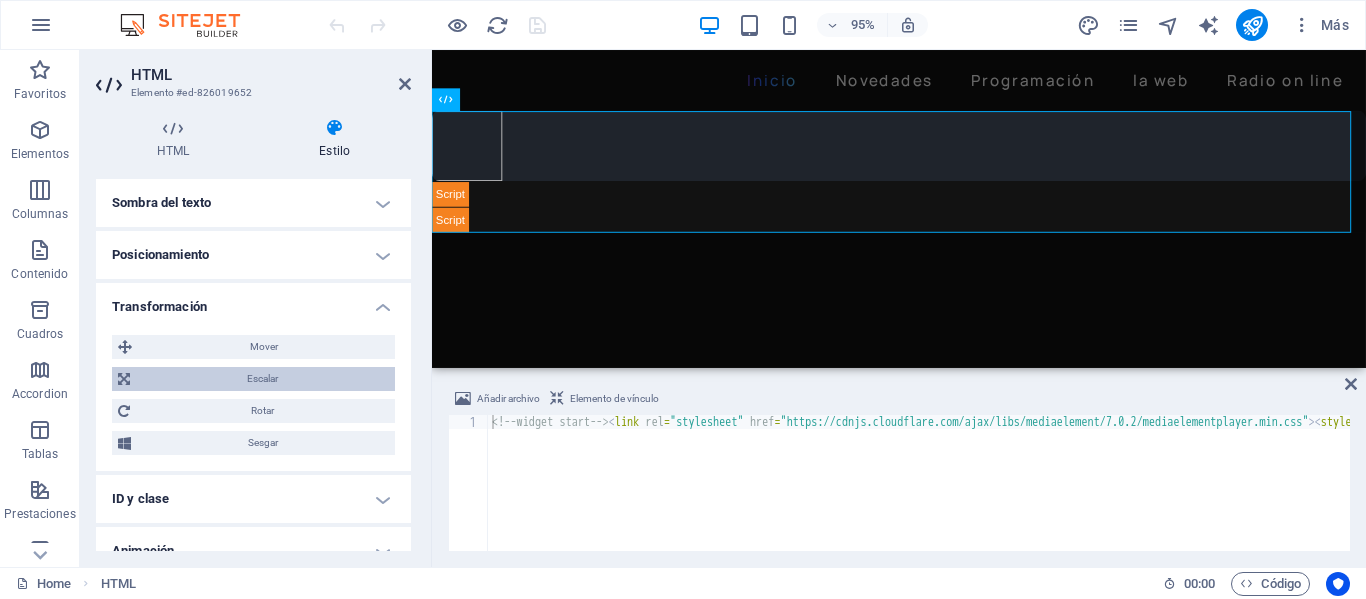 click on "Escalar" at bounding box center [262, 379] 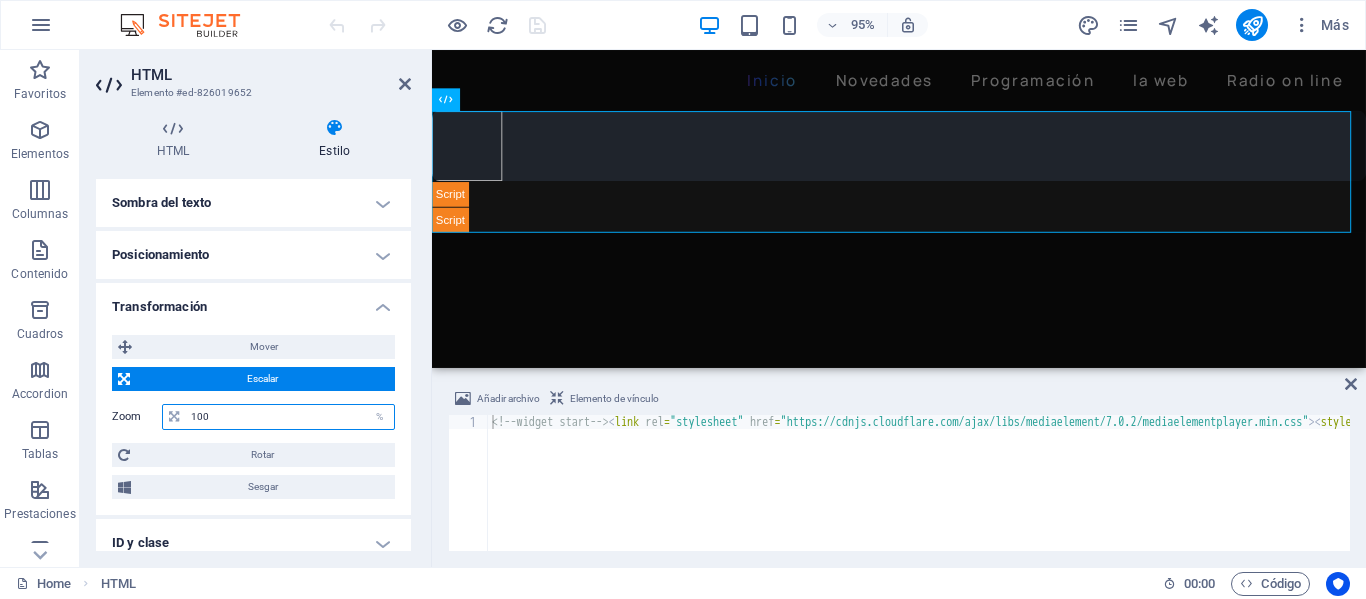 click on "100" at bounding box center [290, 417] 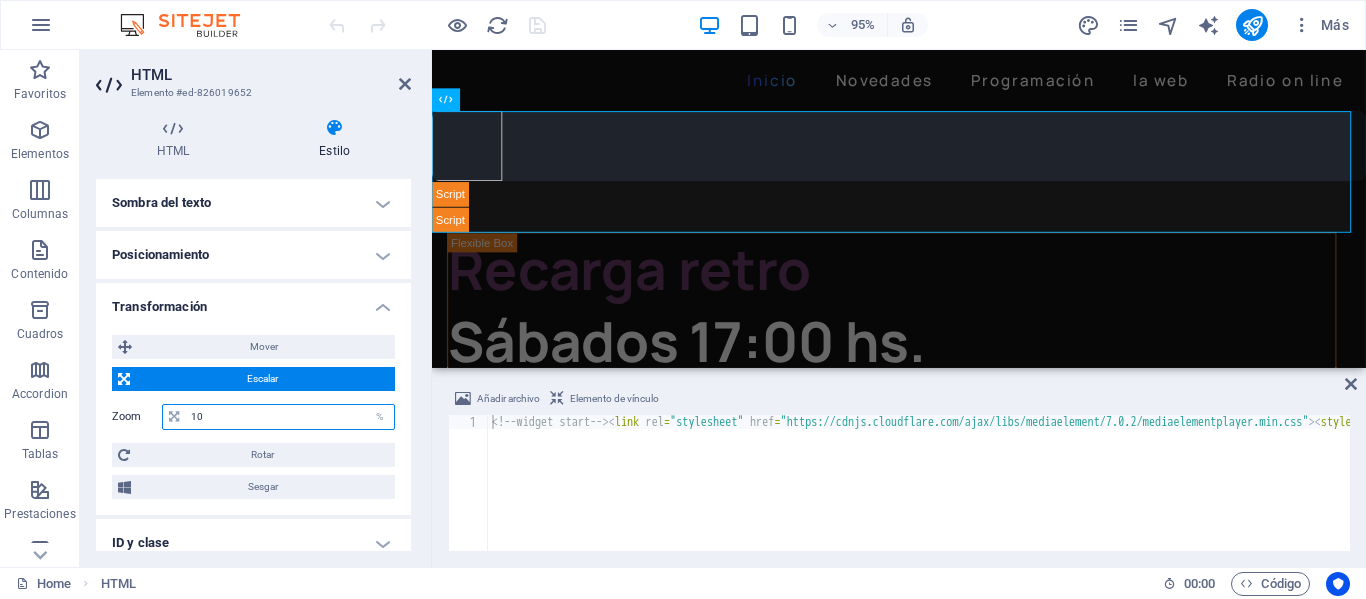 type on "1" 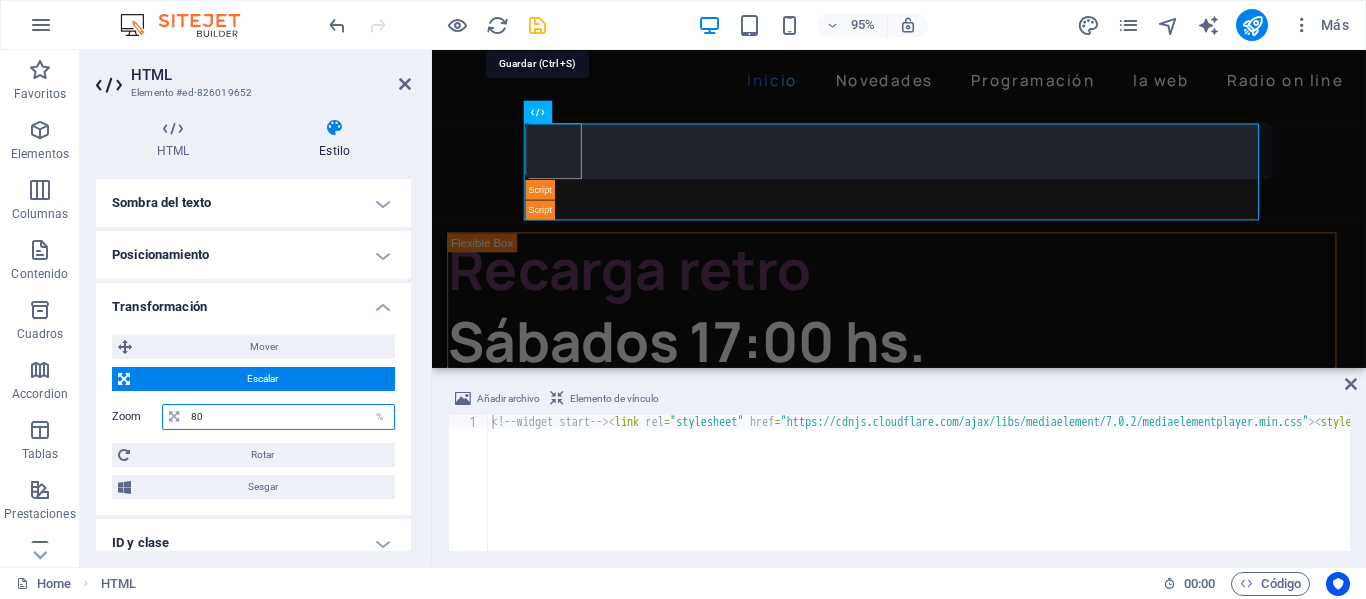 type on "80" 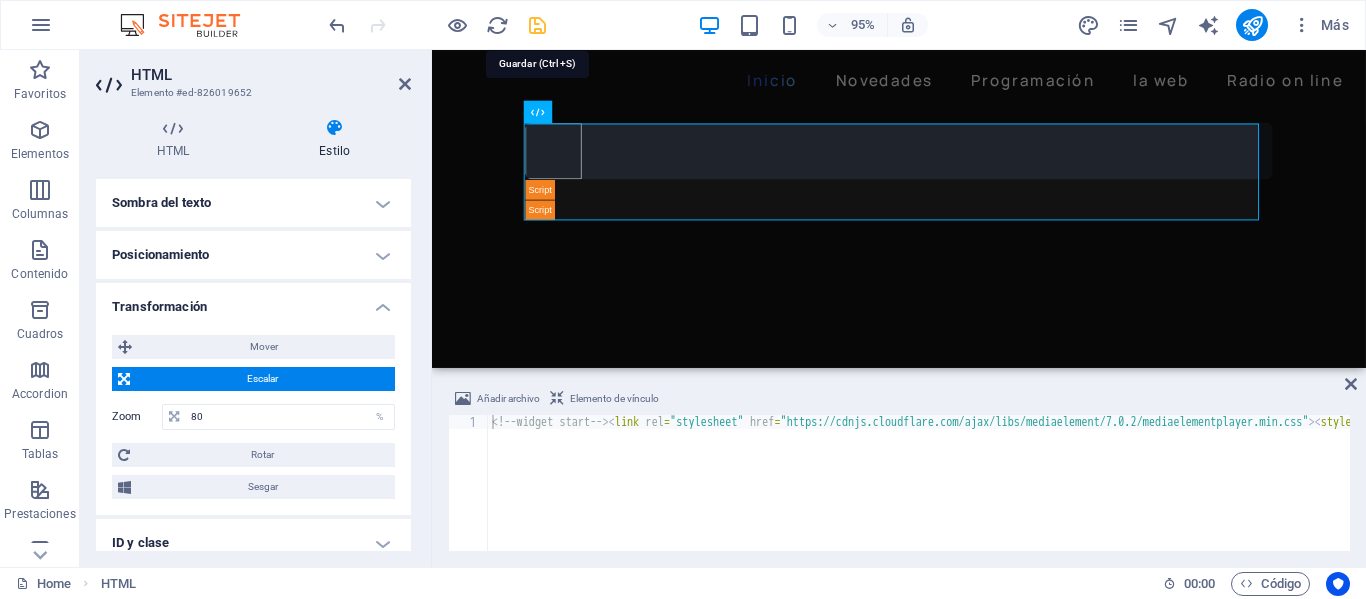 click at bounding box center (537, 25) 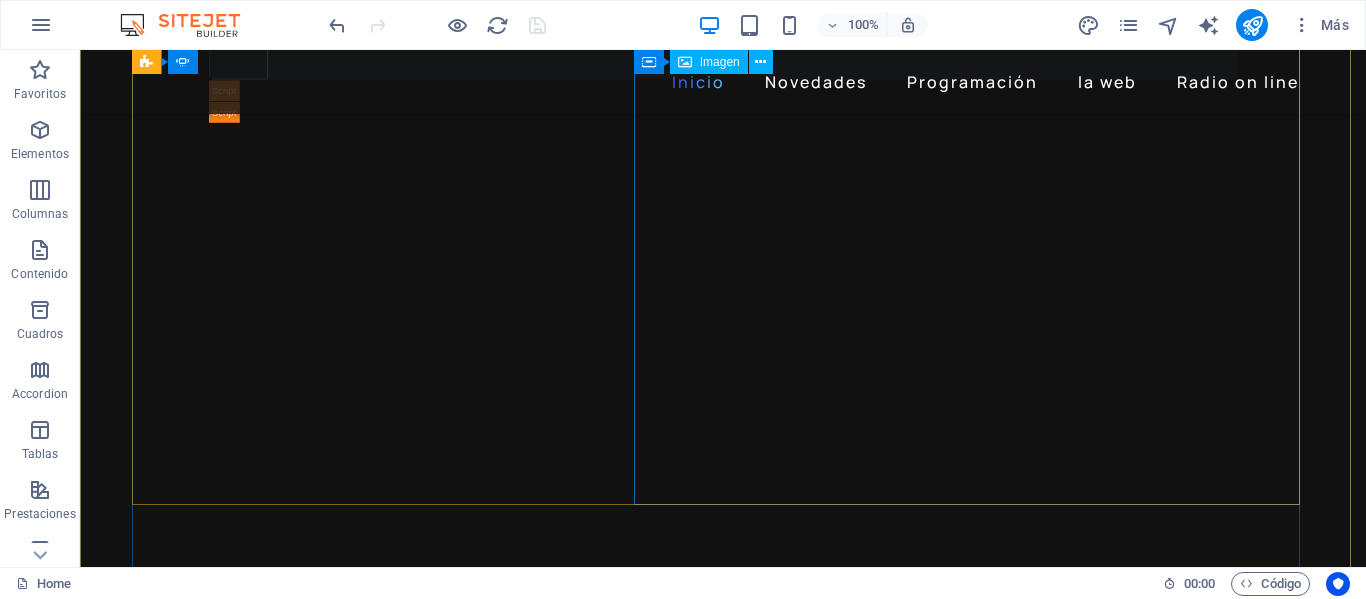 scroll, scrollTop: 0, scrollLeft: 0, axis: both 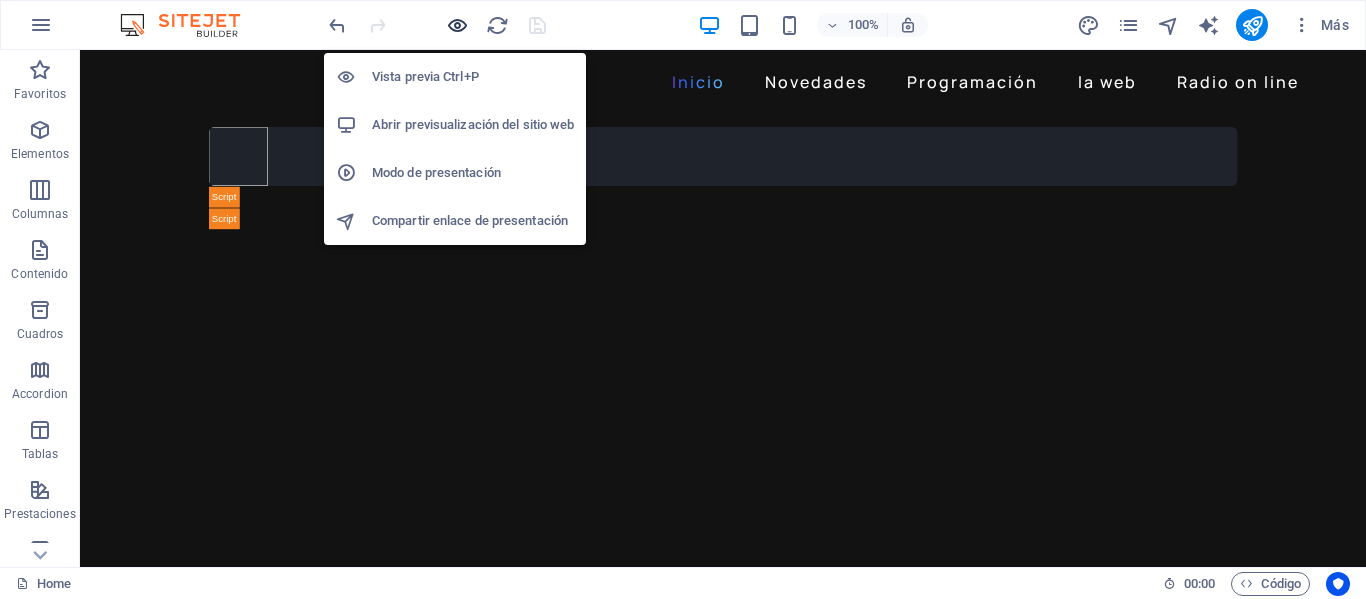 click at bounding box center (457, 25) 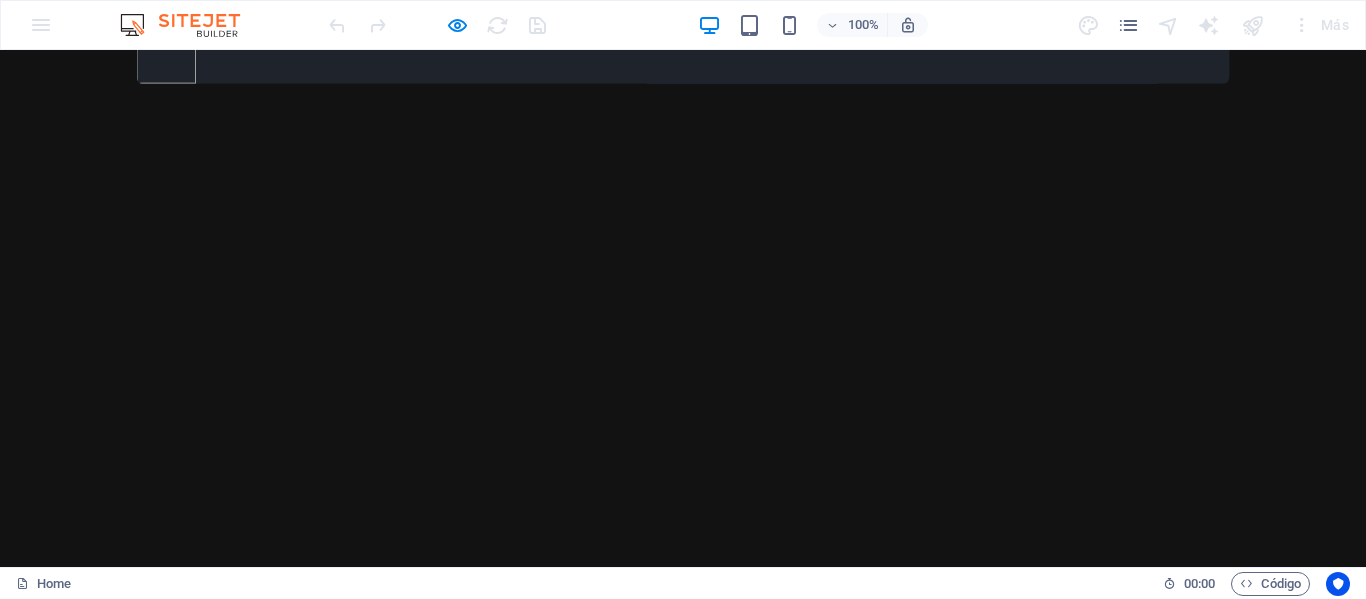 scroll, scrollTop: 0, scrollLeft: 0, axis: both 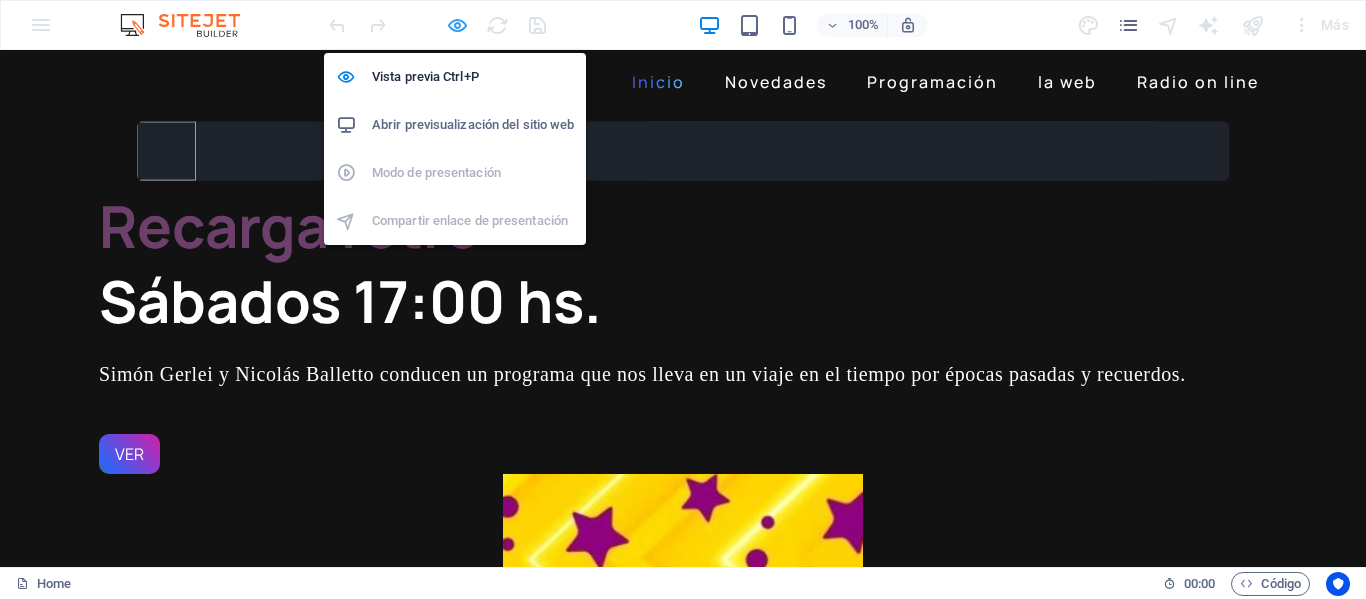 click at bounding box center [457, 25] 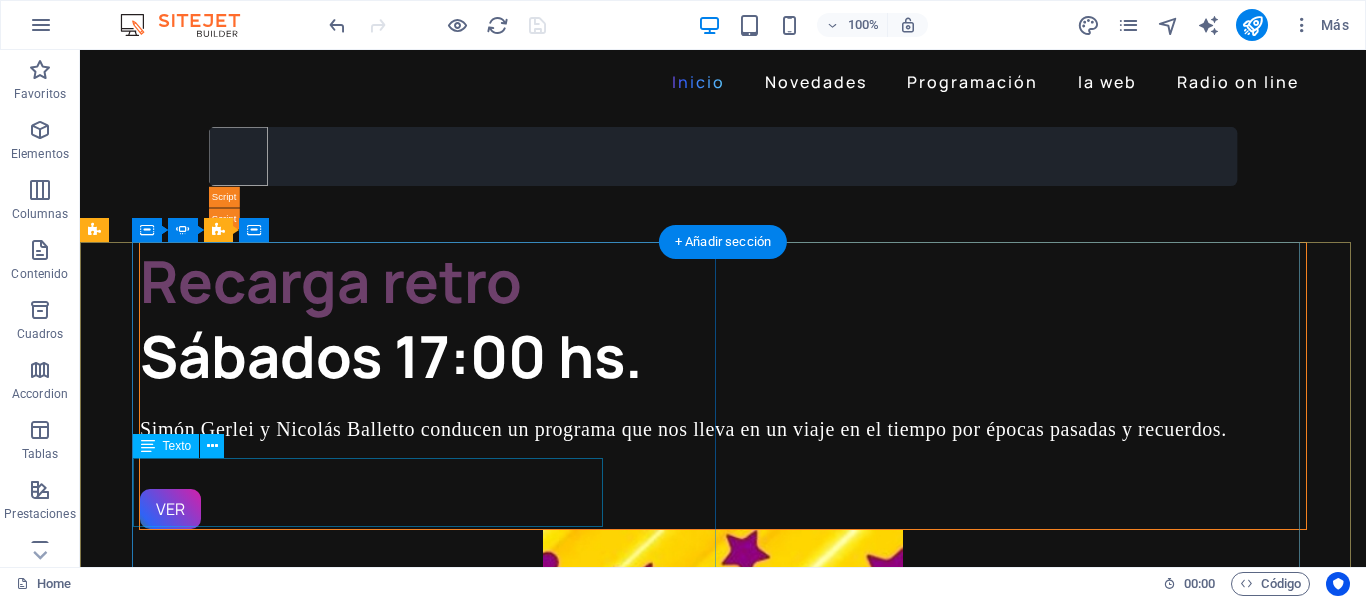 click on "Simón Gerlei y Nicolás Balletto conducen un programa que nos lleva en un viaje en el tiempo por épocas pasadas y recuerdos." at bounding box center (683, 429) 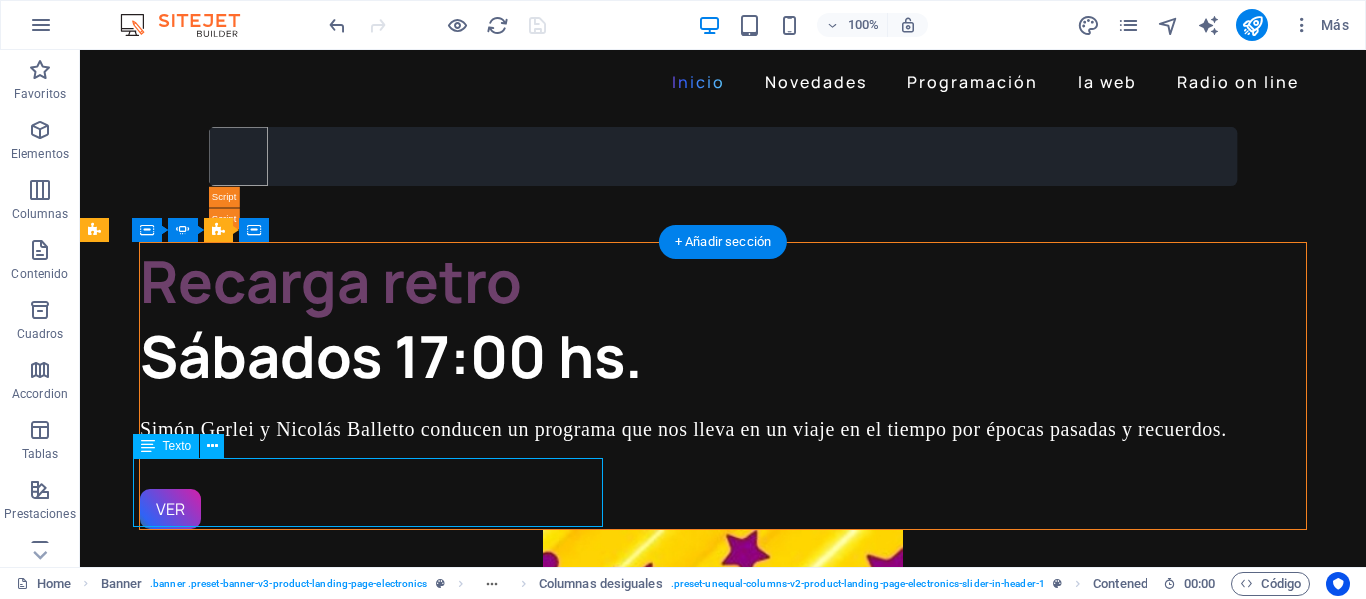 click on "Simón Gerlei y Nicolás Balletto conducen un programa que nos lleva en un viaje en el tiempo por épocas pasadas y recuerdos." at bounding box center [683, 429] 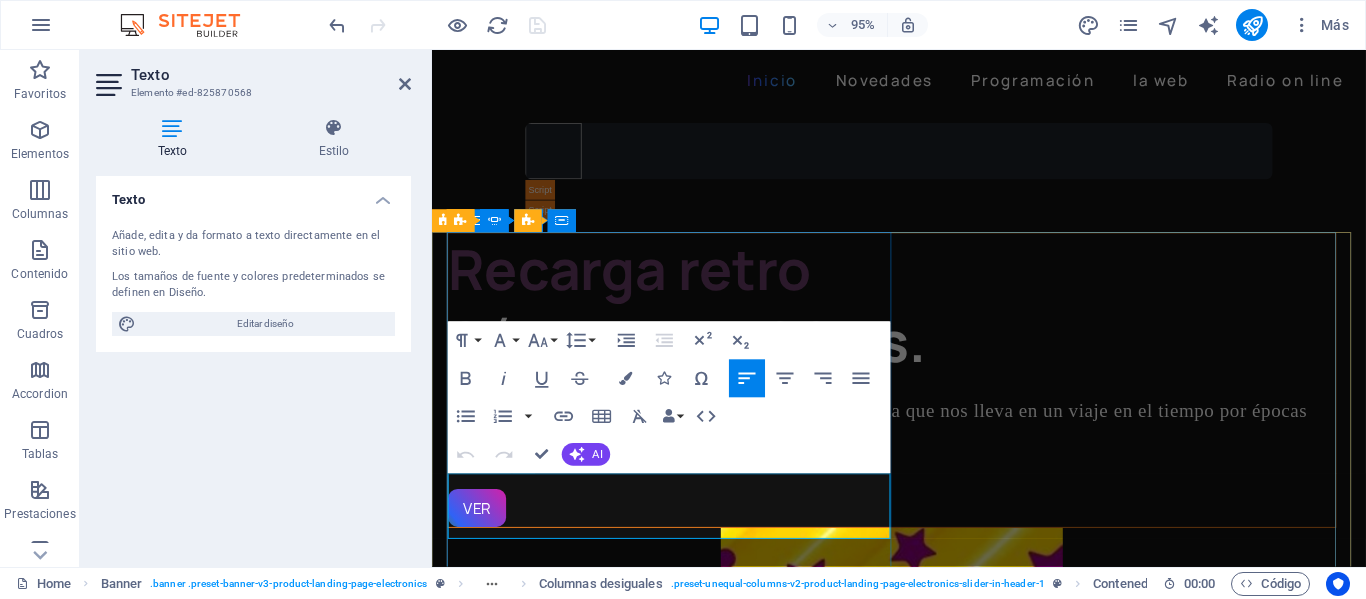 click on "Simón Gerlei y Nicolás Balletto conducen un programa que nos lleva en un viaje en el tiempo por épocas pasadas y recuerdos." at bounding box center (916, 441) 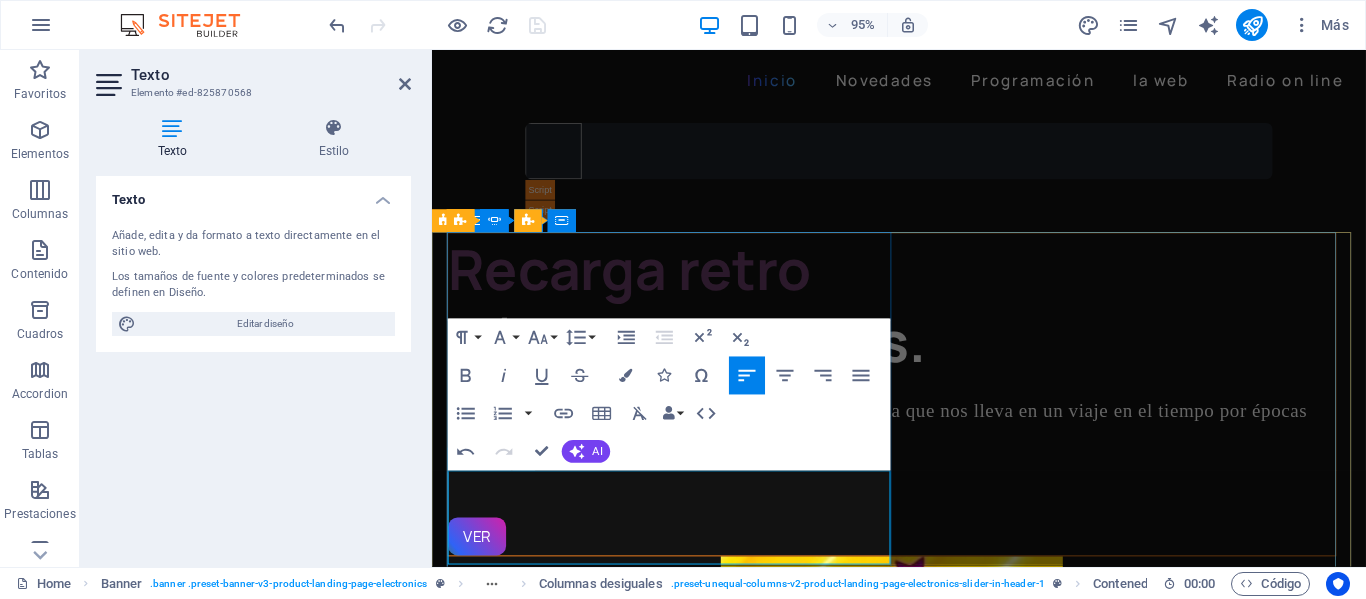 type 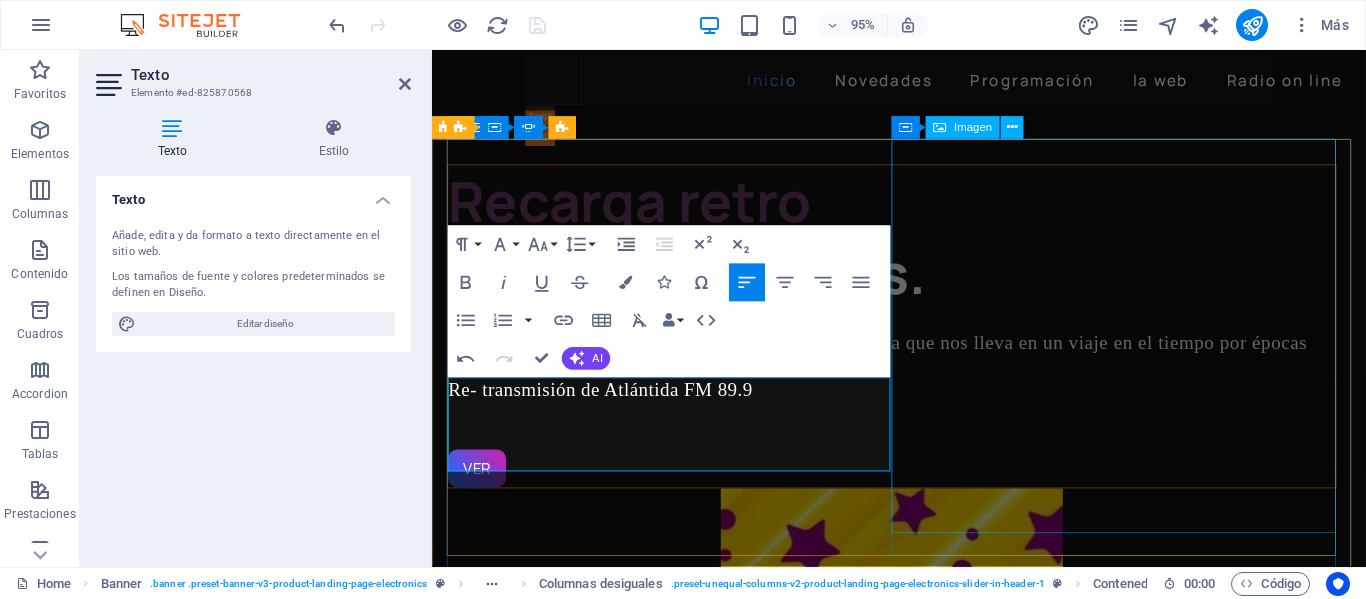 scroll, scrollTop: 100, scrollLeft: 0, axis: vertical 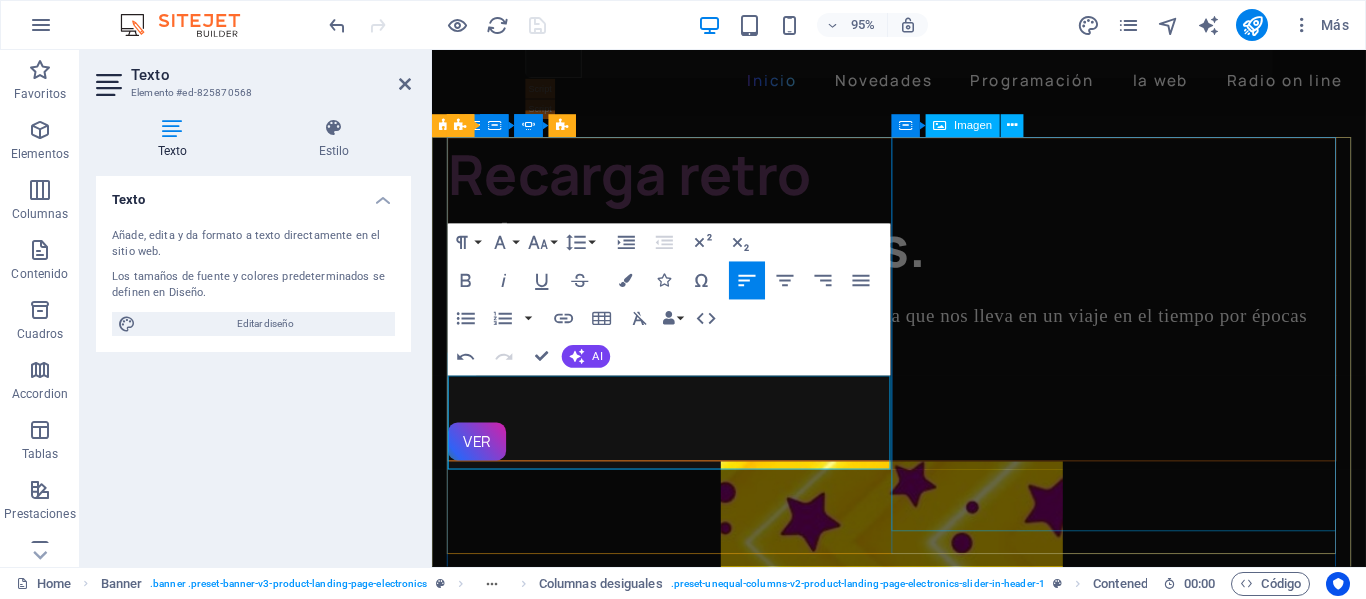 click at bounding box center [916, 690] 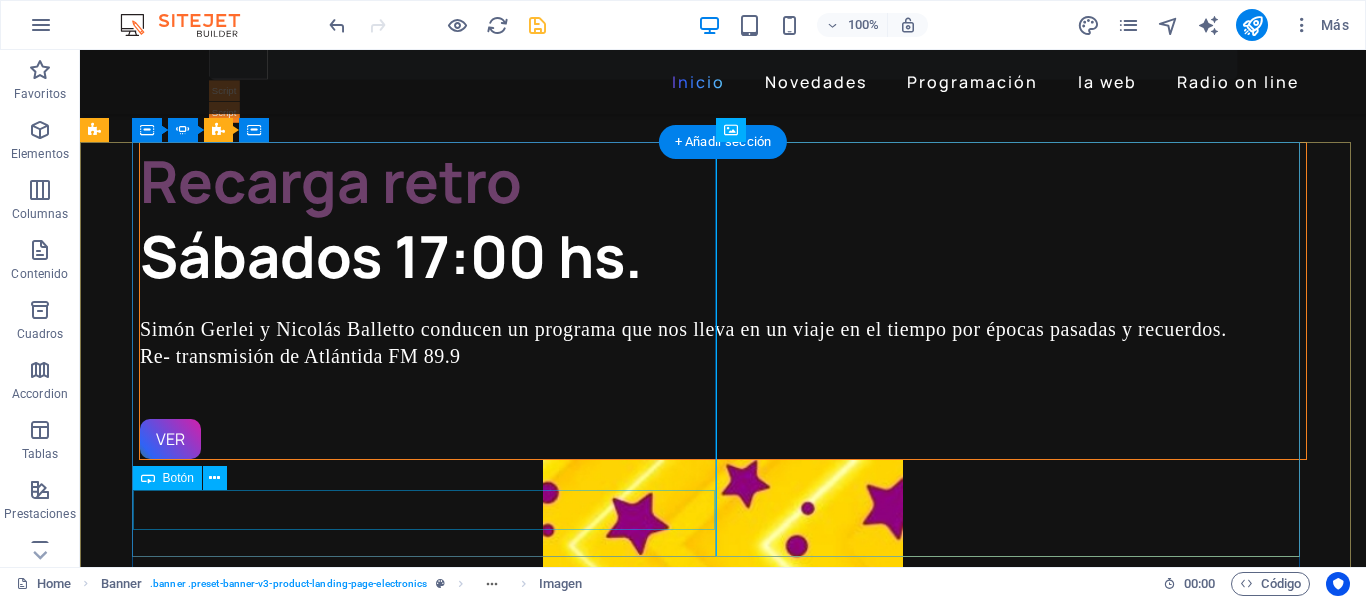 click on "VER" at bounding box center (723, 439) 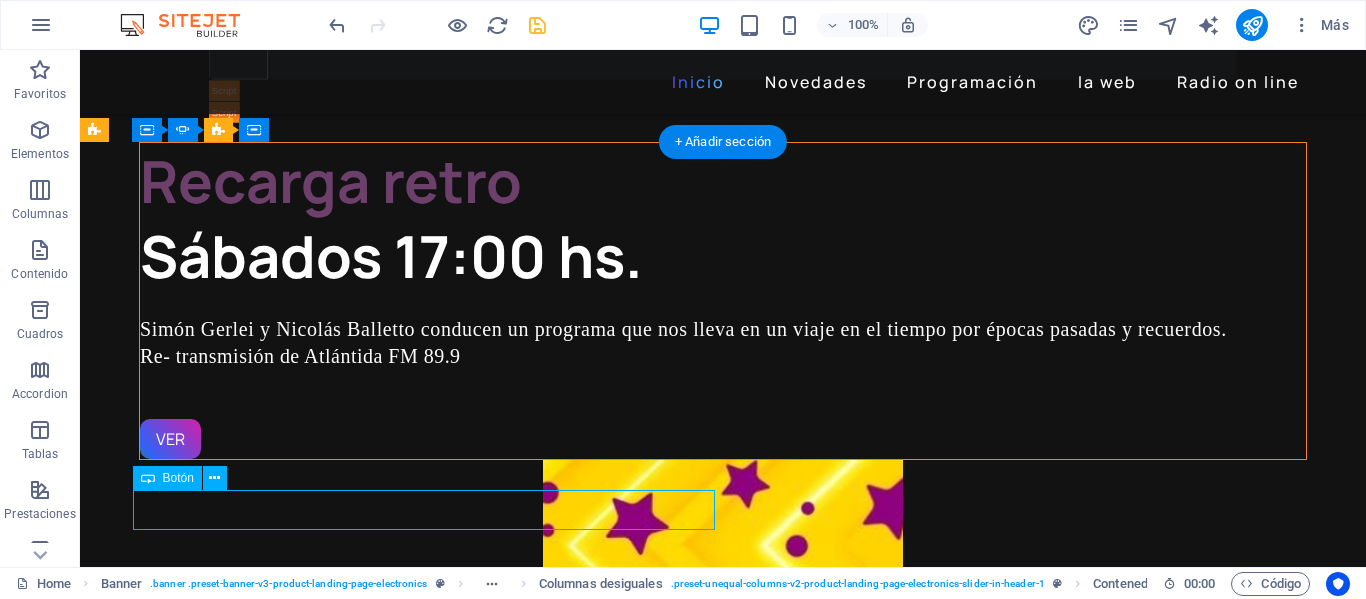 click on "VER" at bounding box center (723, 439) 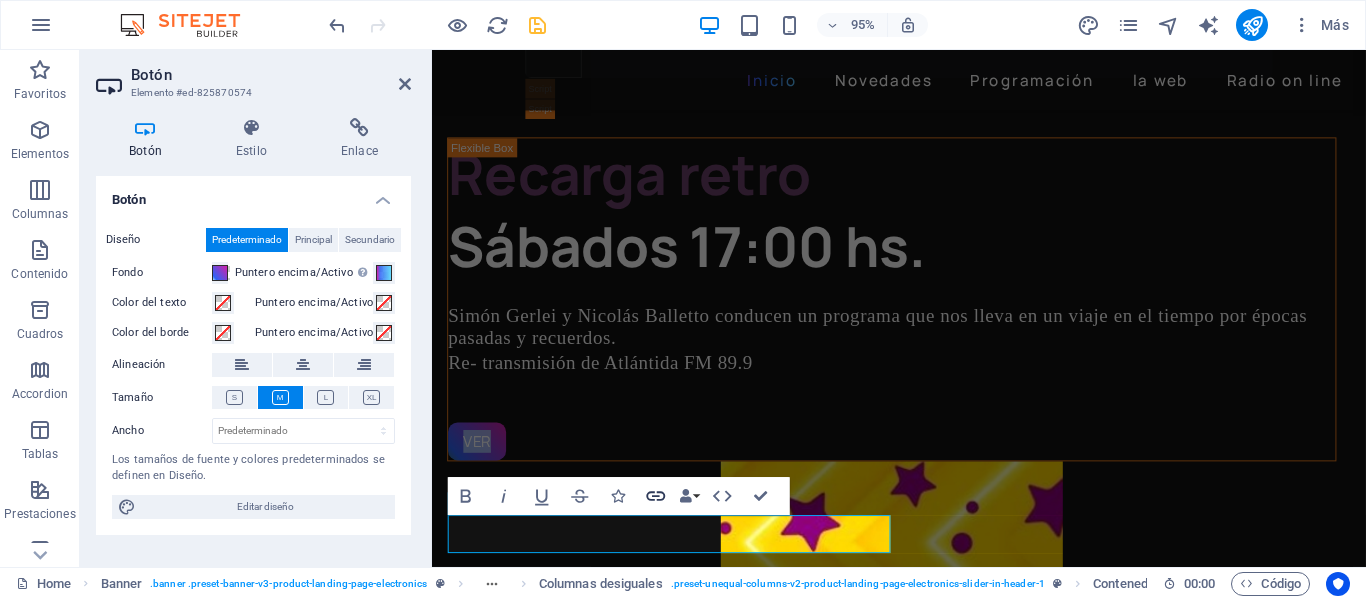 click 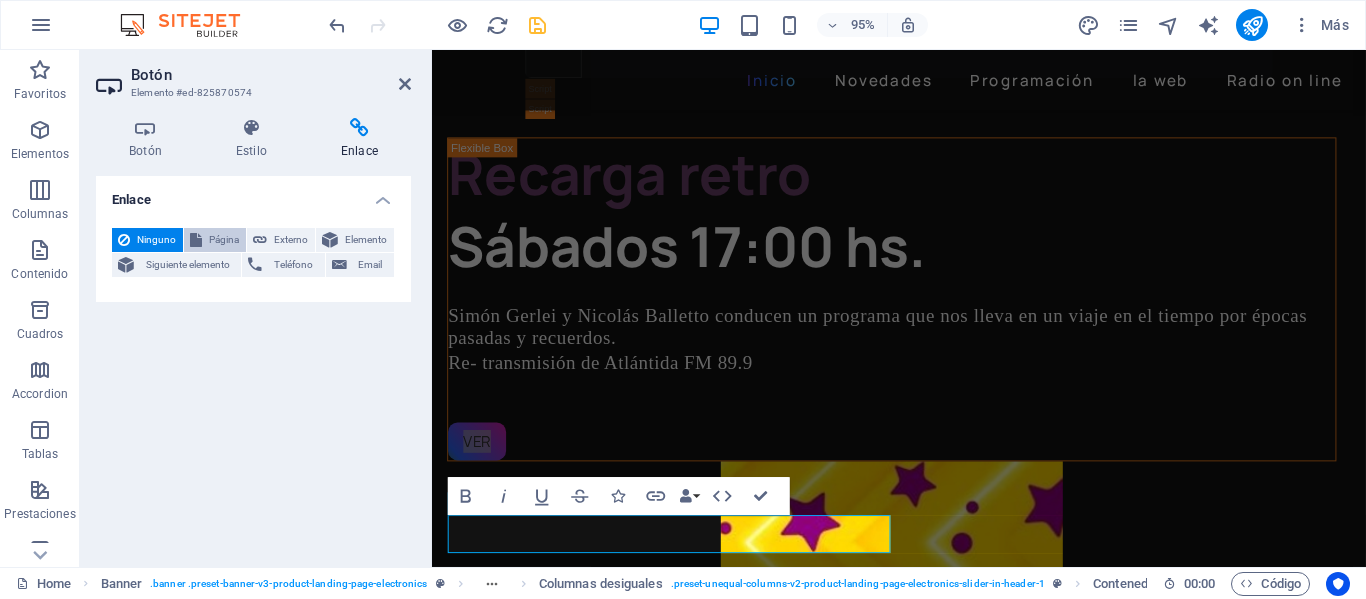 click on "Página" at bounding box center (224, 240) 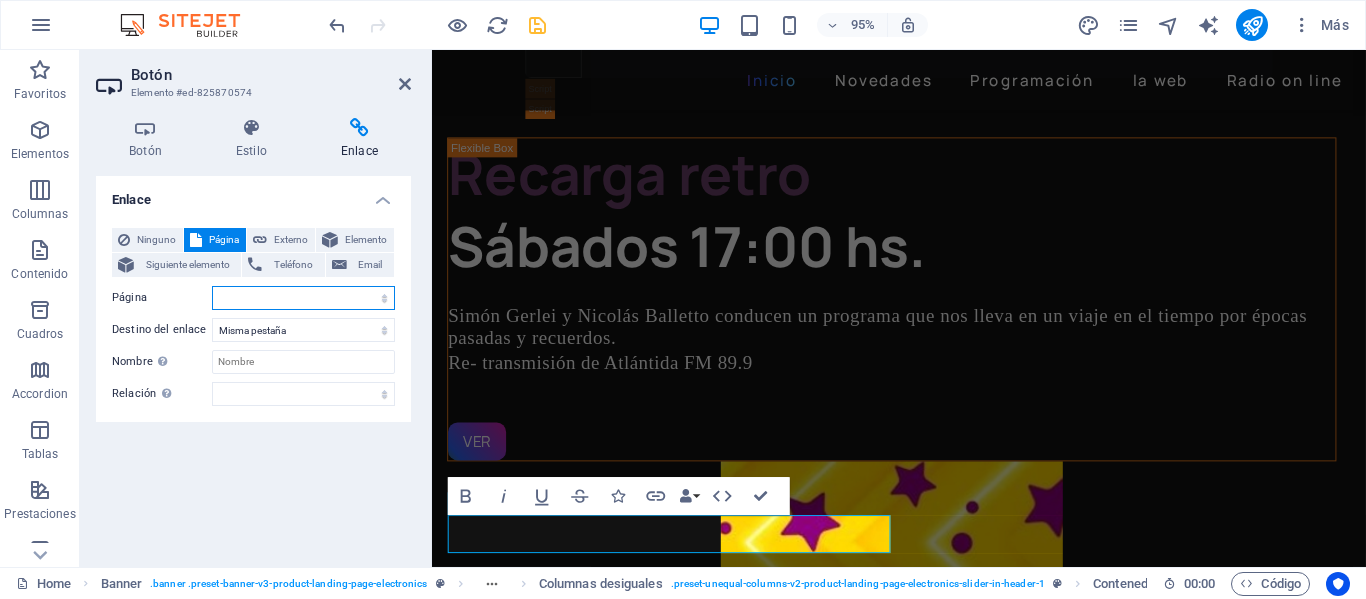 click on "Home Novedades Programación La web radio on line Sentido comun La noche Recarga retro" at bounding box center [303, 298] 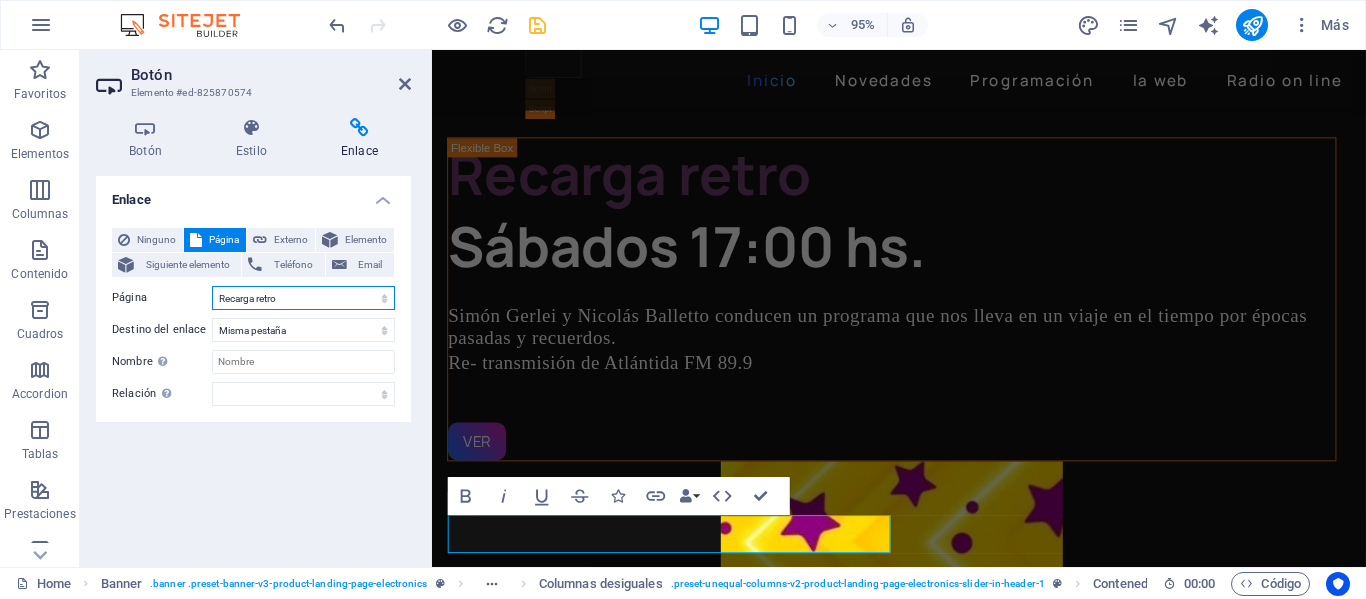 click on "Home Novedades Programación La web radio on line Sentido comun La noche Recarga retro" at bounding box center (303, 298) 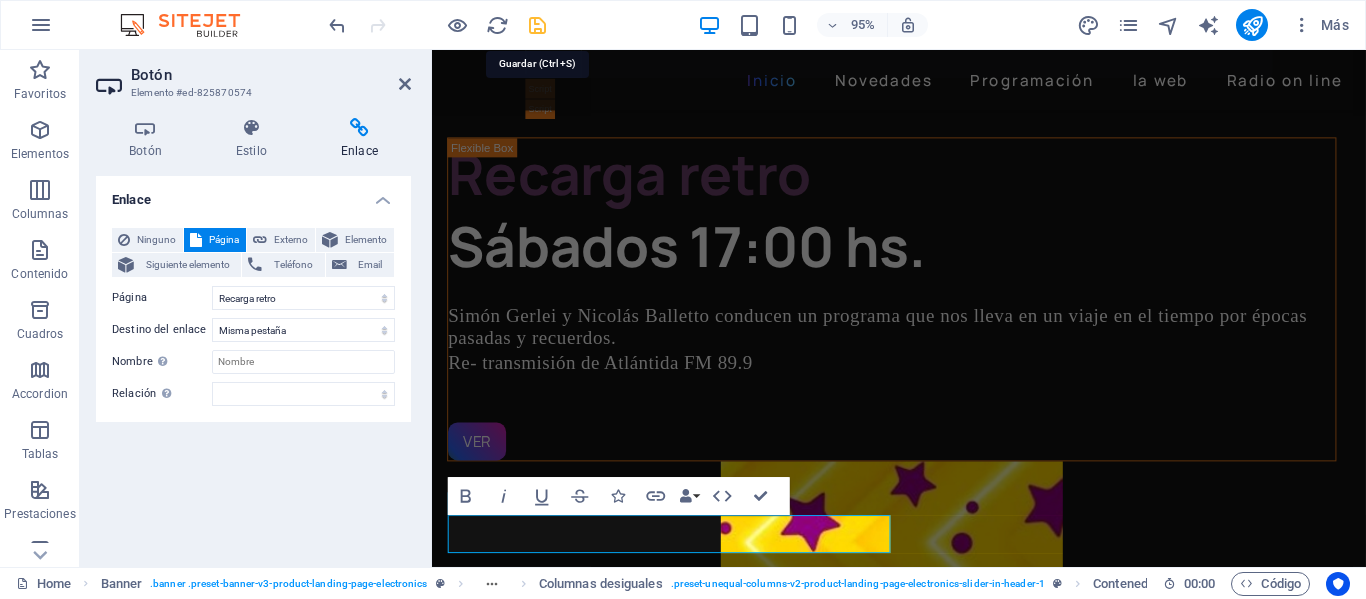 click at bounding box center [537, 25] 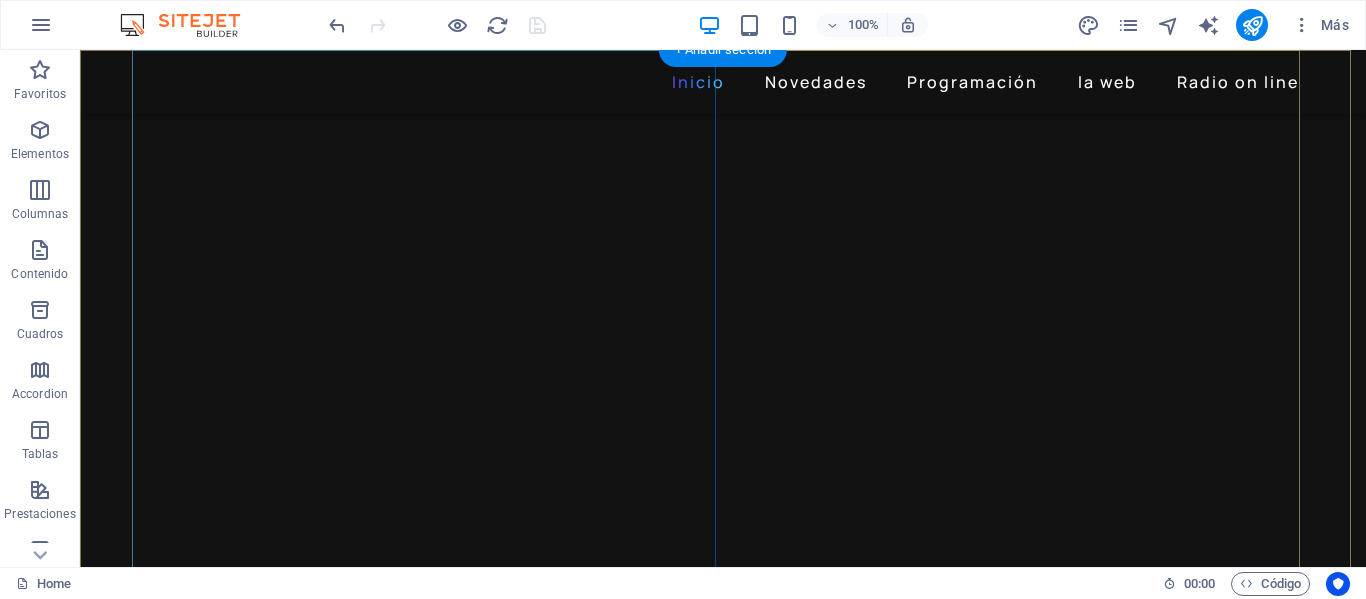 scroll, scrollTop: 300, scrollLeft: 0, axis: vertical 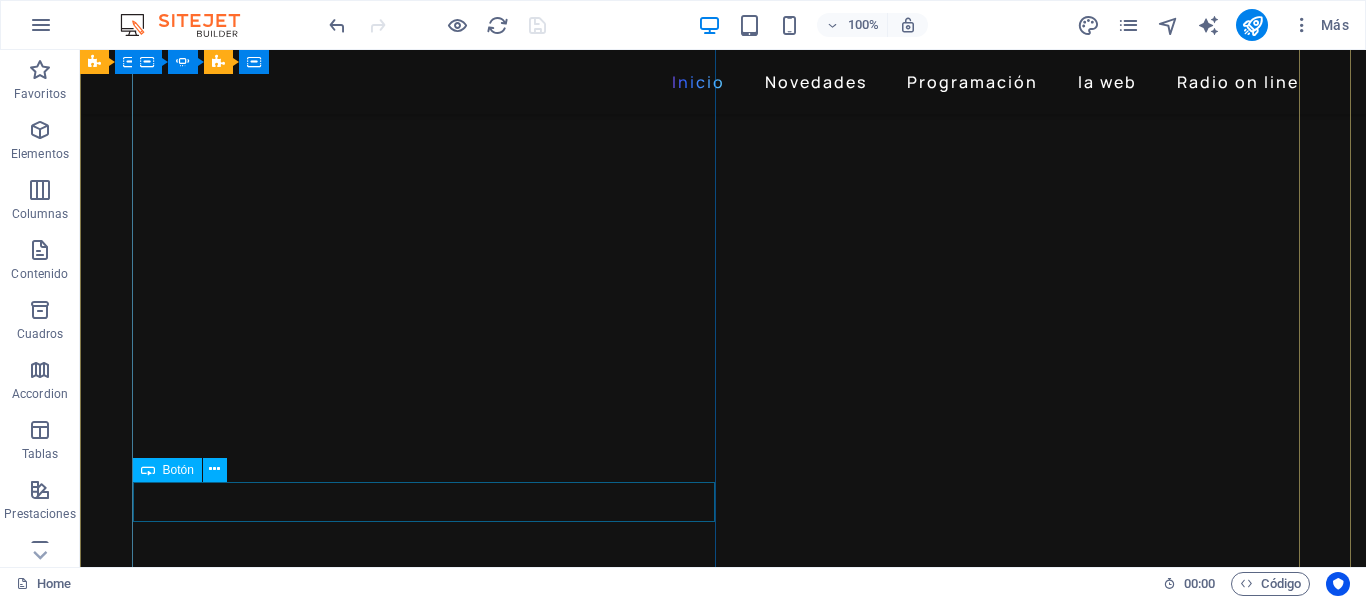 click on "VER" at bounding box center (-445, 979) 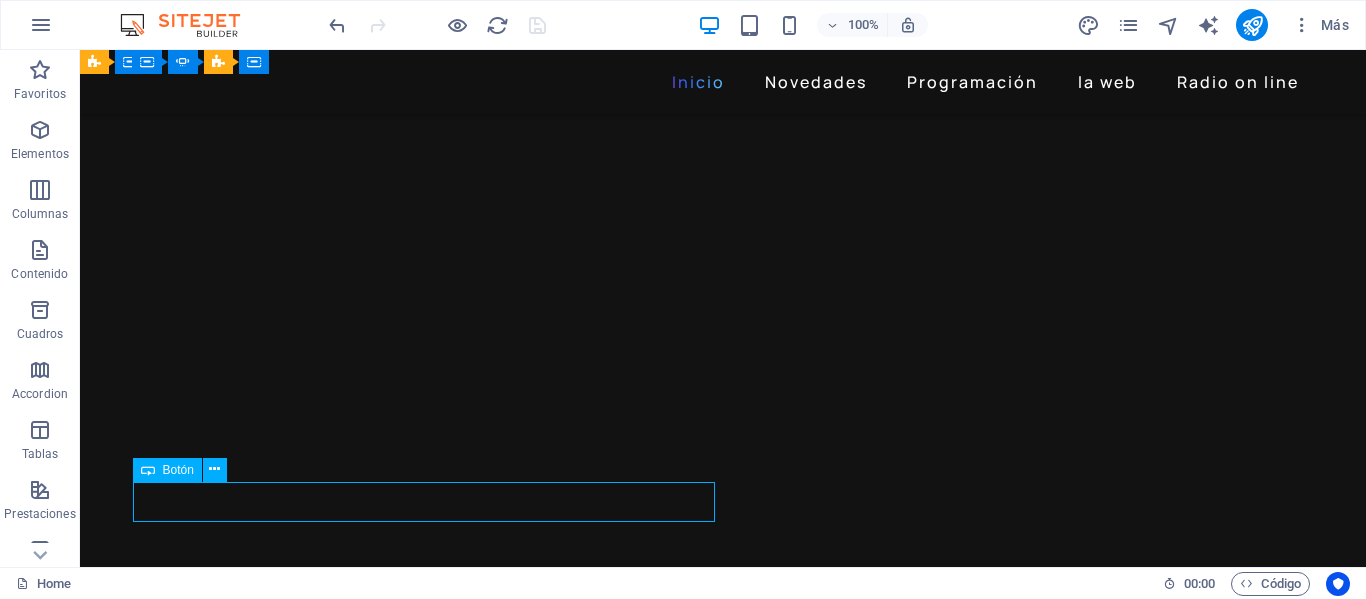 click on "VER" at bounding box center [-445, 979] 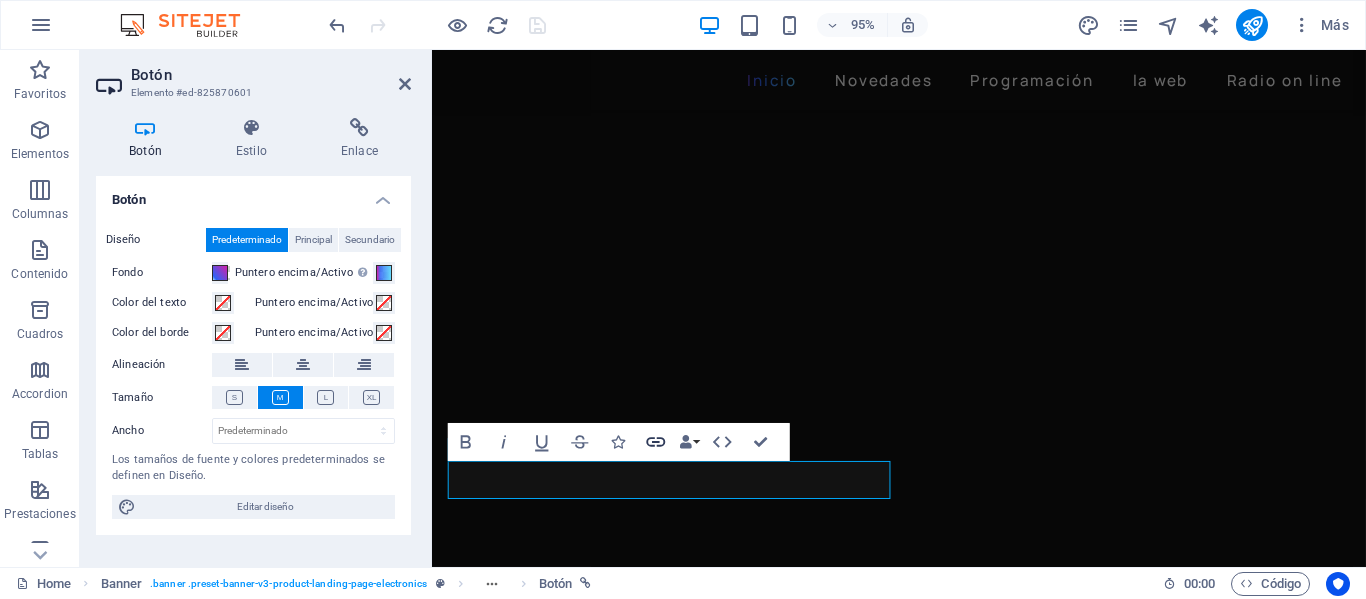 click 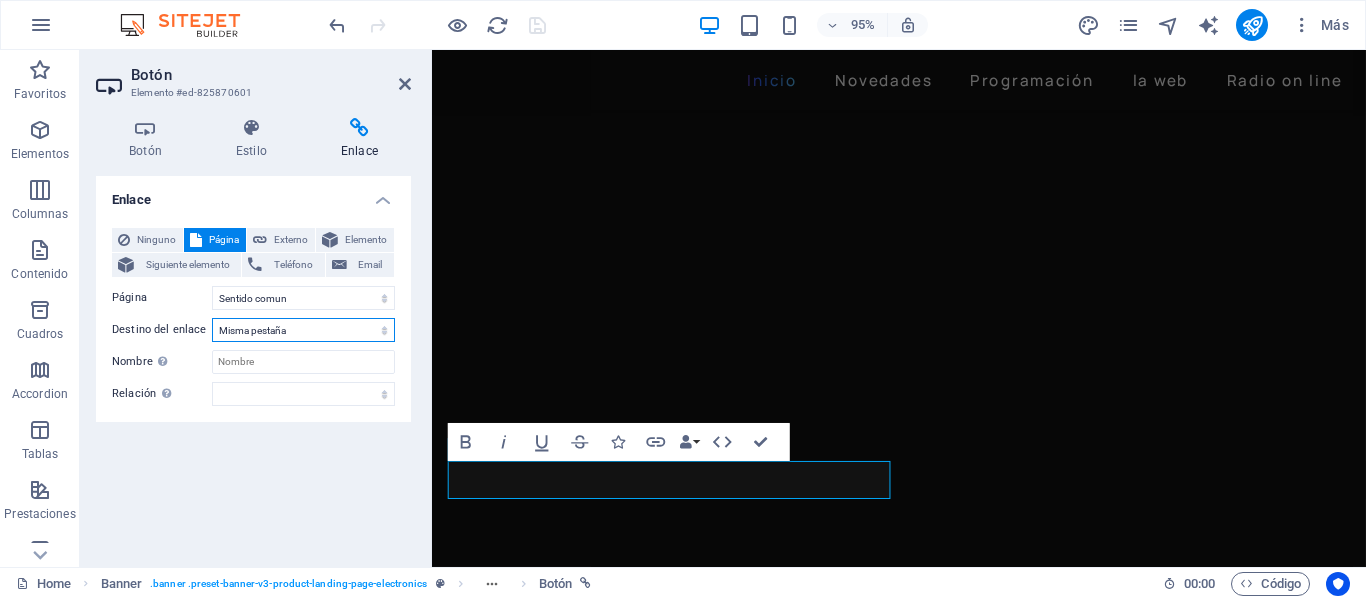 click on "Nueva pestaña Misma pestaña Superposición" at bounding box center (303, 330) 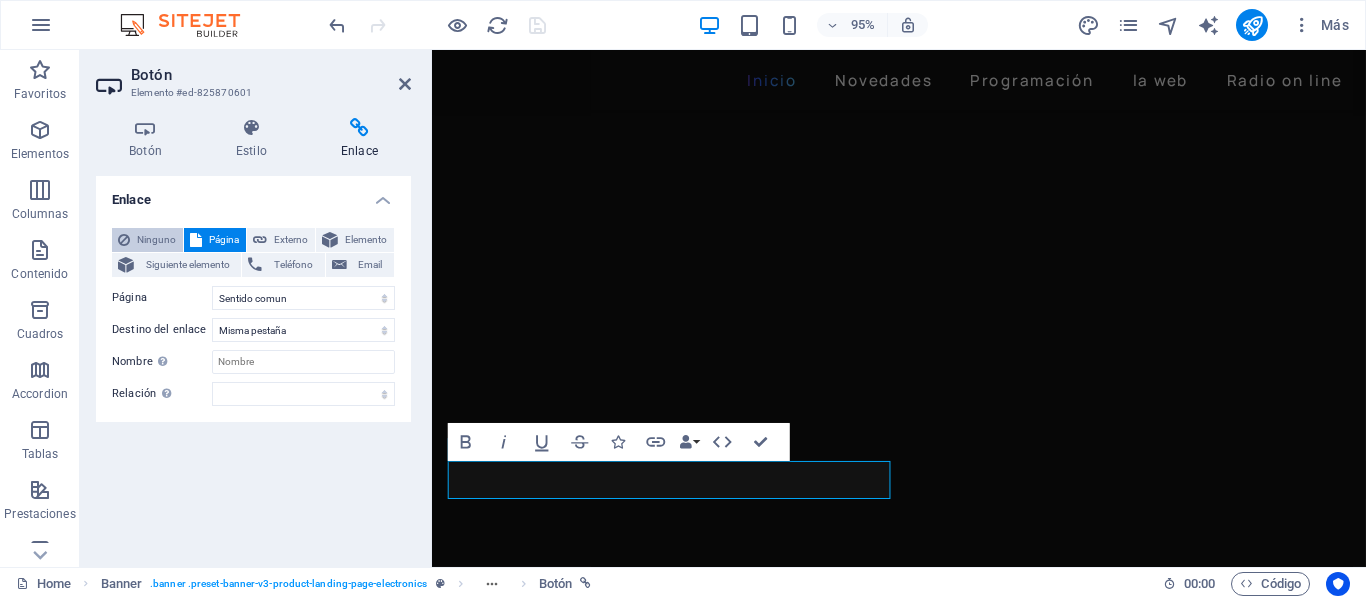 click on "Ninguno" at bounding box center (156, 240) 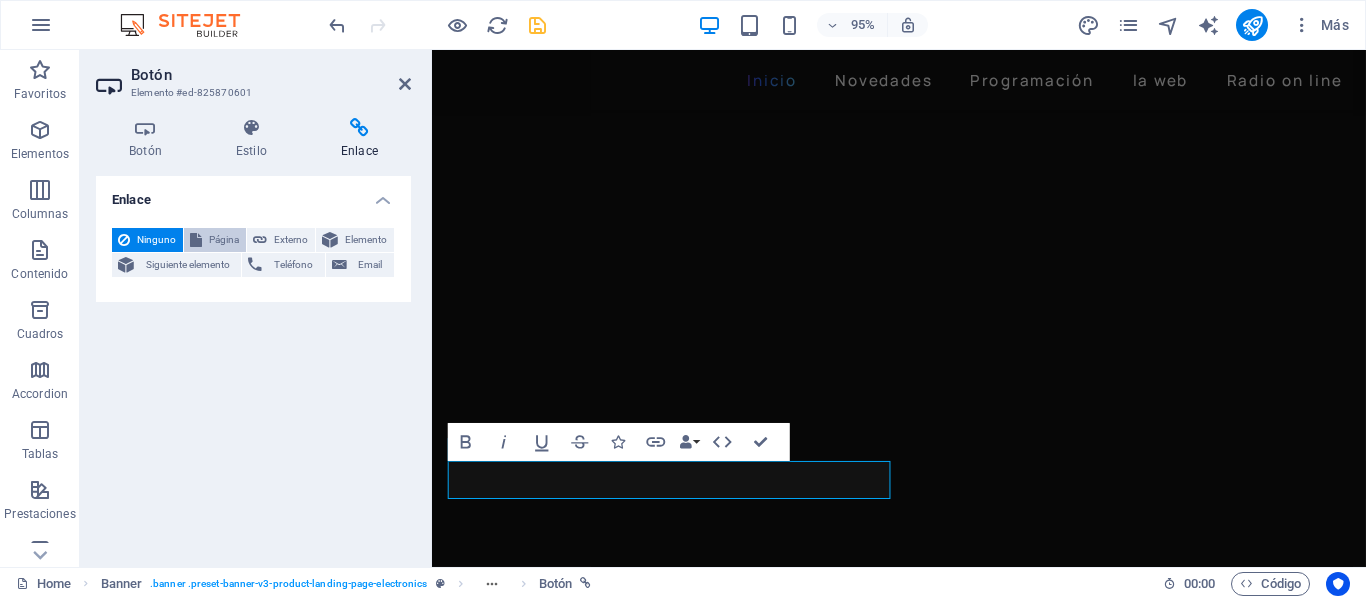 click on "Página" at bounding box center (224, 240) 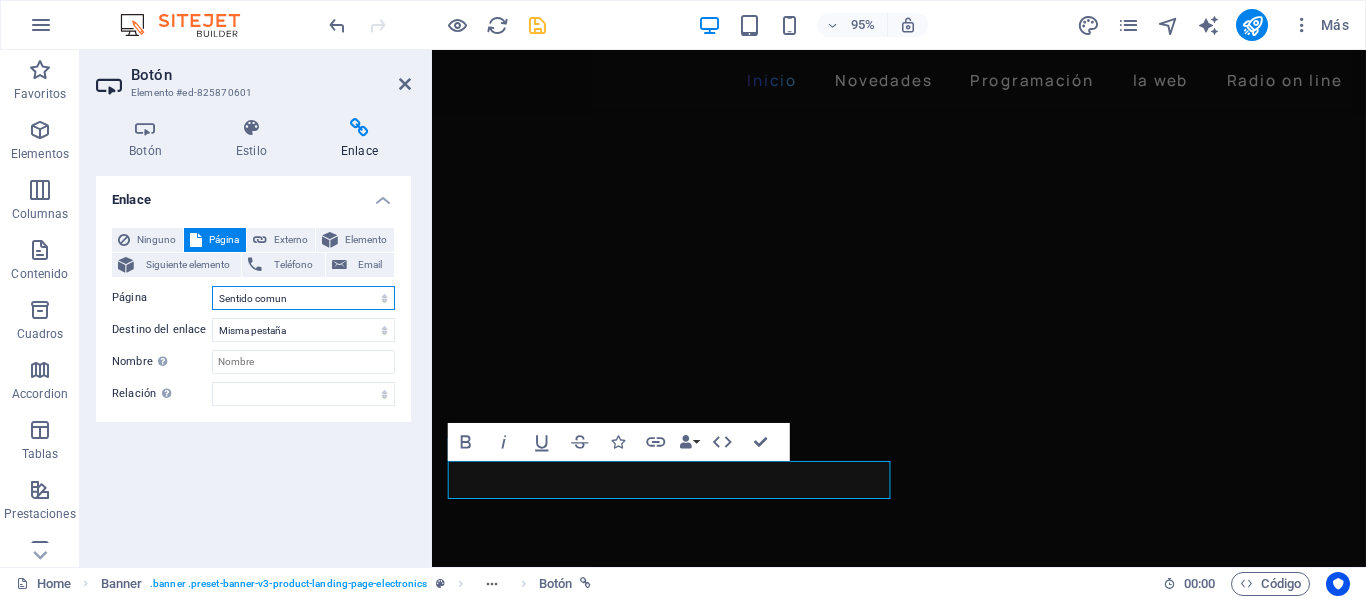 click on "Home Novedades Programación La web radio on line Sentido comun La noche Recarga retro" at bounding box center (303, 298) 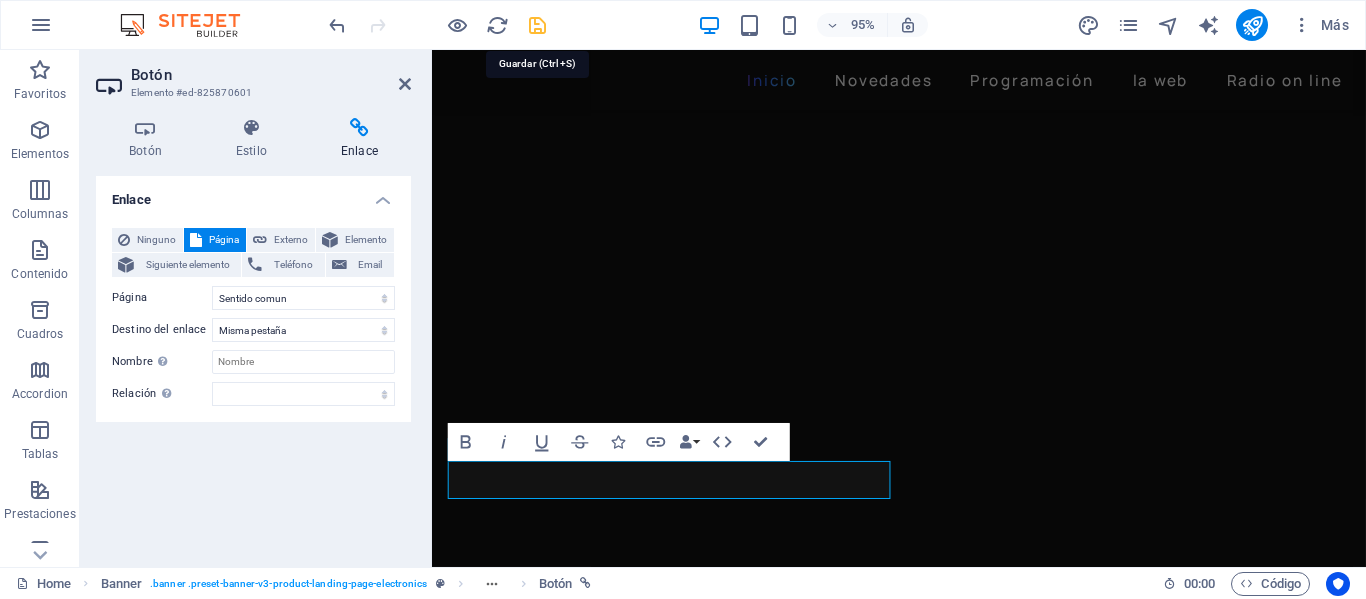 click at bounding box center [537, 25] 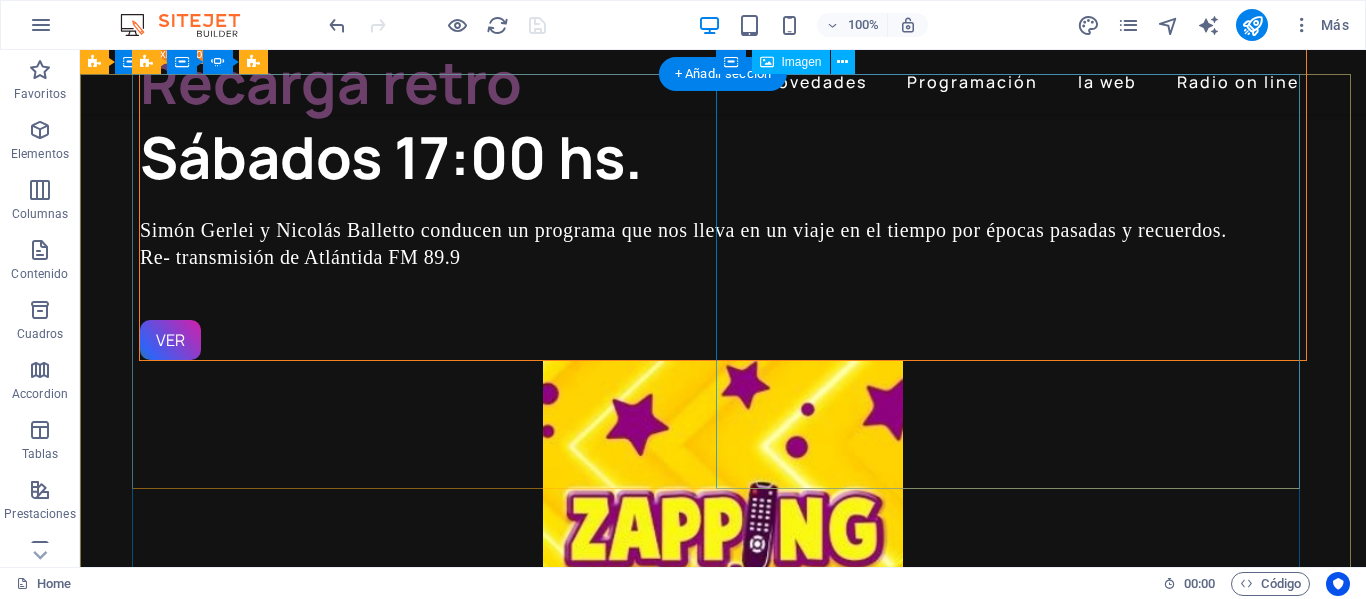 scroll, scrollTop: 200, scrollLeft: 0, axis: vertical 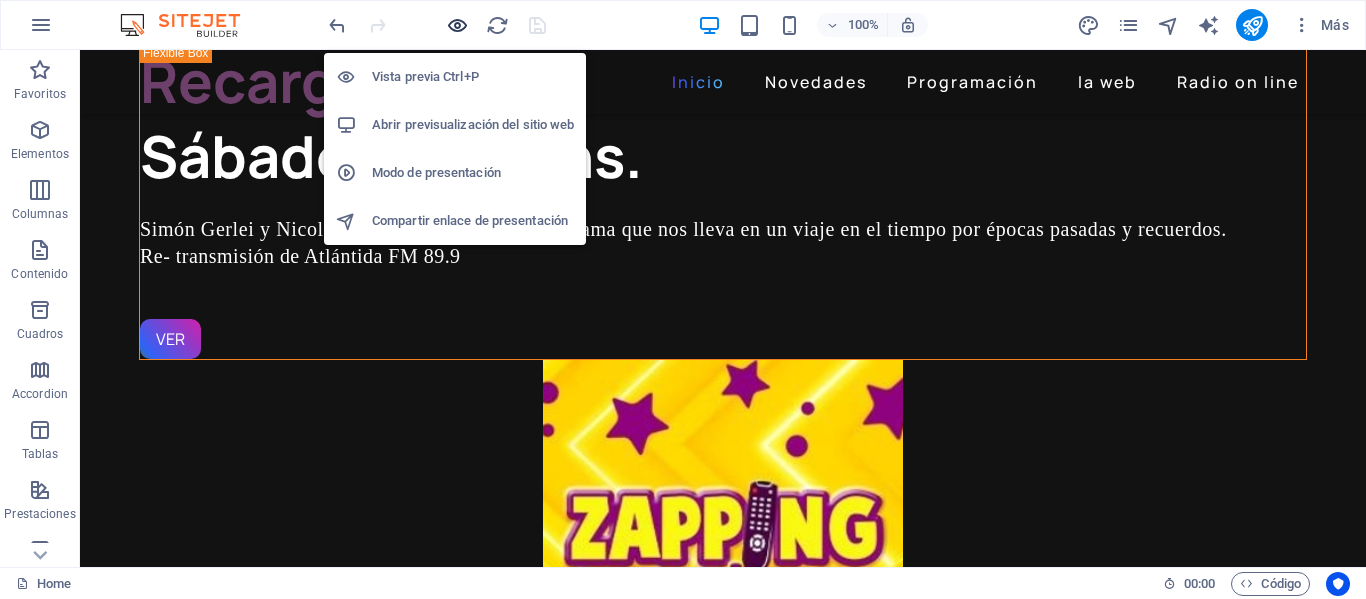 click at bounding box center [457, 25] 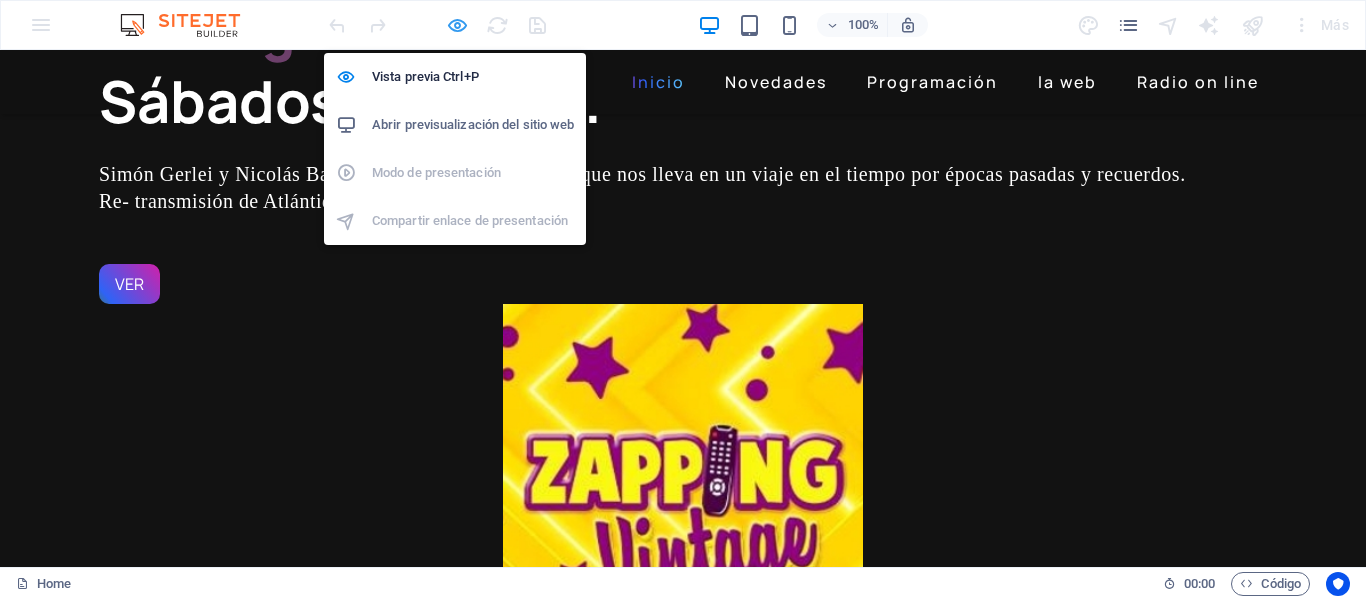 scroll, scrollTop: 146, scrollLeft: 0, axis: vertical 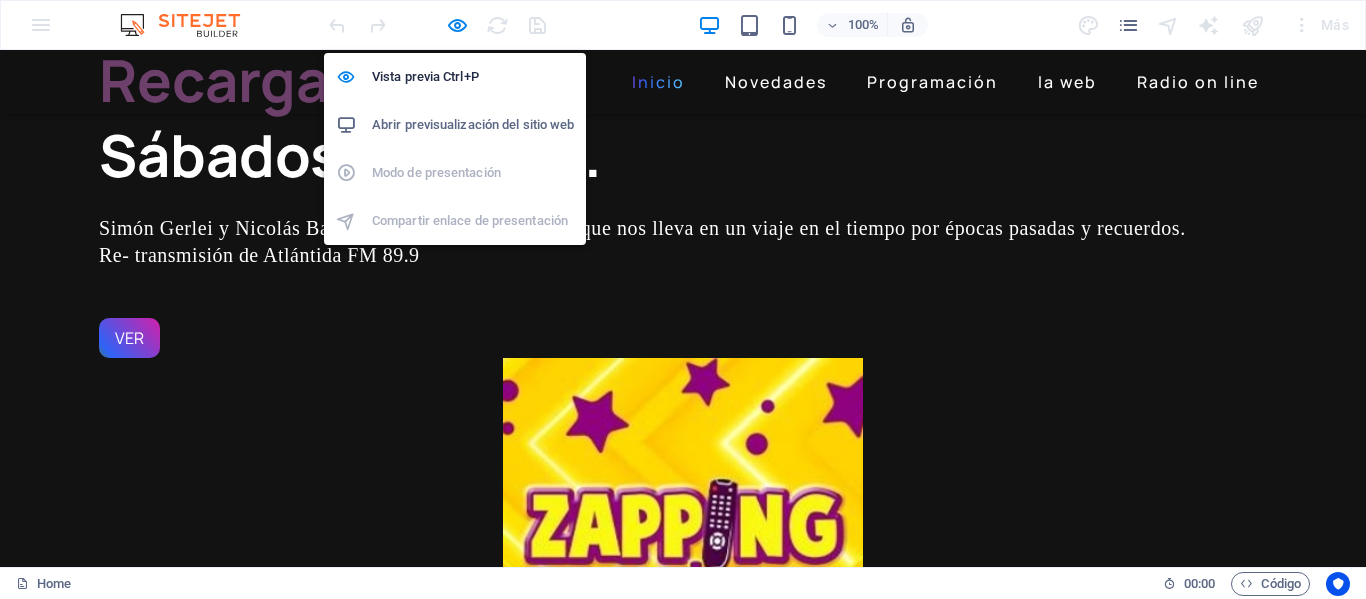 click on "Abrir previsualización del sitio web" at bounding box center (473, 125) 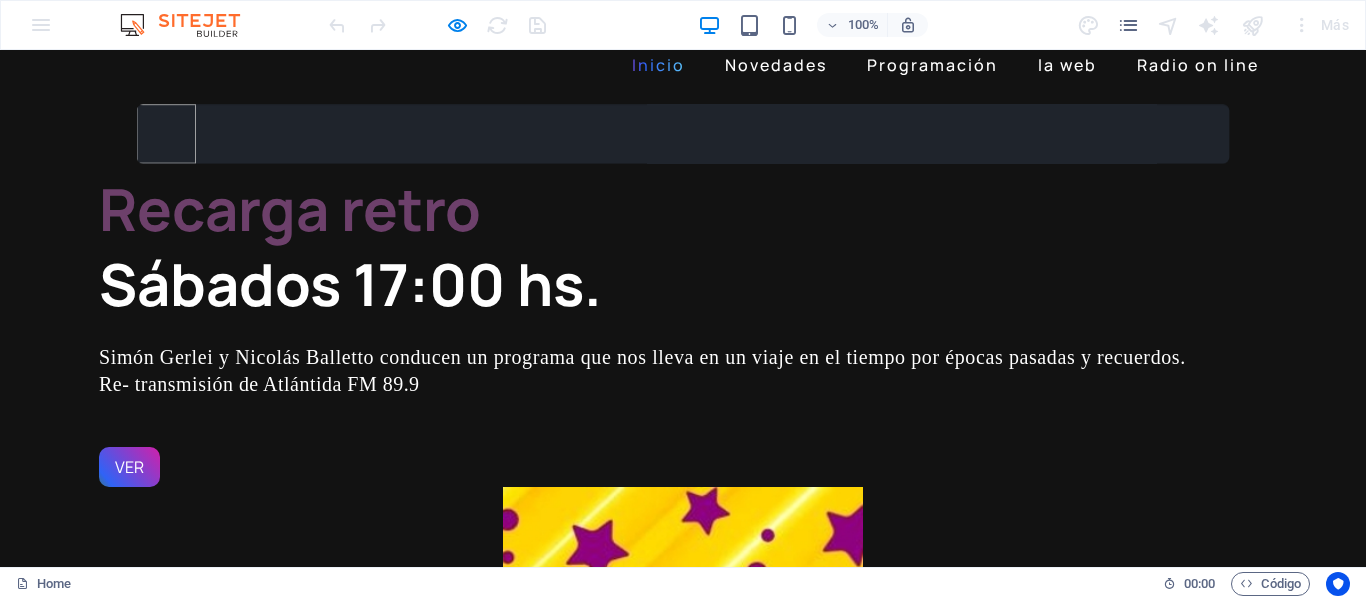scroll, scrollTop: 0, scrollLeft: 0, axis: both 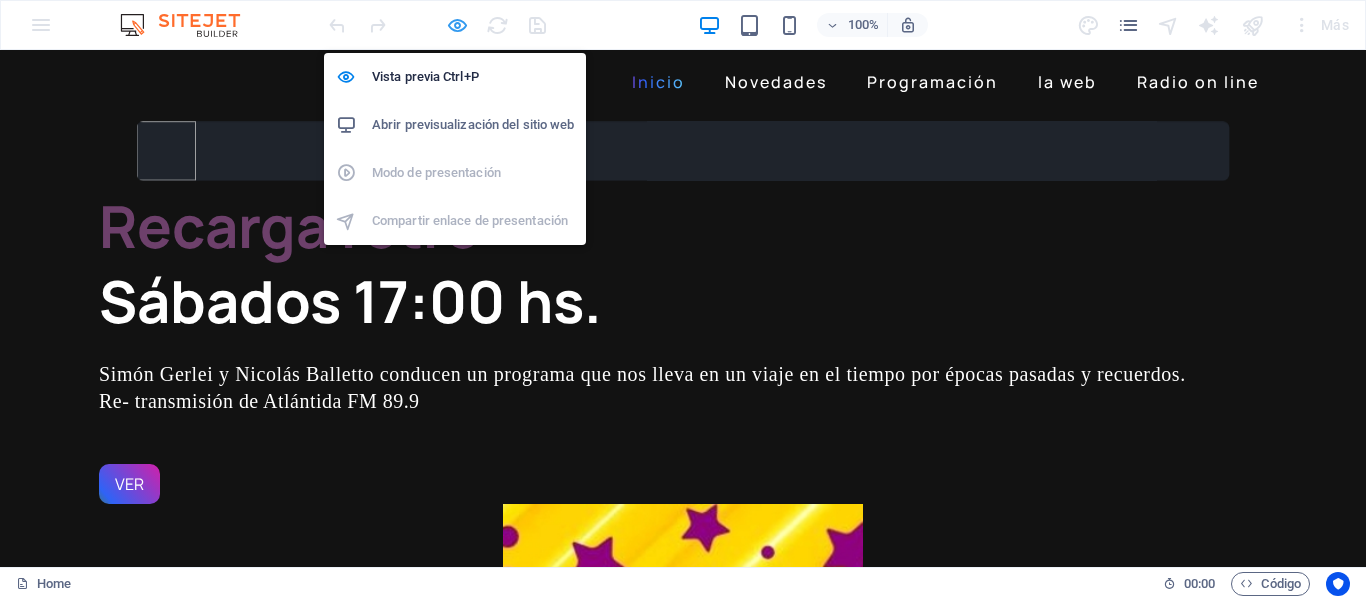 click at bounding box center (457, 25) 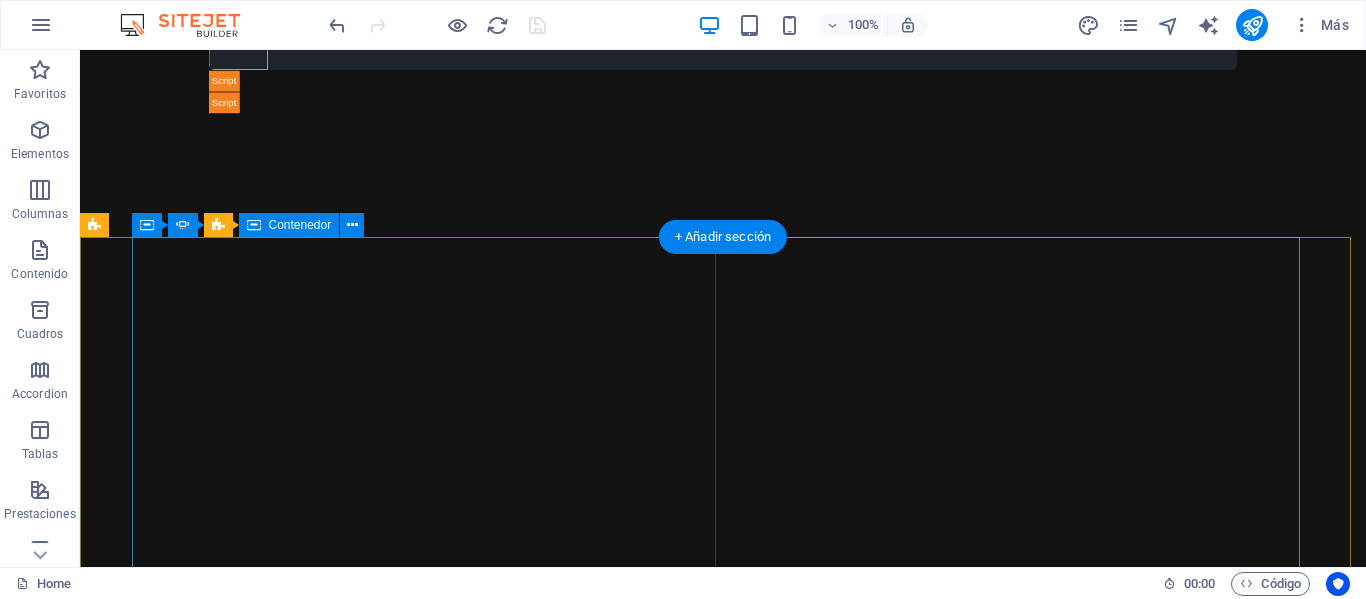 scroll, scrollTop: 0, scrollLeft: 0, axis: both 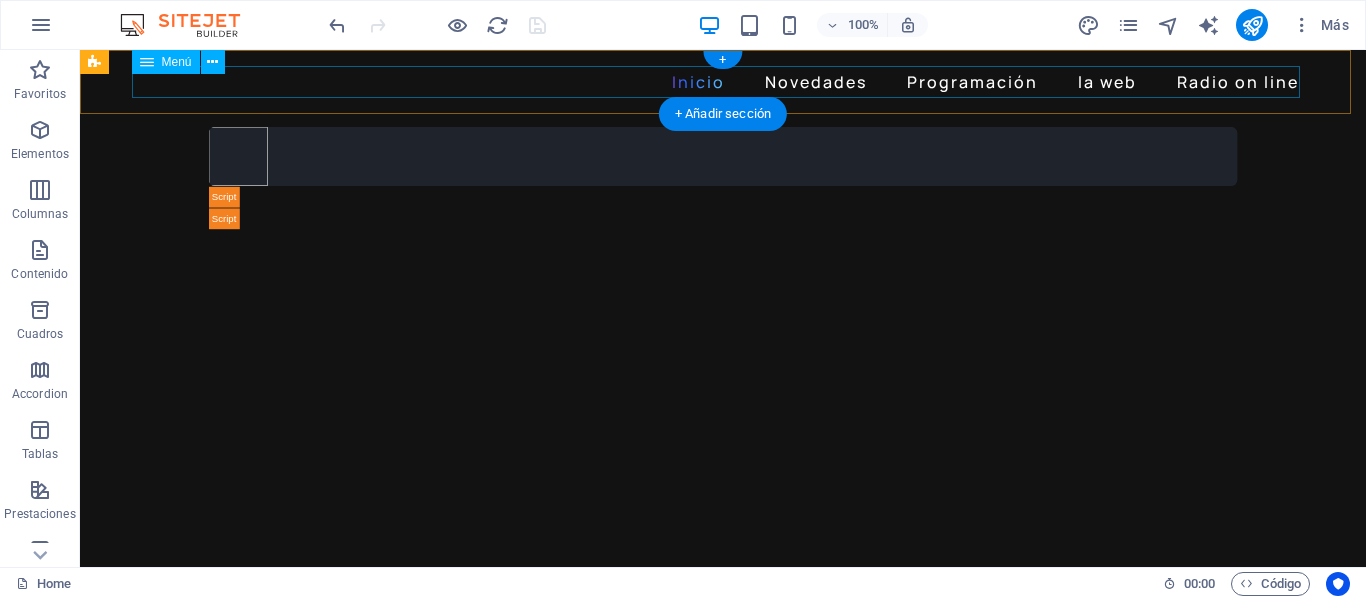 click on "Inicio Novedades Programación la web Radio on line" at bounding box center (723, 82) 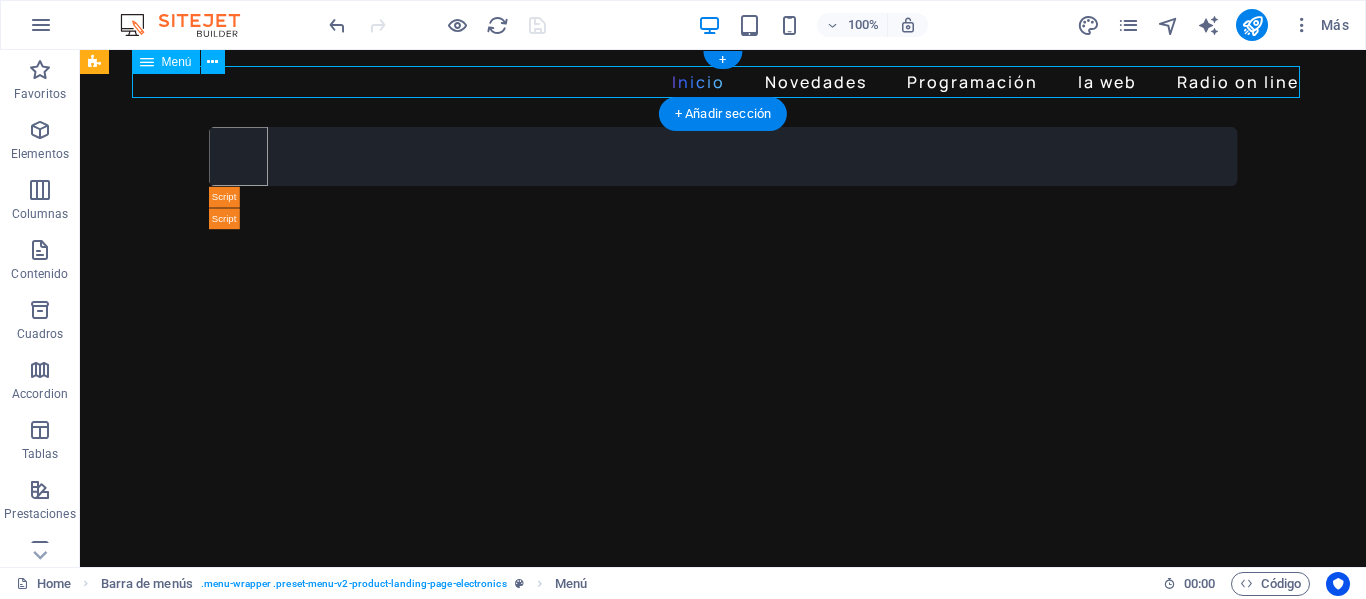 click on "Inicio Novedades Programación la web Radio on line" at bounding box center (723, 82) 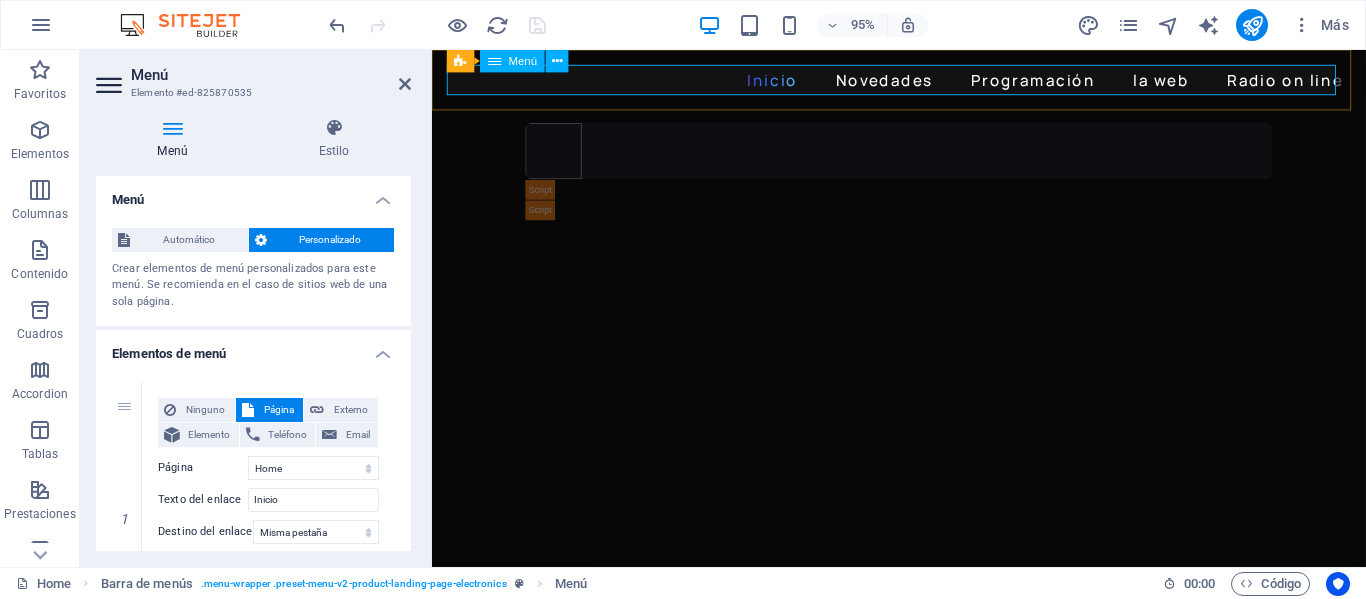 click on "Inicio Novedades Programación la web Radio on line" at bounding box center [923, 82] 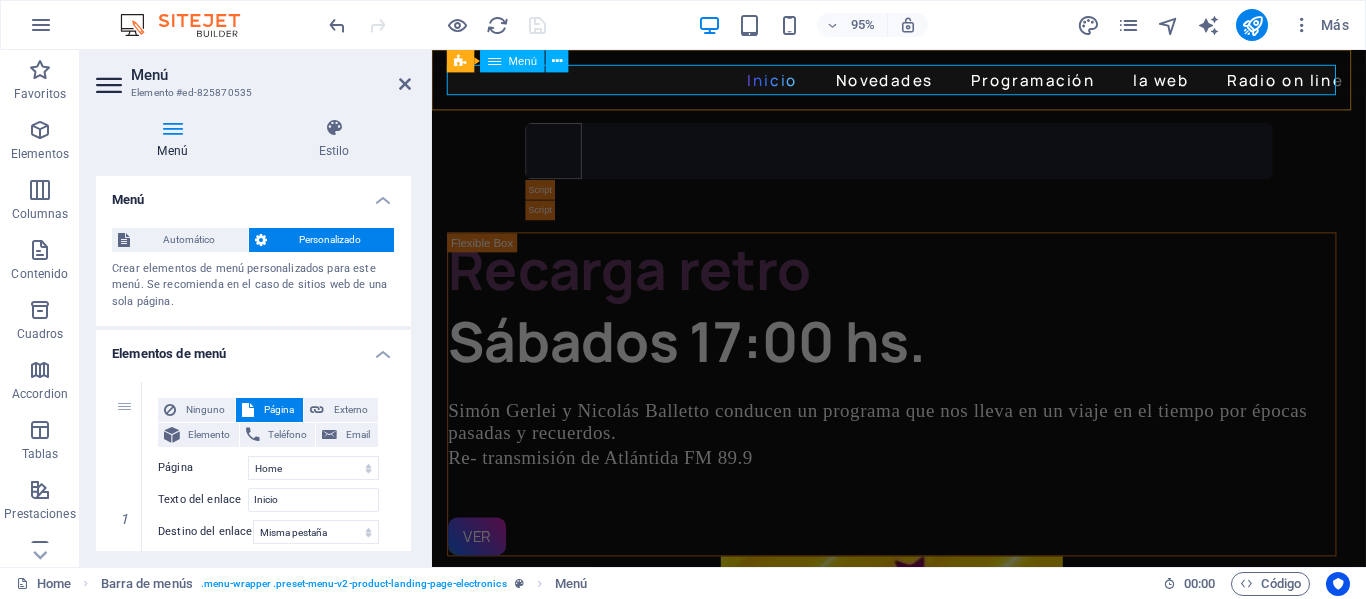 click on "Inicio Novedades Programación la web Radio on line" at bounding box center (923, 82) 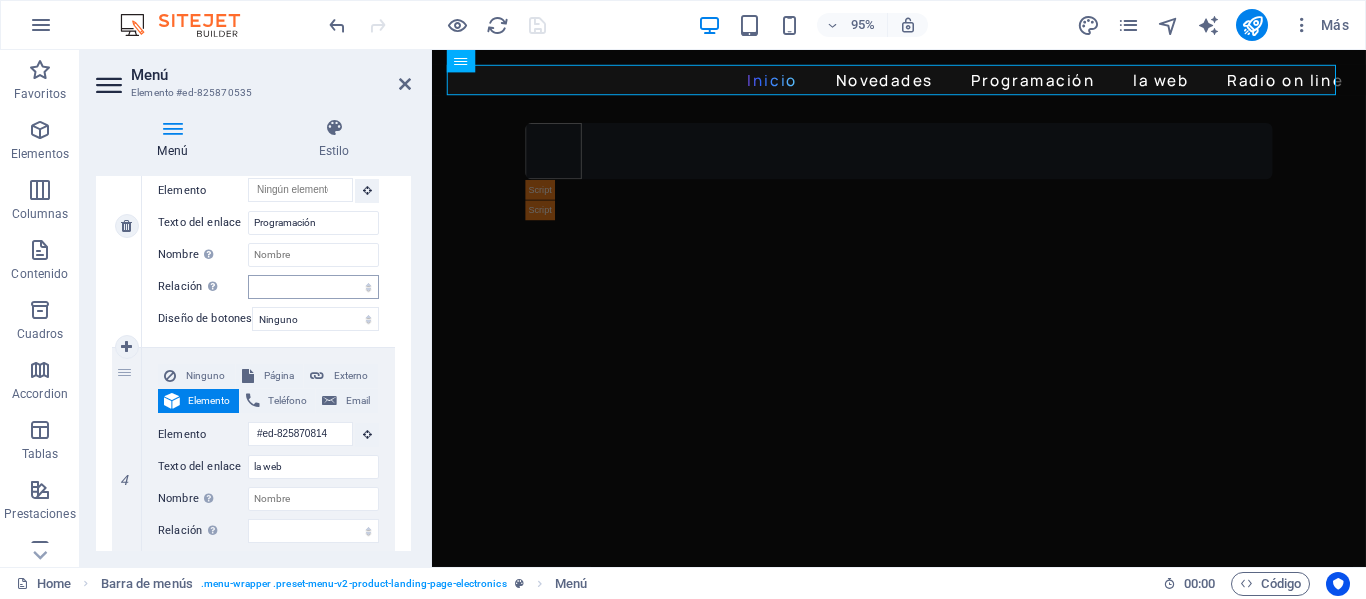 scroll, scrollTop: 600, scrollLeft: 0, axis: vertical 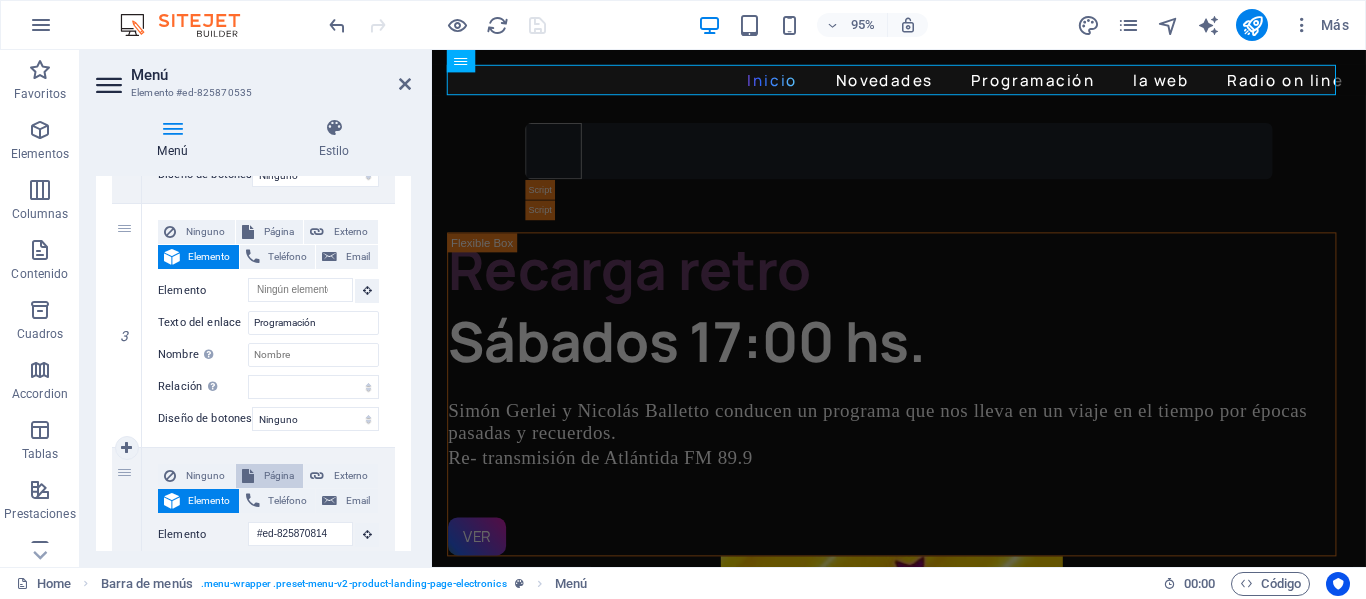 click on "Página" at bounding box center (279, 476) 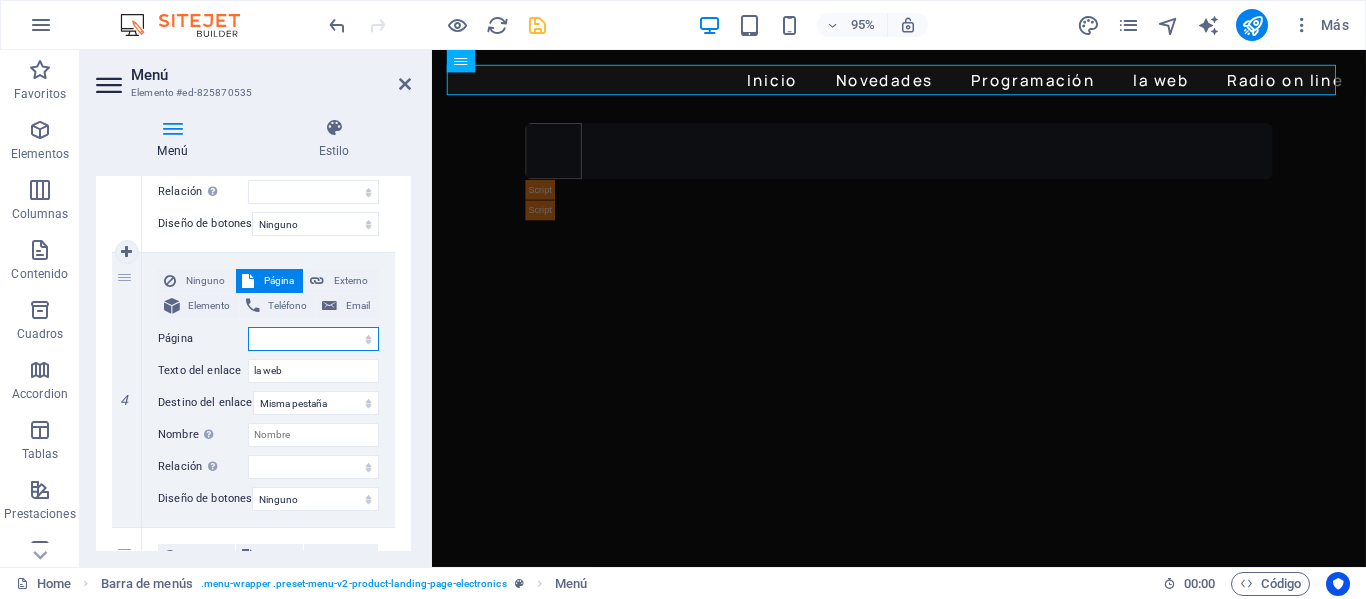 scroll, scrollTop: 800, scrollLeft: 0, axis: vertical 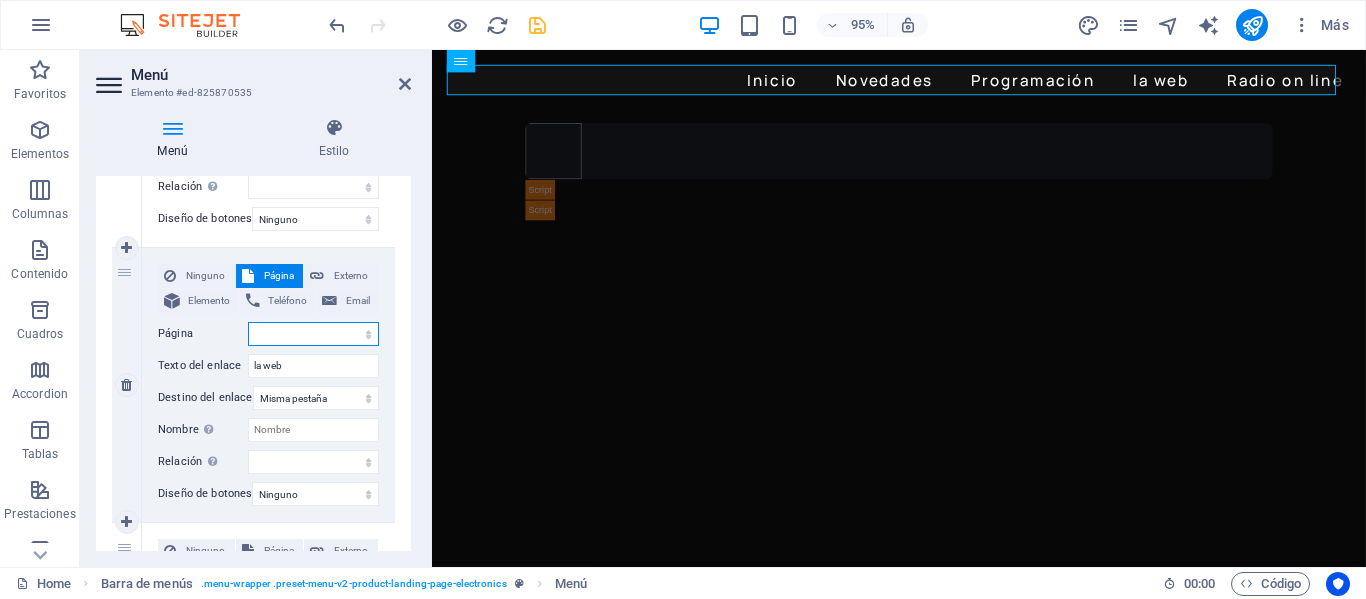 click on "Home Novedades Programación La web radio on line Sentido comun La noche Recarga retro" at bounding box center [313, 334] 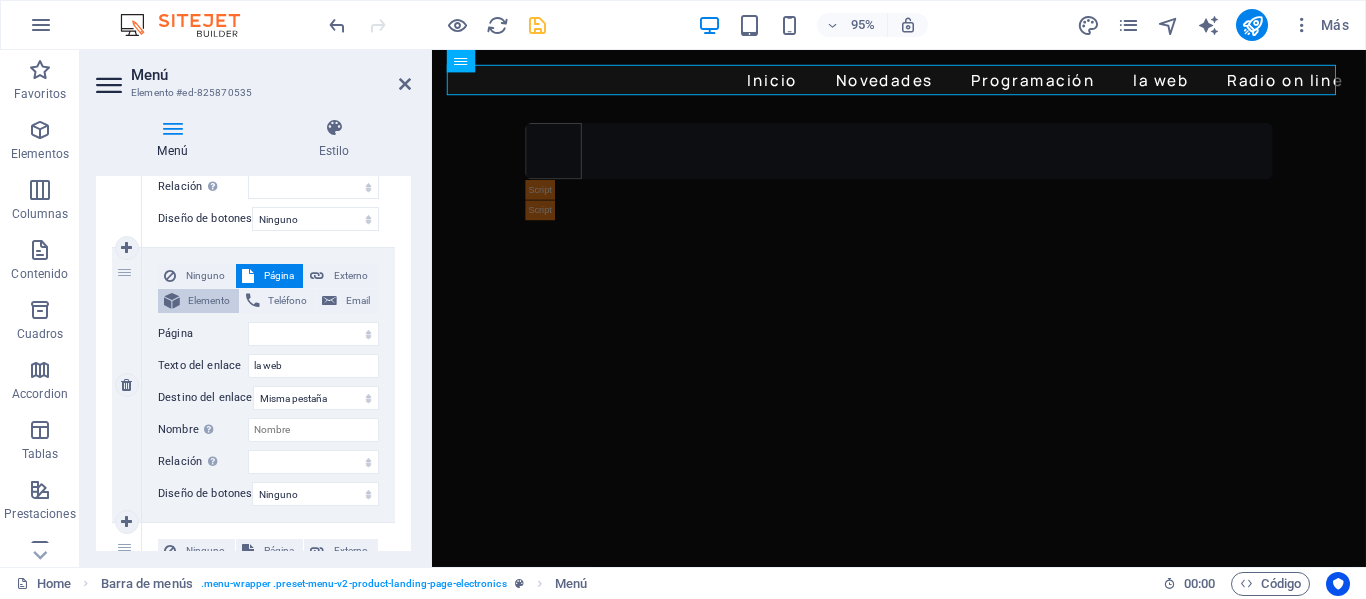 click on "Elemento" at bounding box center [209, 301] 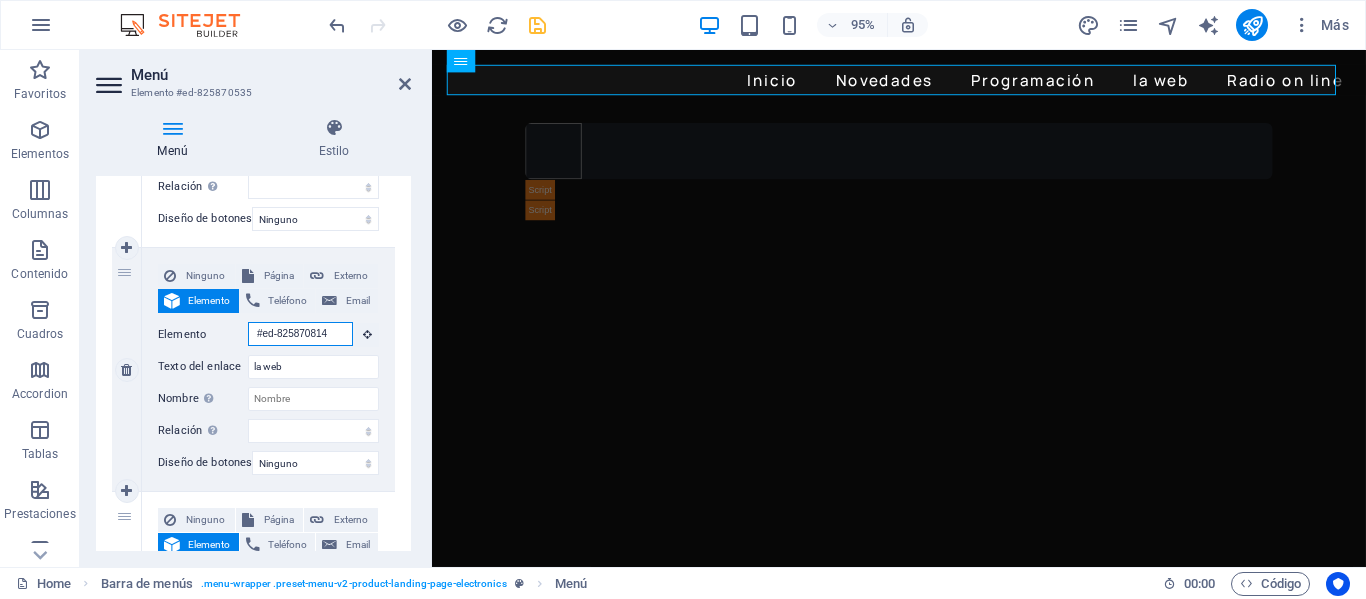 scroll, scrollTop: 0, scrollLeft: 3, axis: horizontal 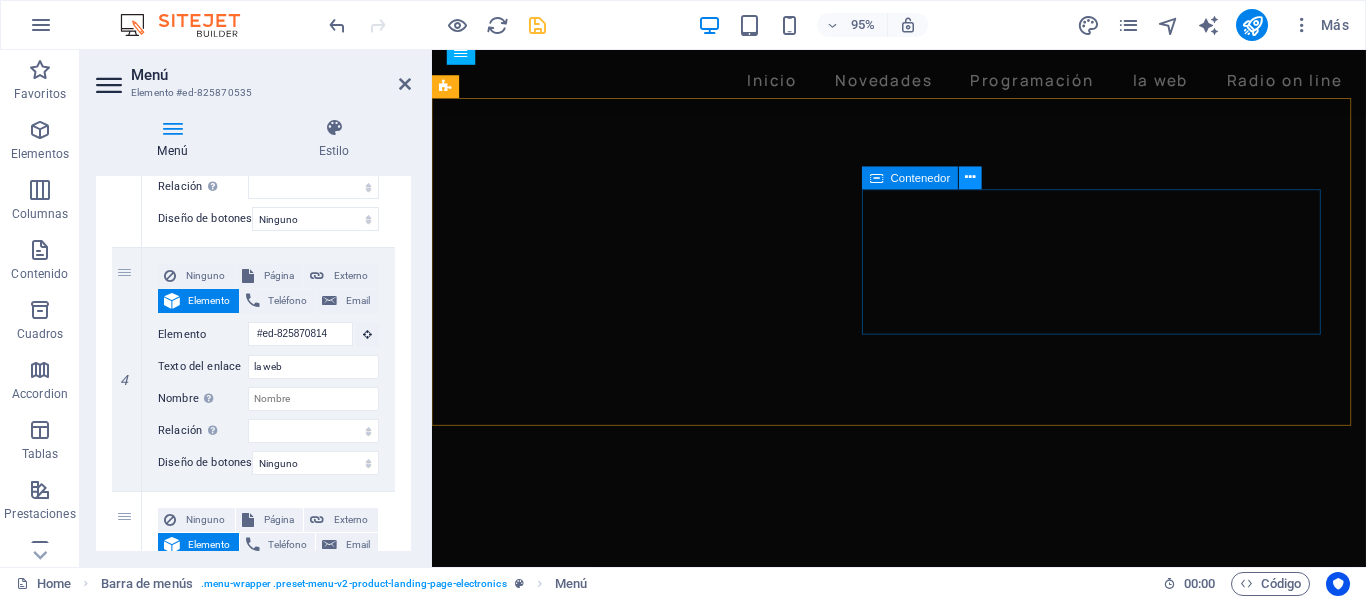 click at bounding box center [970, 178] 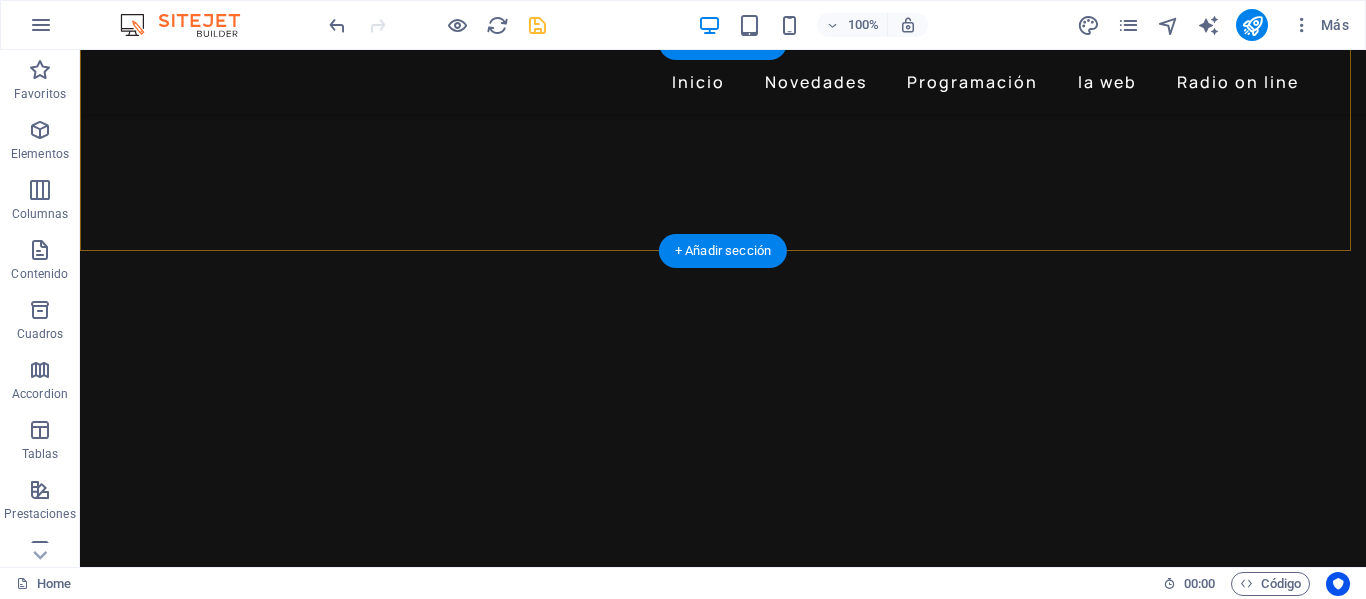 scroll, scrollTop: 1161, scrollLeft: 0, axis: vertical 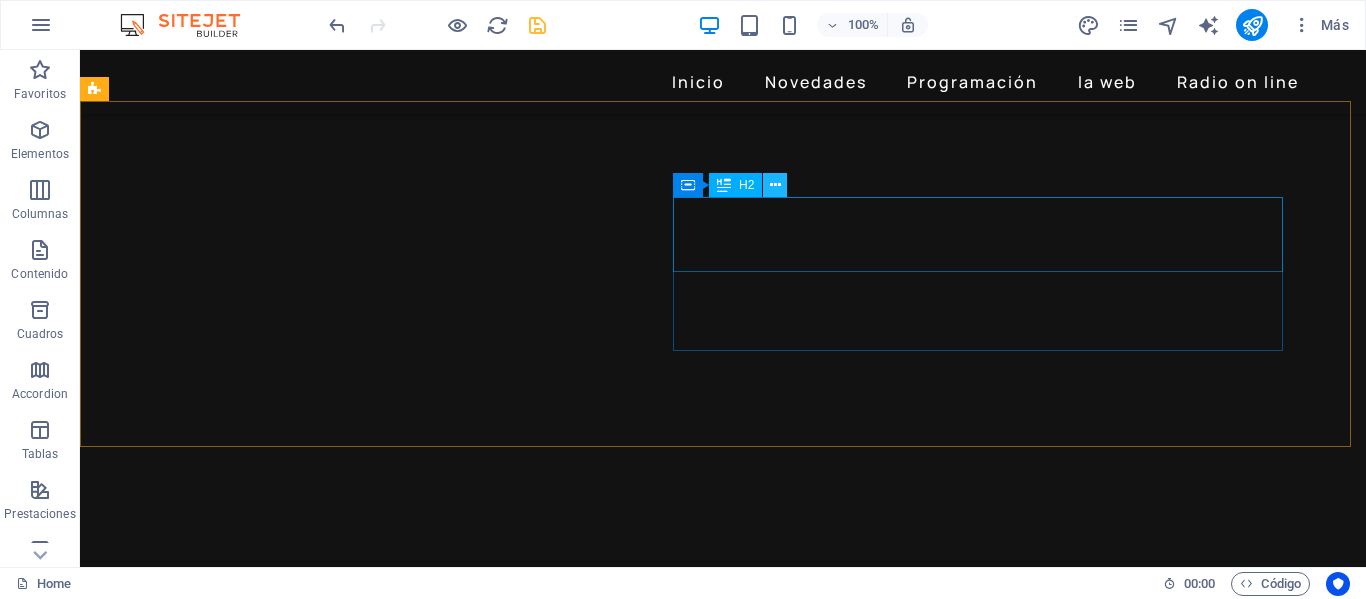 click at bounding box center (775, 185) 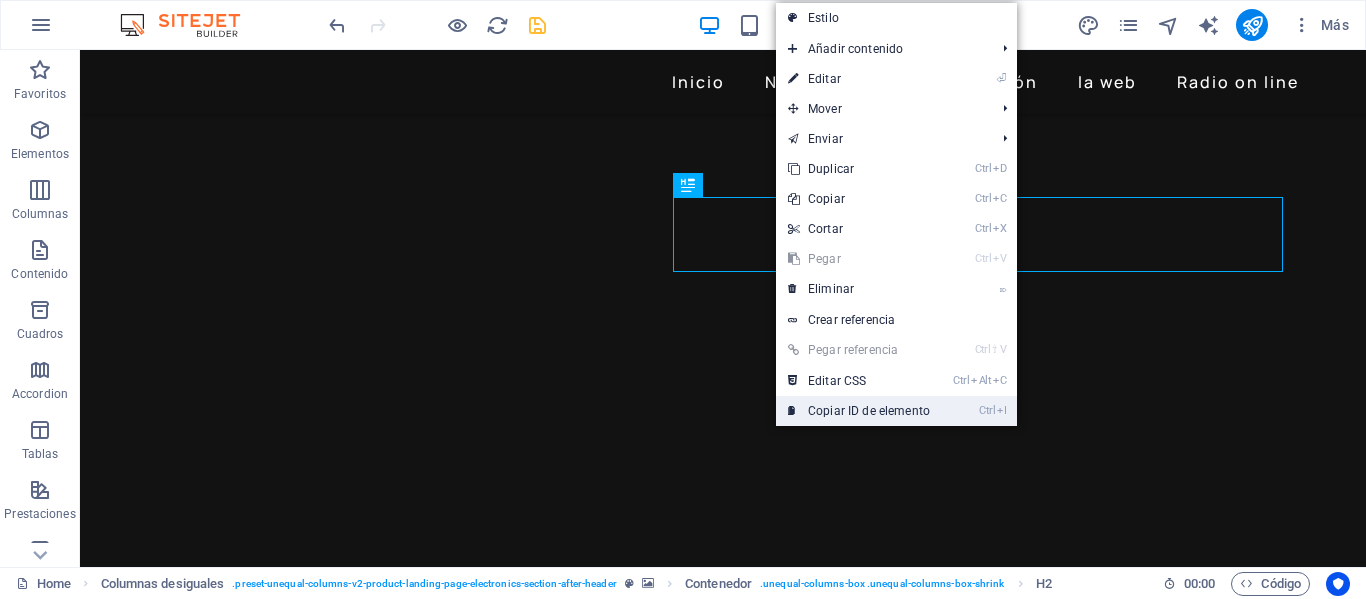 click on "Ctrl I  Copiar ID de elemento" at bounding box center [859, 411] 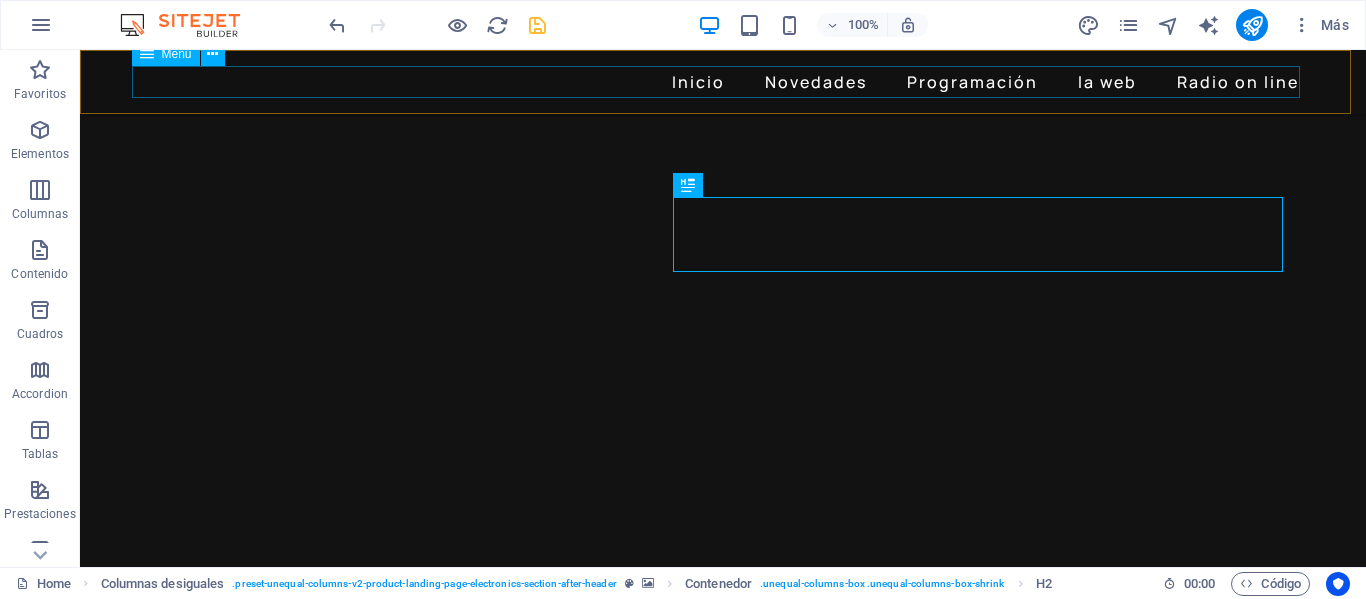 click on "Inicio Novedades Programación la web Radio on line" at bounding box center [723, 82] 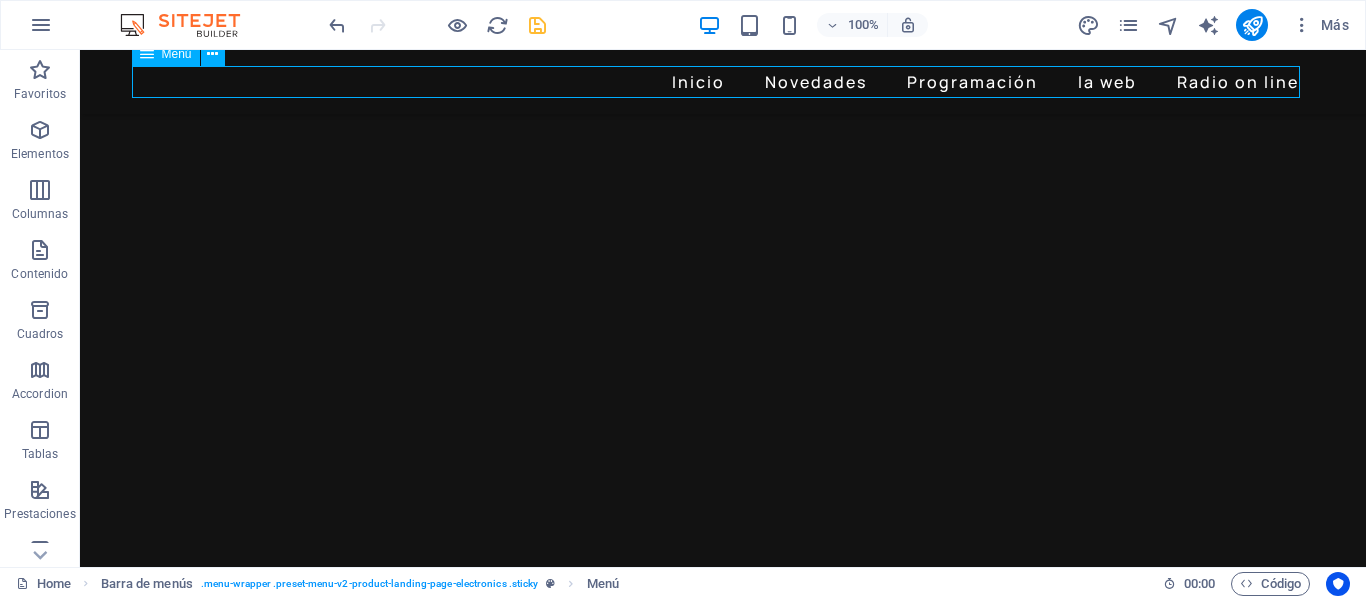 click on "Inicio Novedades Programación la web Radio on line" at bounding box center [723, 82] 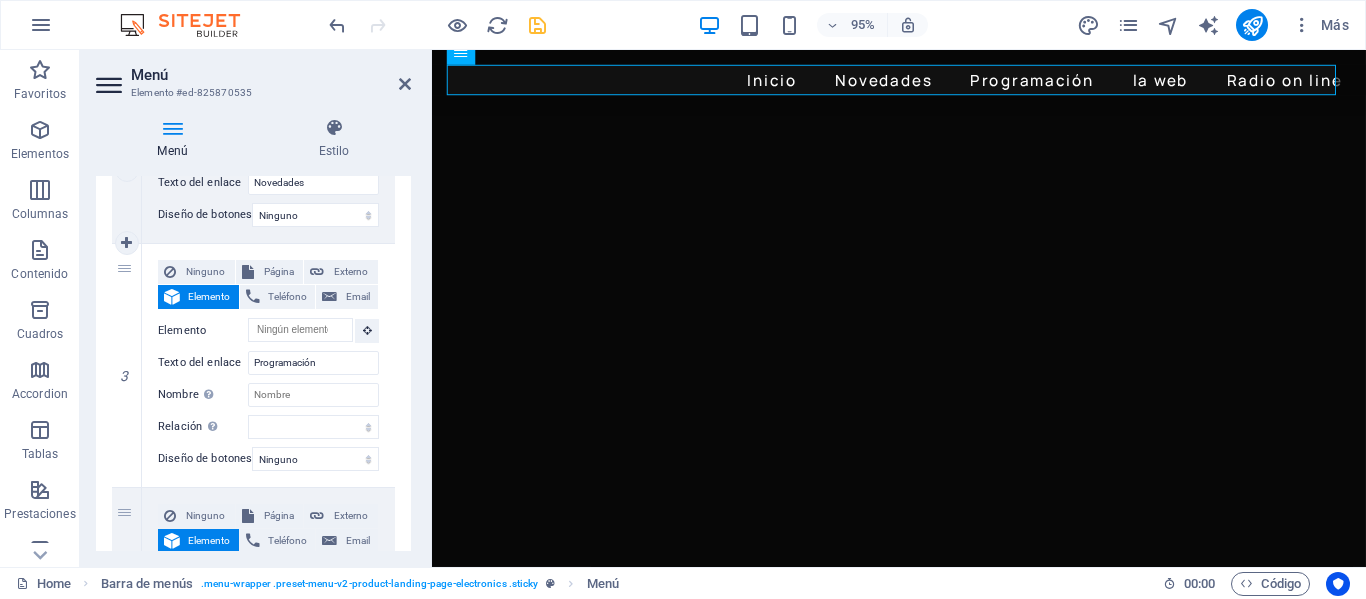 scroll, scrollTop: 600, scrollLeft: 0, axis: vertical 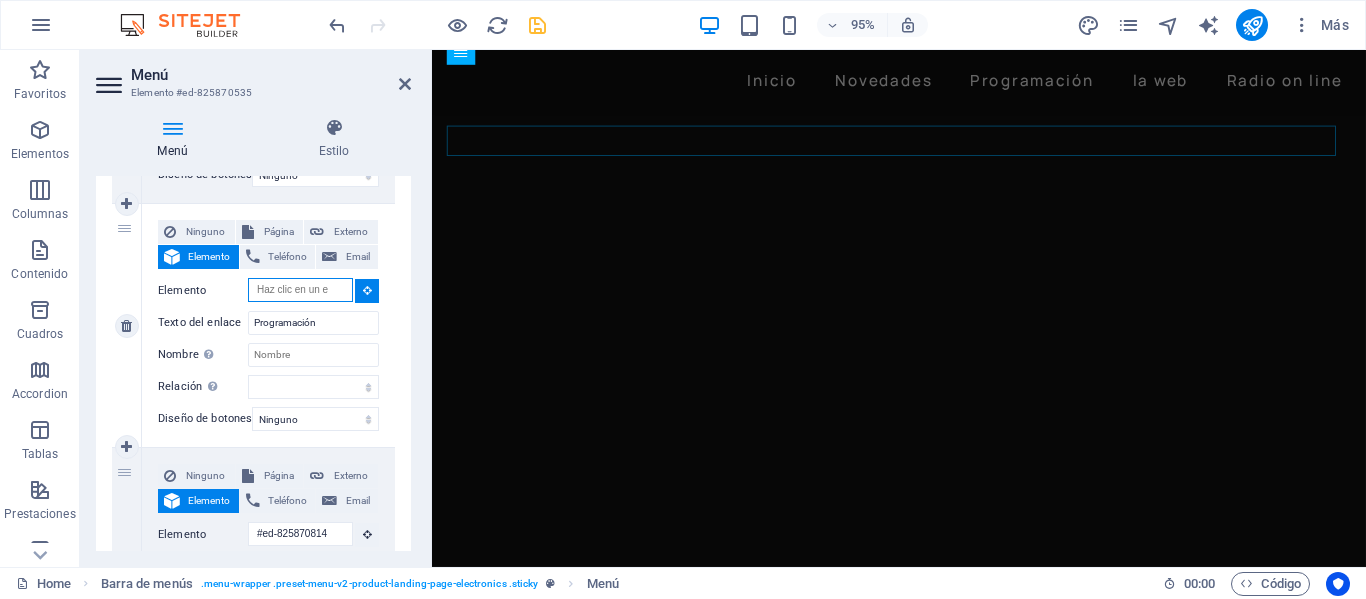 click on "Elemento" at bounding box center (300, 290) 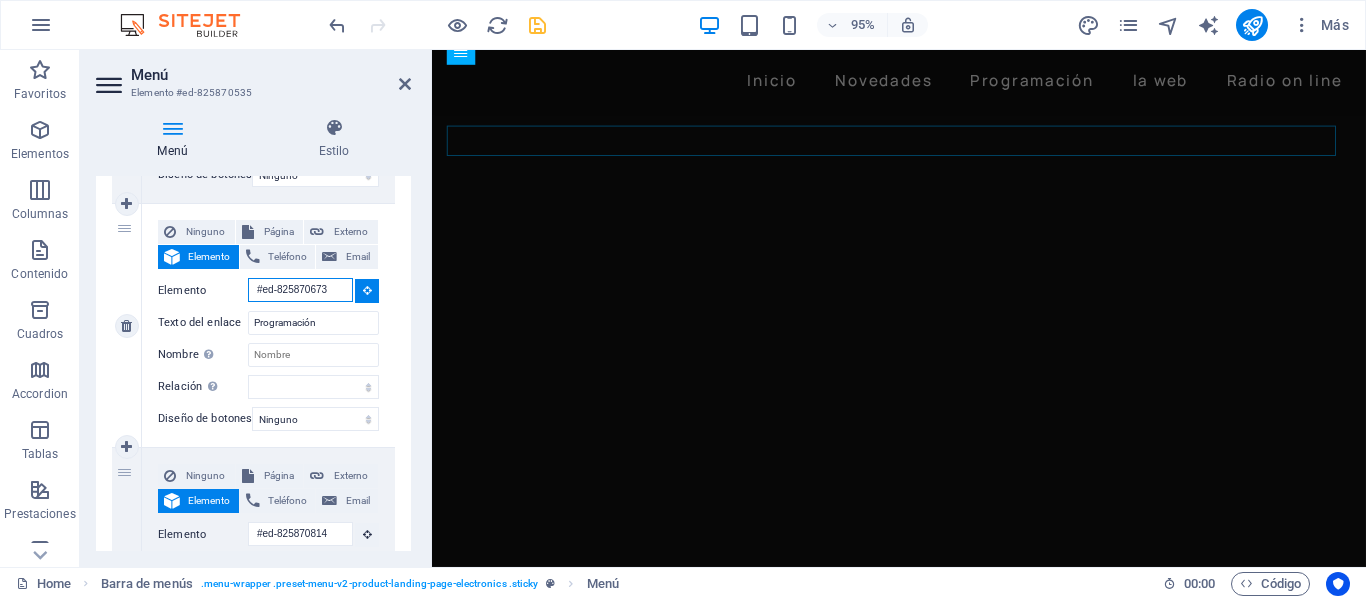 scroll, scrollTop: 0, scrollLeft: 3, axis: horizontal 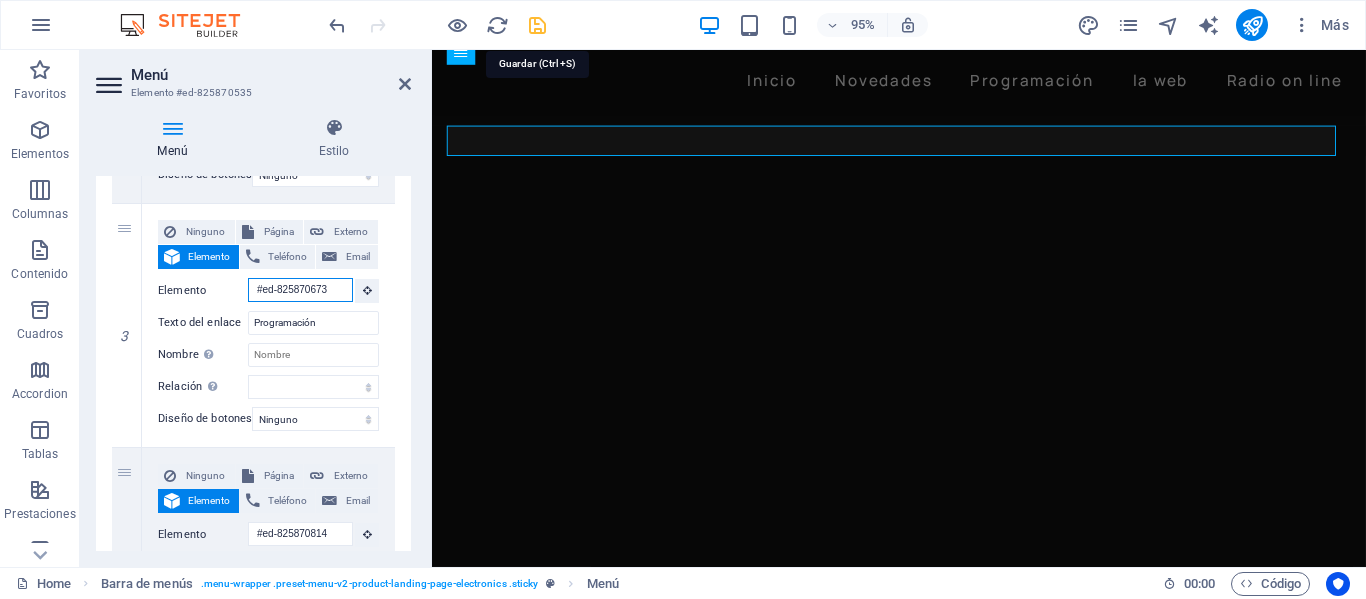 type on "#ed-825870673" 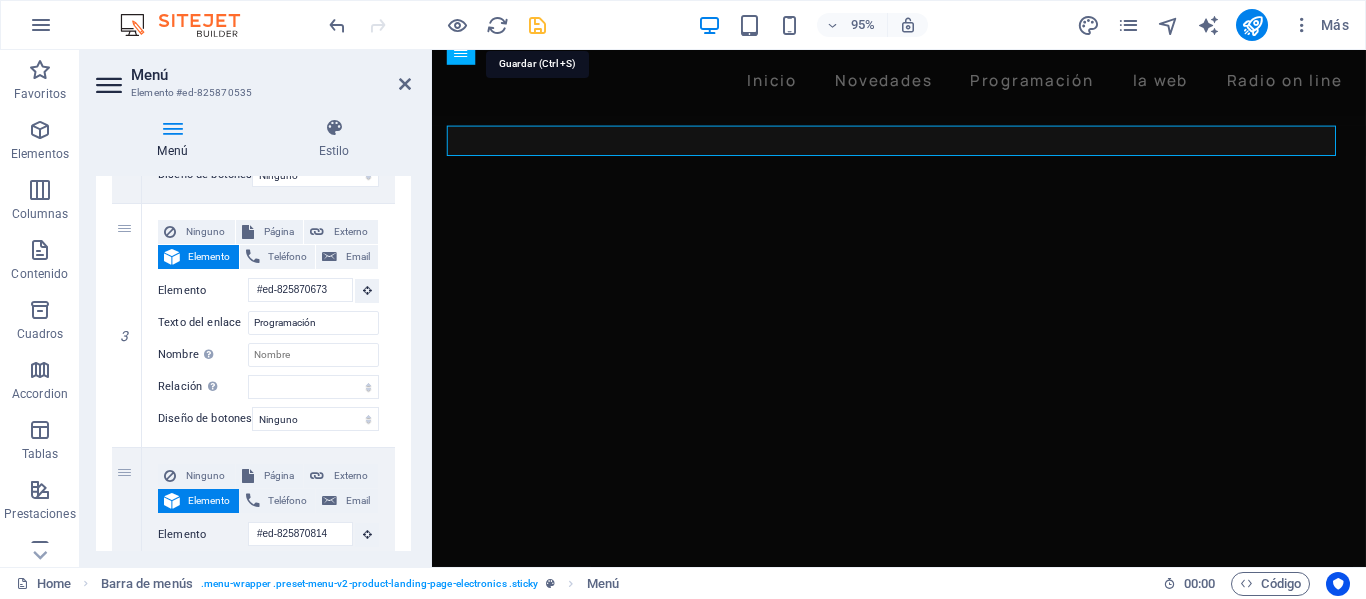 click at bounding box center [537, 25] 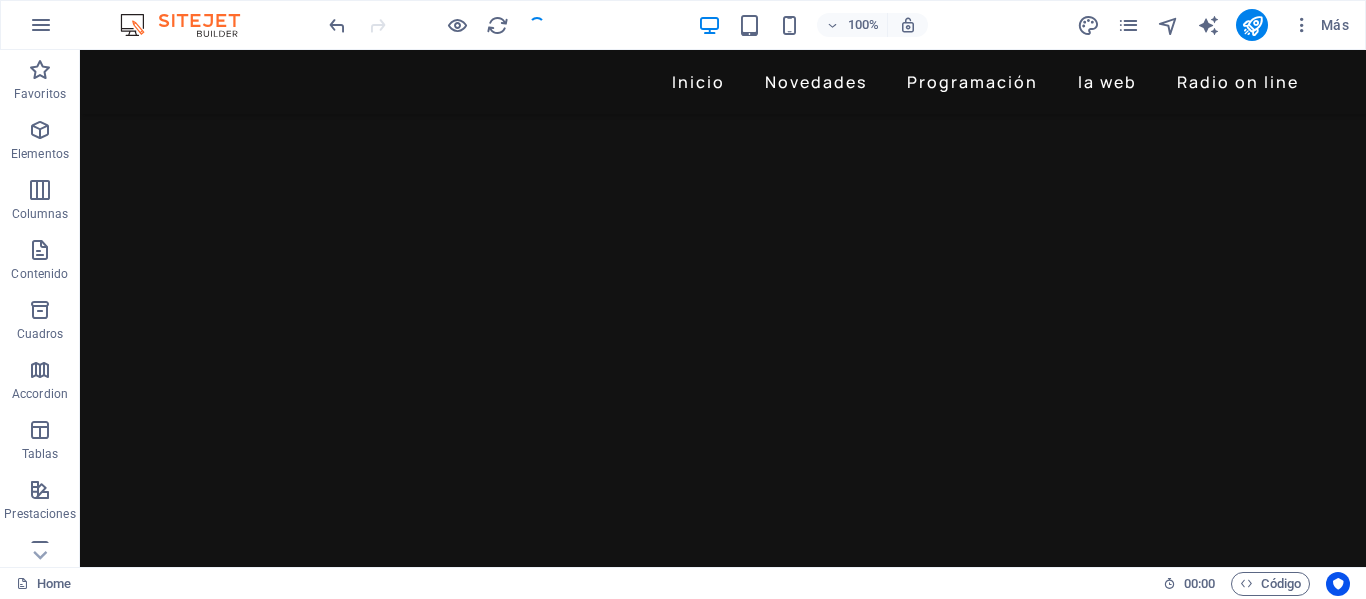 scroll, scrollTop: 1033, scrollLeft: 0, axis: vertical 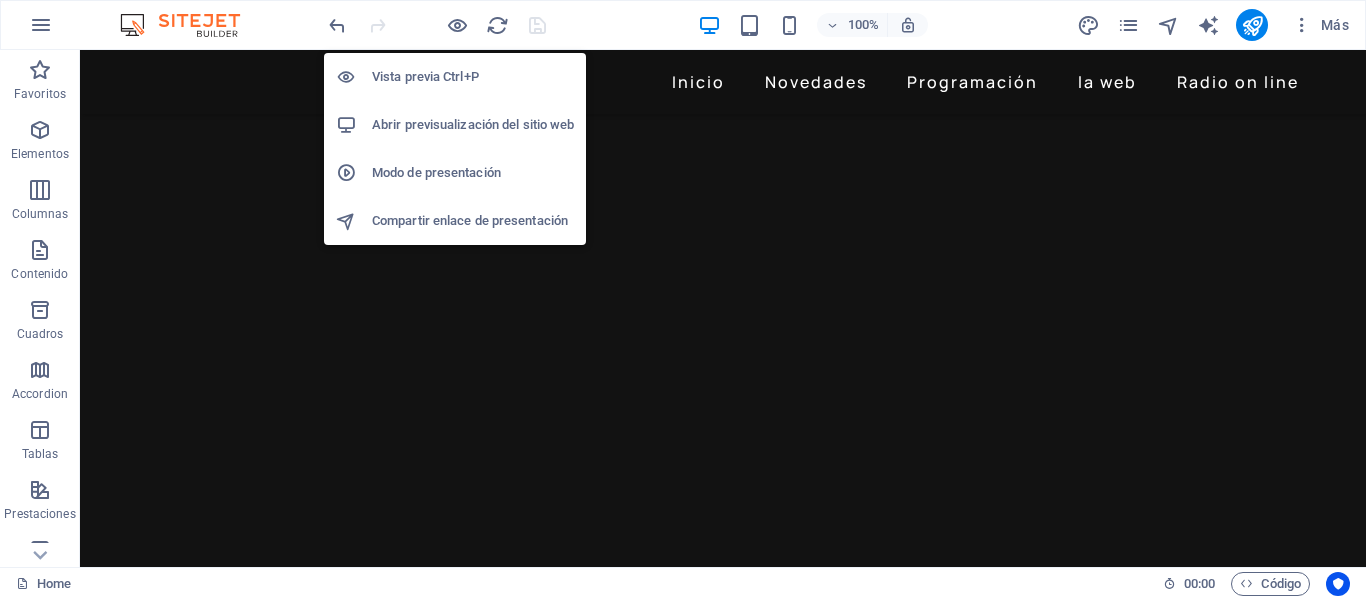 click on "Abrir previsualización del sitio web" at bounding box center (473, 125) 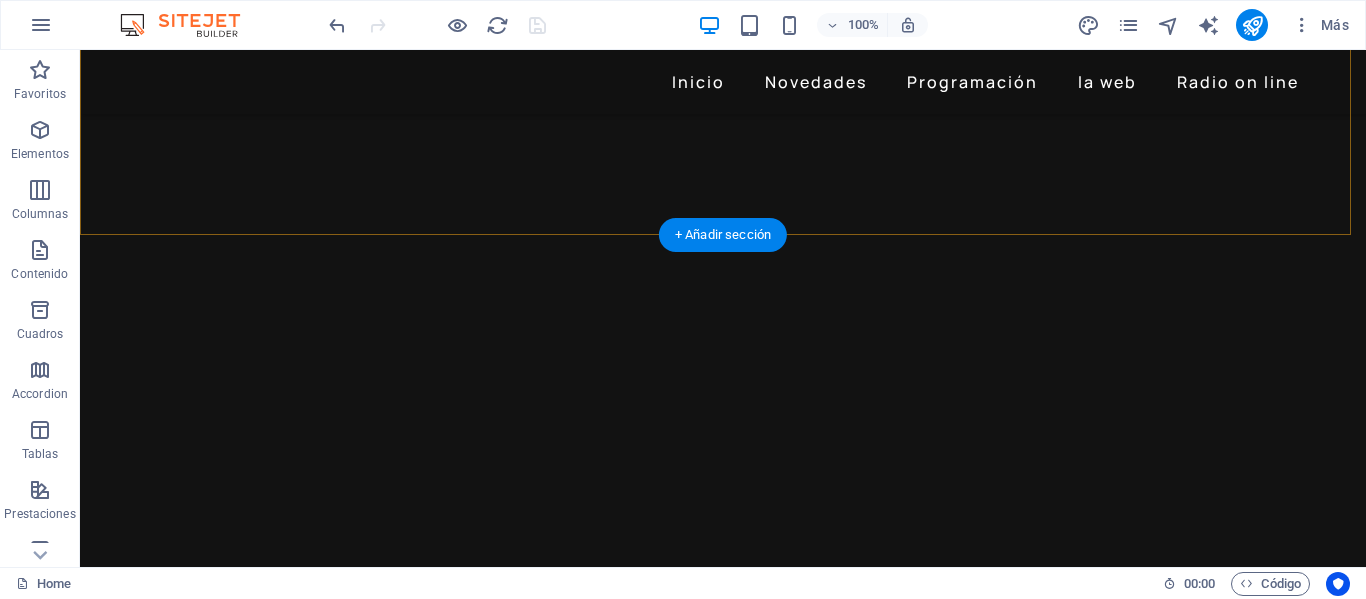 scroll, scrollTop: 1033, scrollLeft: 0, axis: vertical 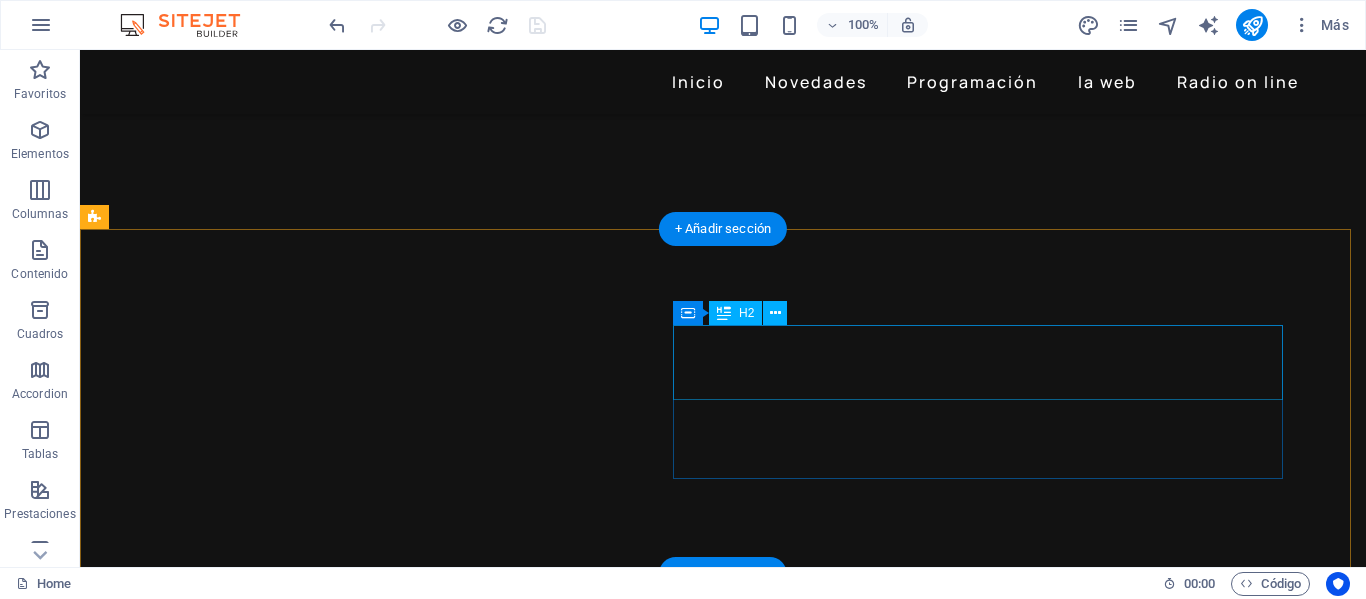 click on "Programación" at bounding box center (680, 3533) 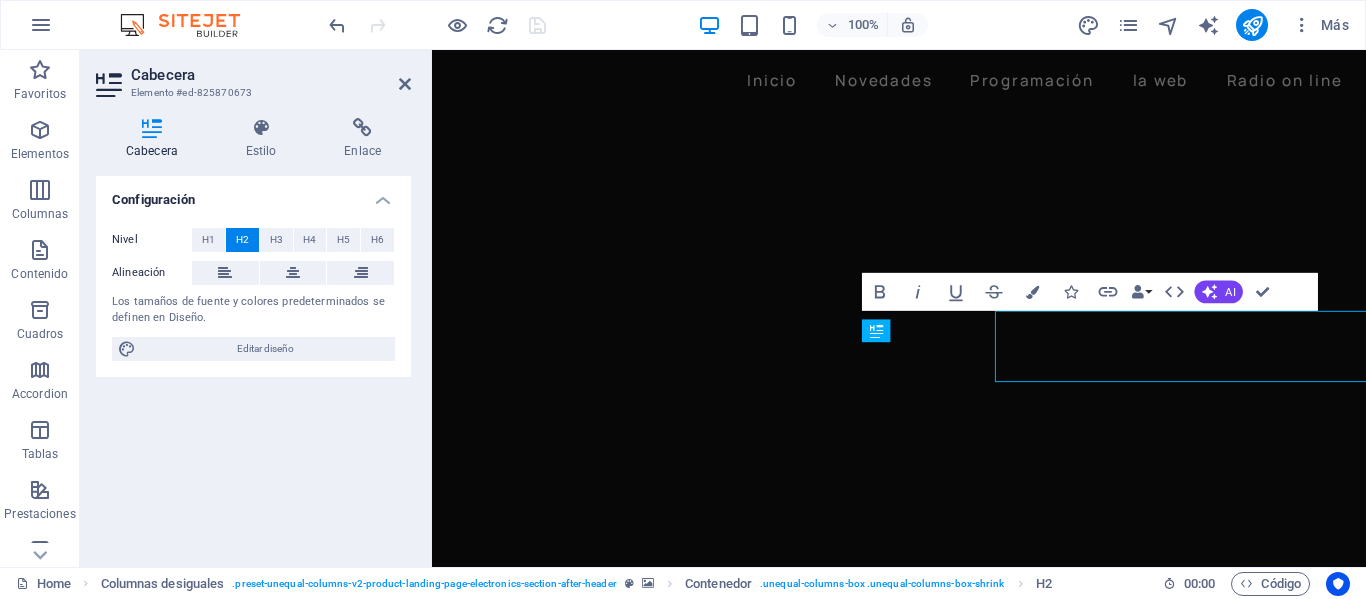 scroll, scrollTop: 872, scrollLeft: 0, axis: vertical 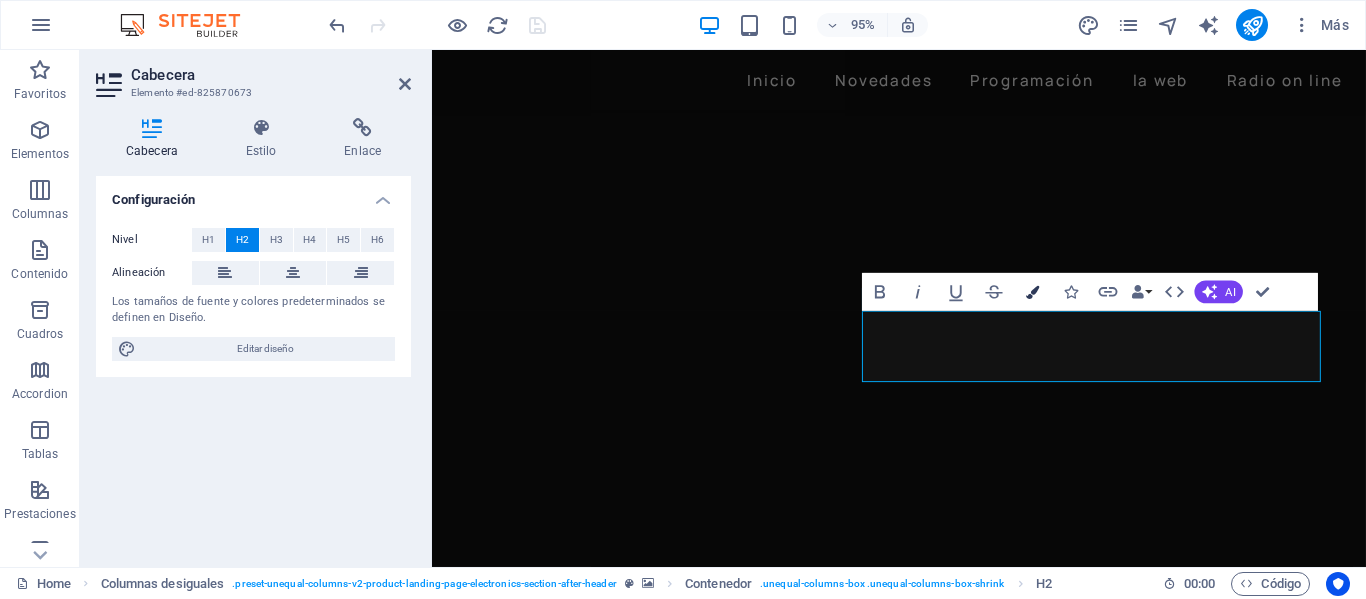 click at bounding box center (1032, 291) 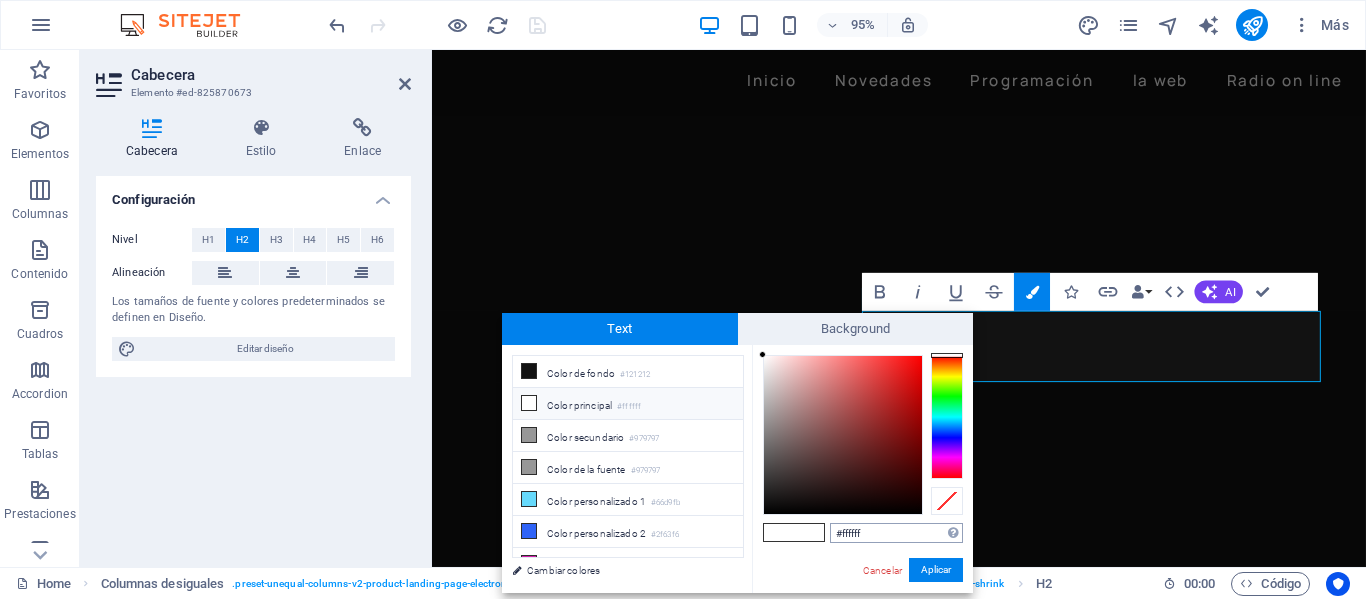 click on "#ffffff" at bounding box center [896, 533] 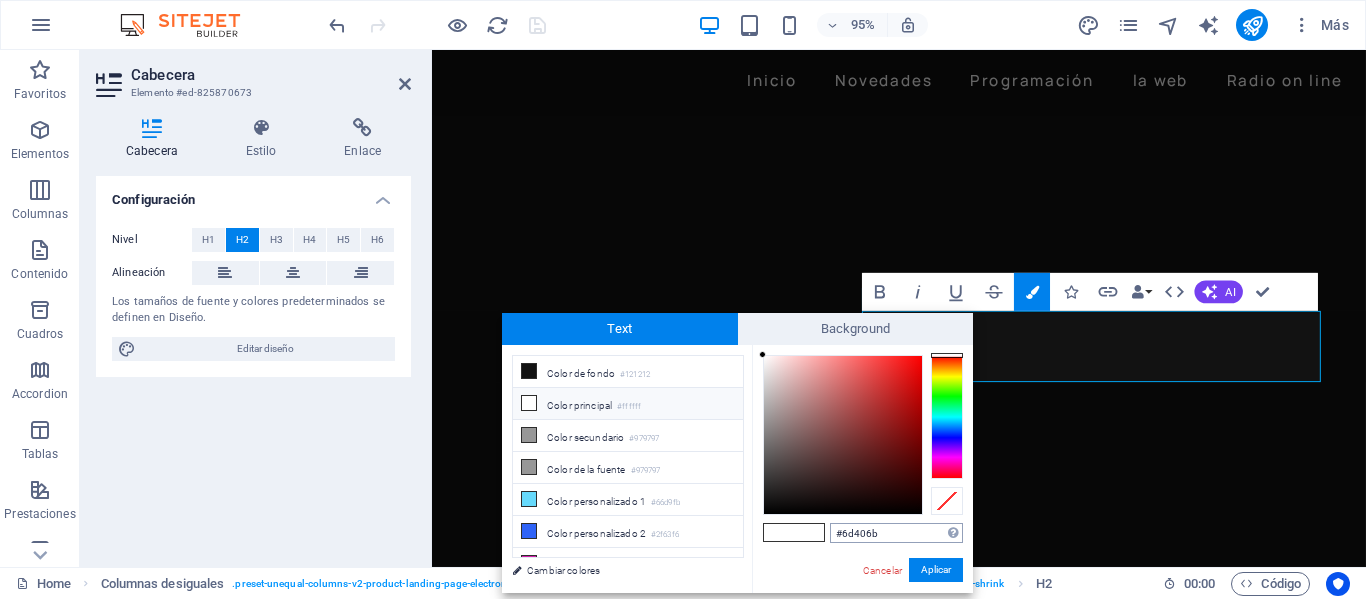 type on "#6d406b" 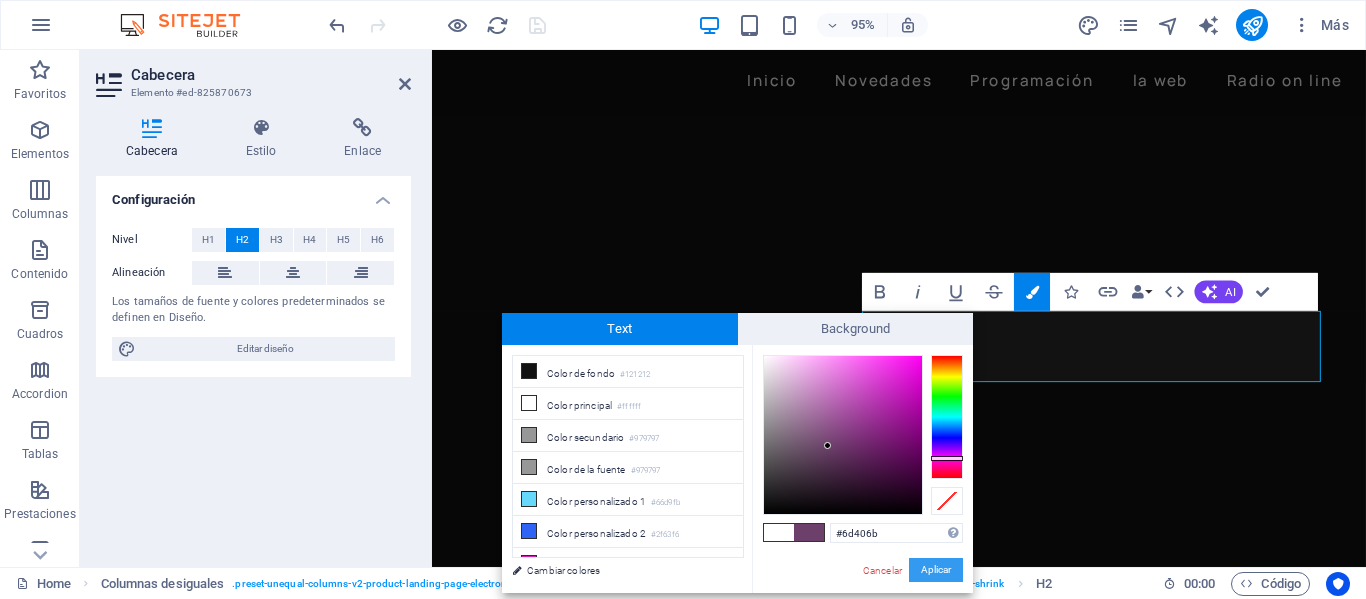 click on "Aplicar" at bounding box center [936, 570] 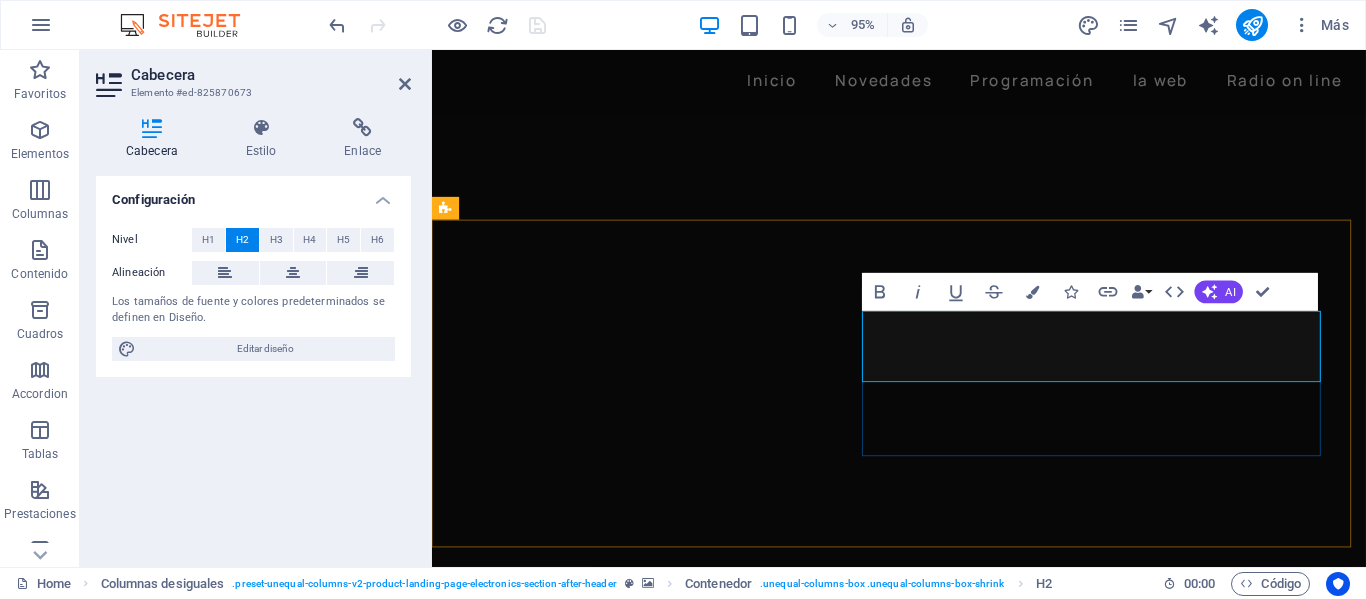 click on "Programación" at bounding box center [659, 3418] 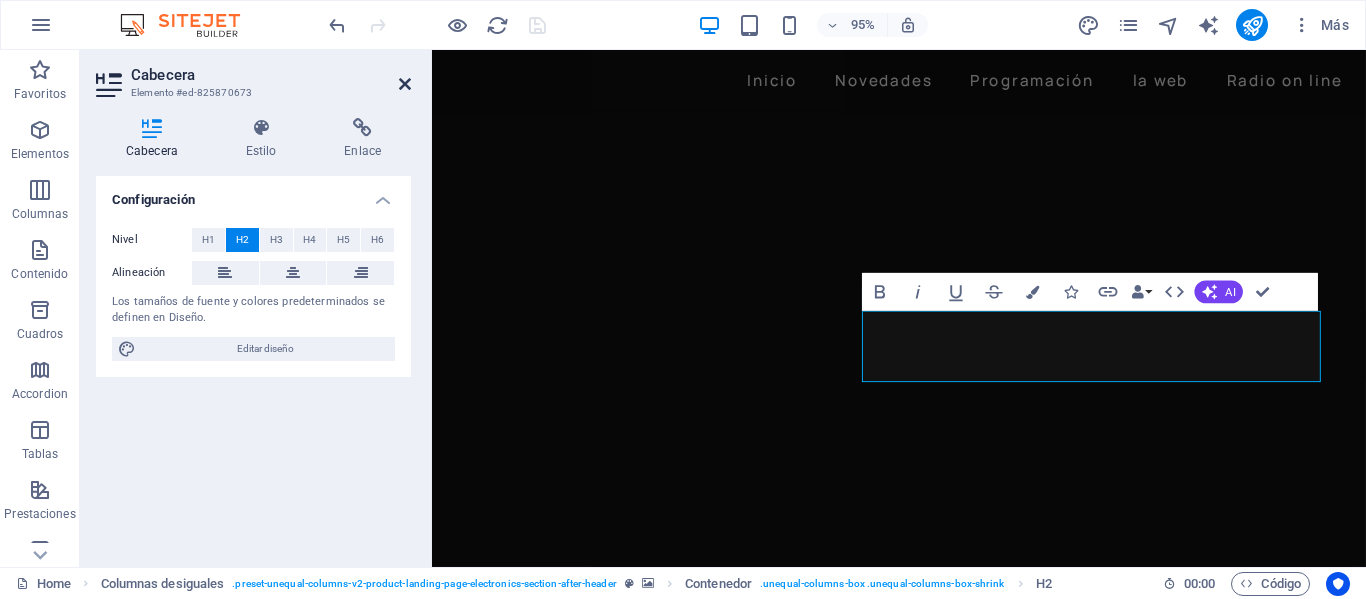 click at bounding box center (405, 84) 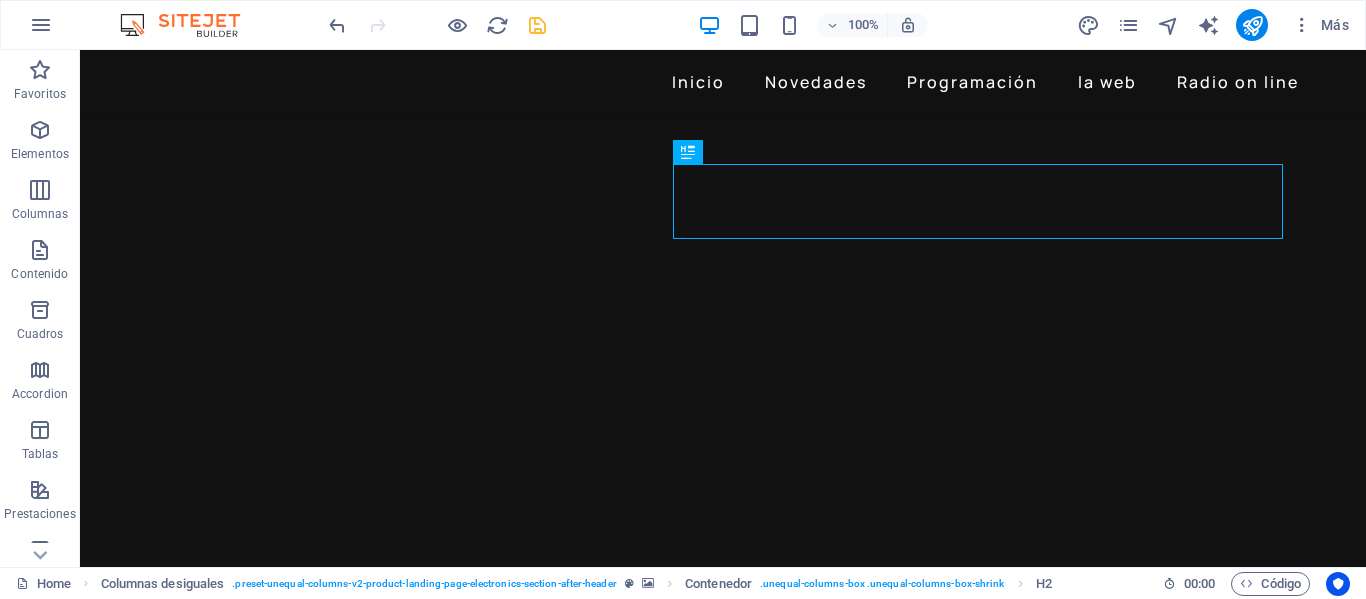 scroll, scrollTop: 1033, scrollLeft: 0, axis: vertical 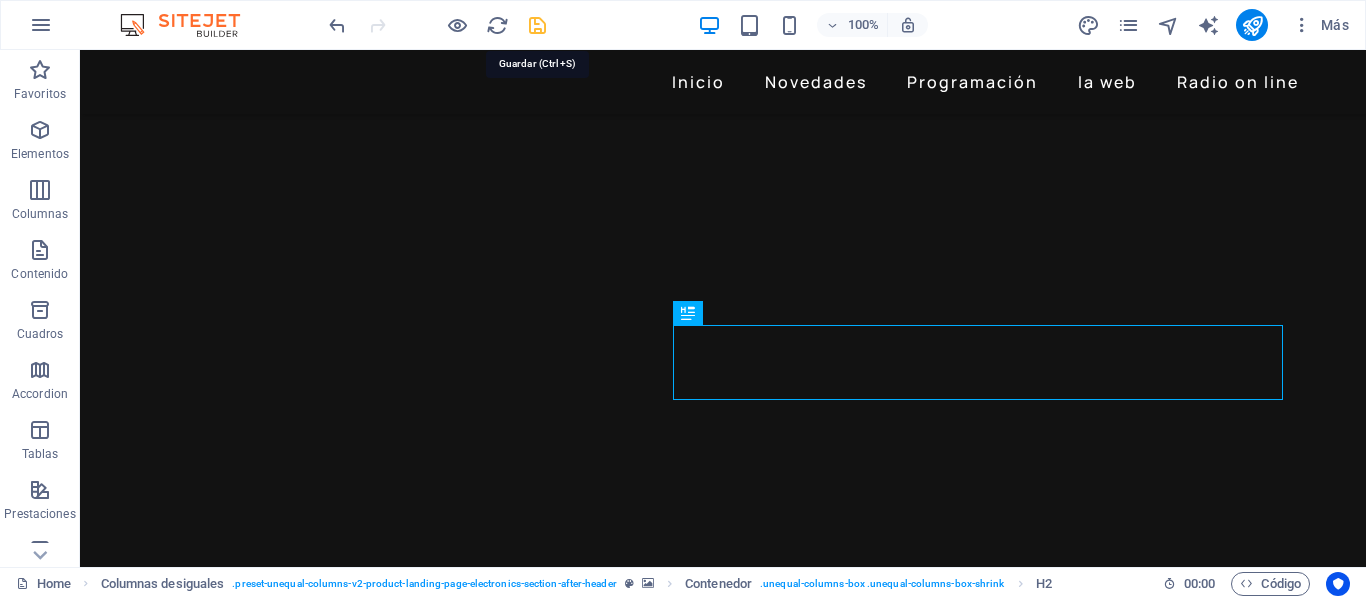 click at bounding box center (537, 25) 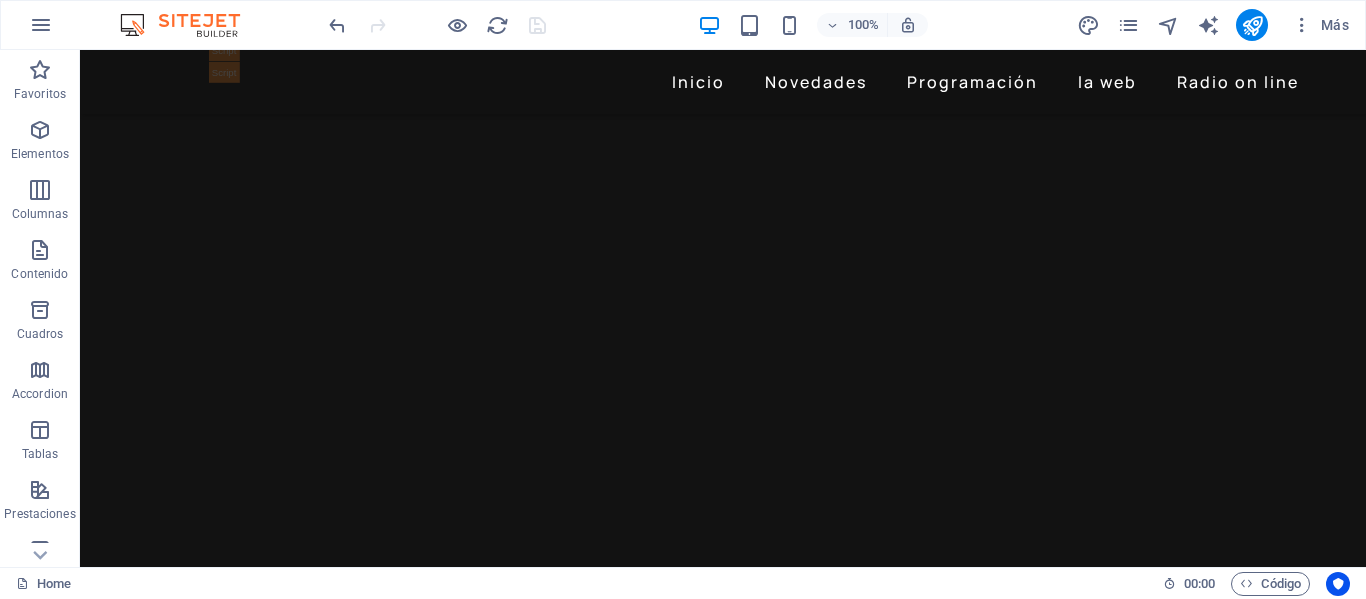 scroll, scrollTop: 133, scrollLeft: 0, axis: vertical 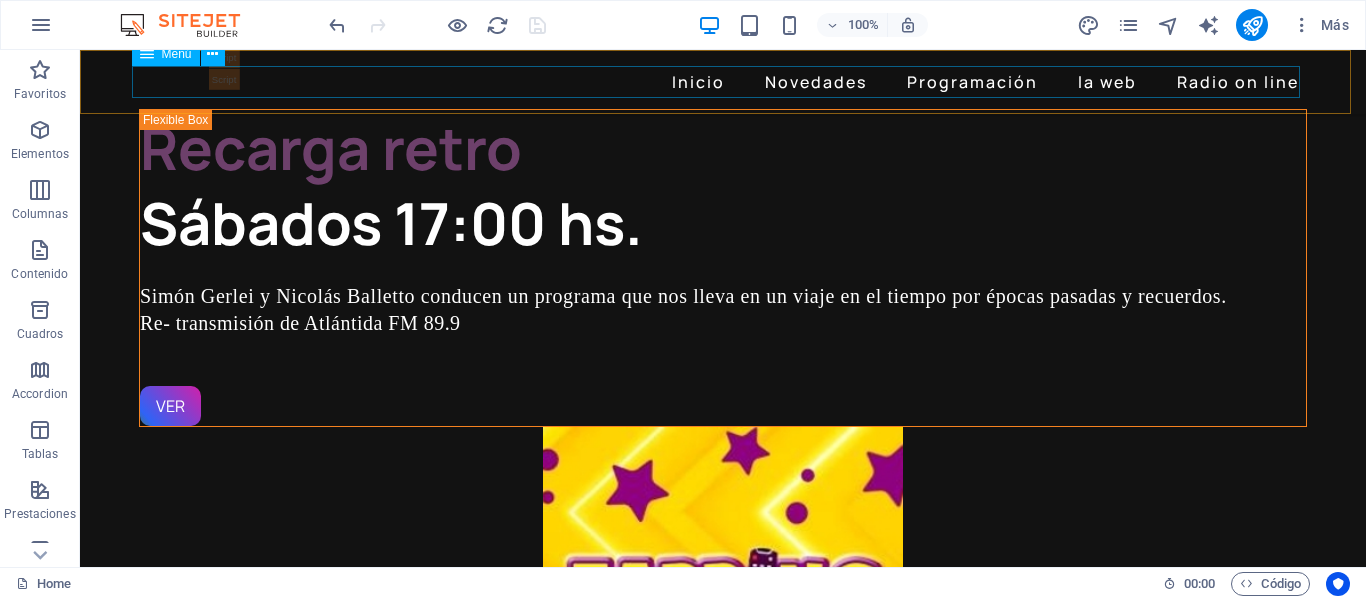 click on "Inicio Novedades Programación la web Radio on line" at bounding box center (723, 82) 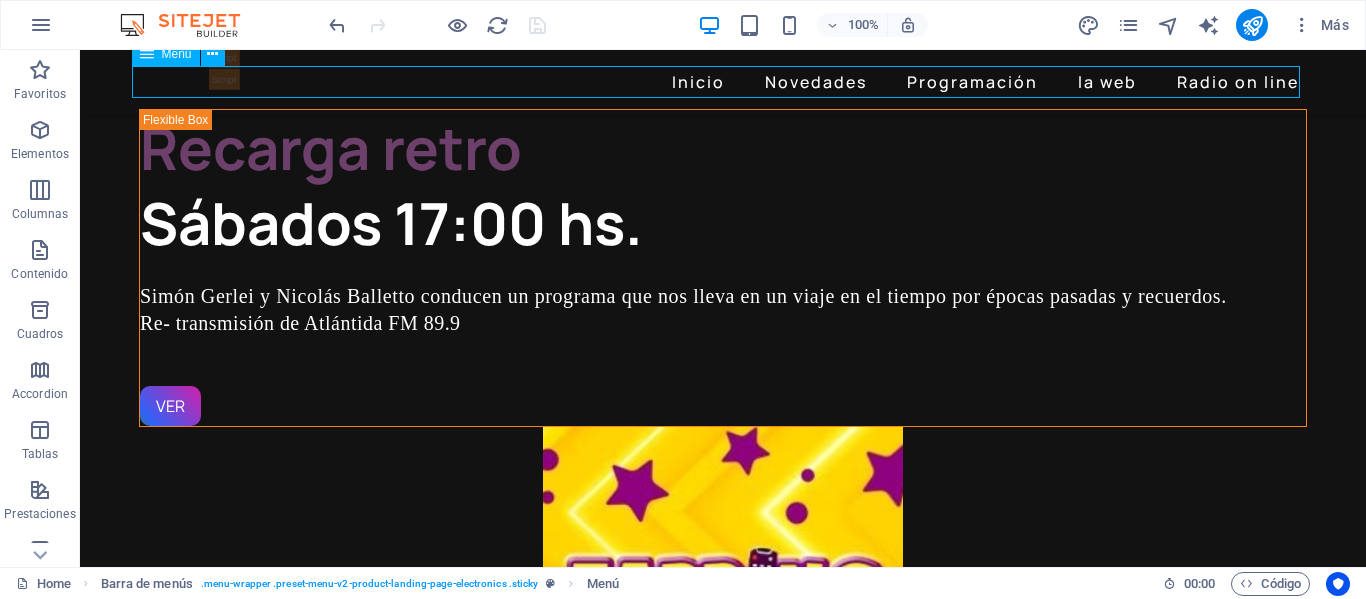 click on "Inicio Novedades Programación la web Radio on line" at bounding box center (723, 82) 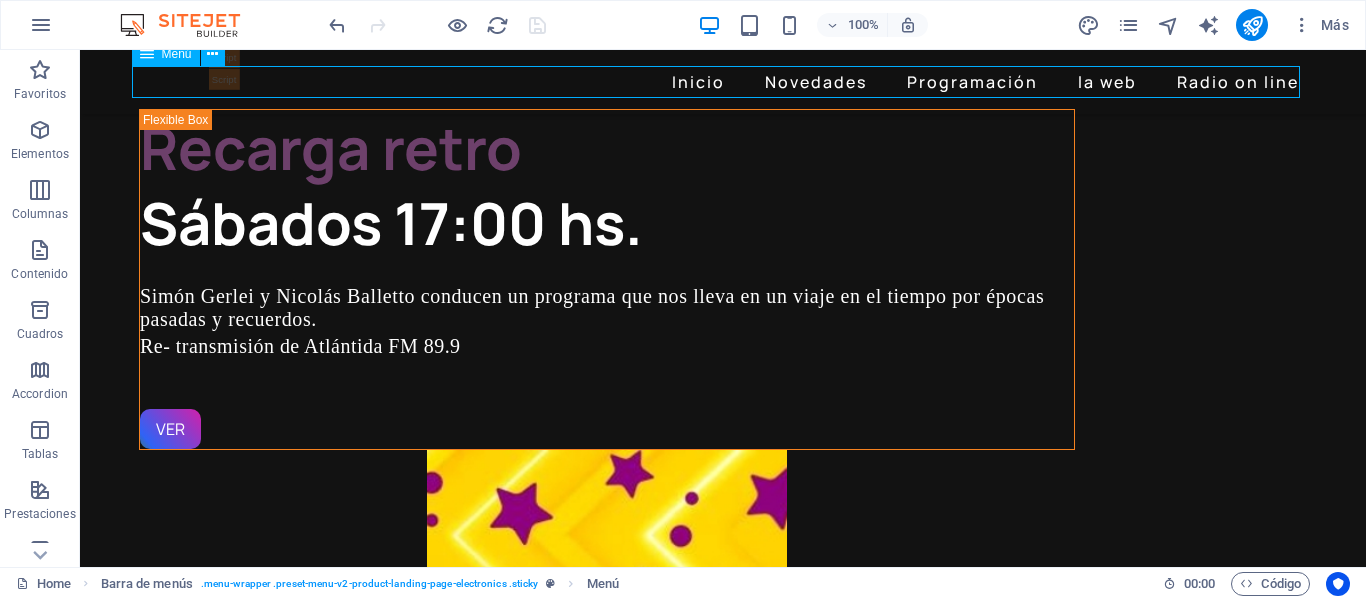 select 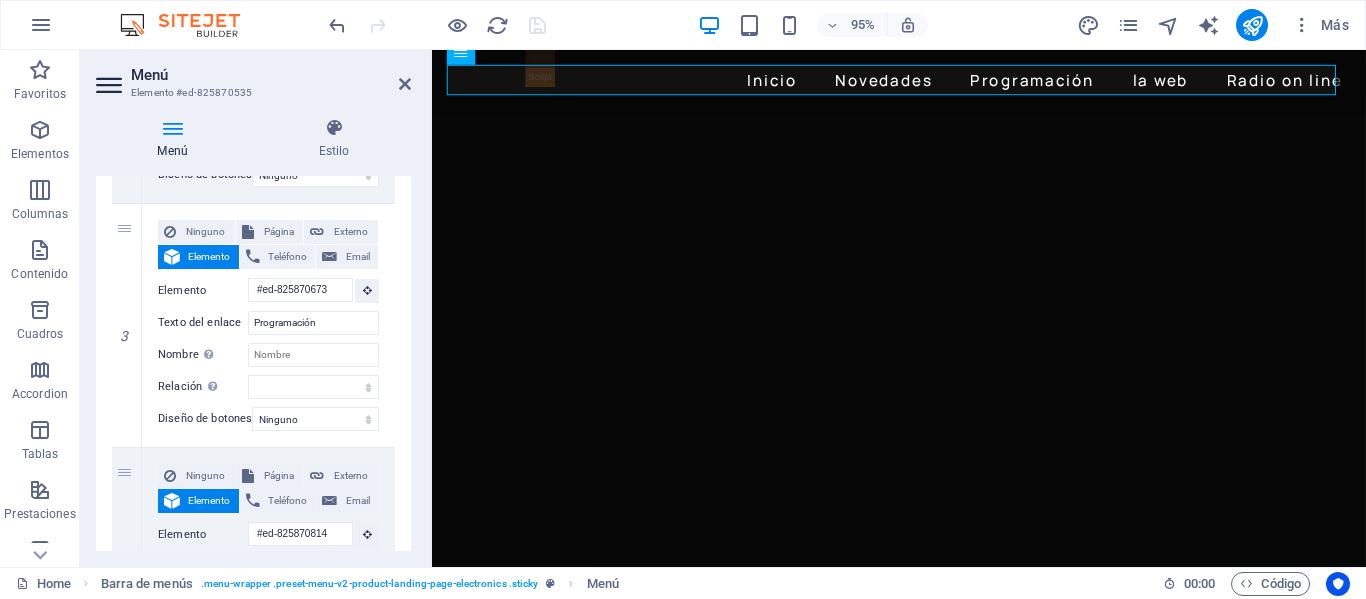 scroll, scrollTop: 800, scrollLeft: 0, axis: vertical 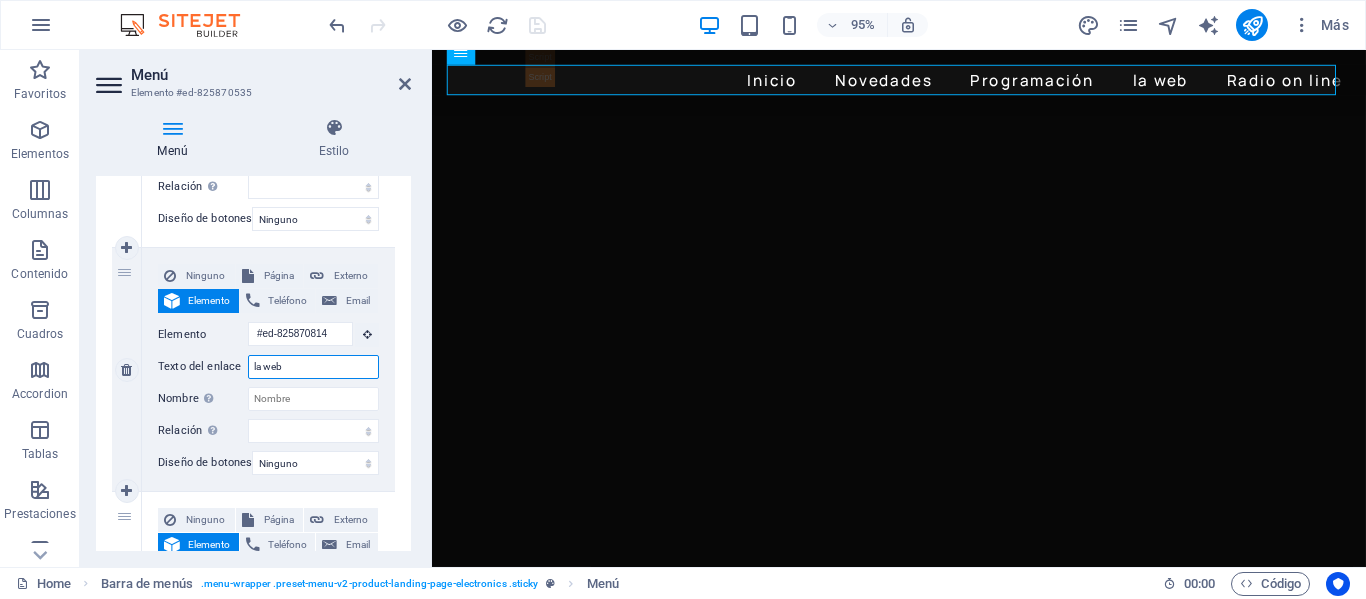 click on "la web" at bounding box center [313, 367] 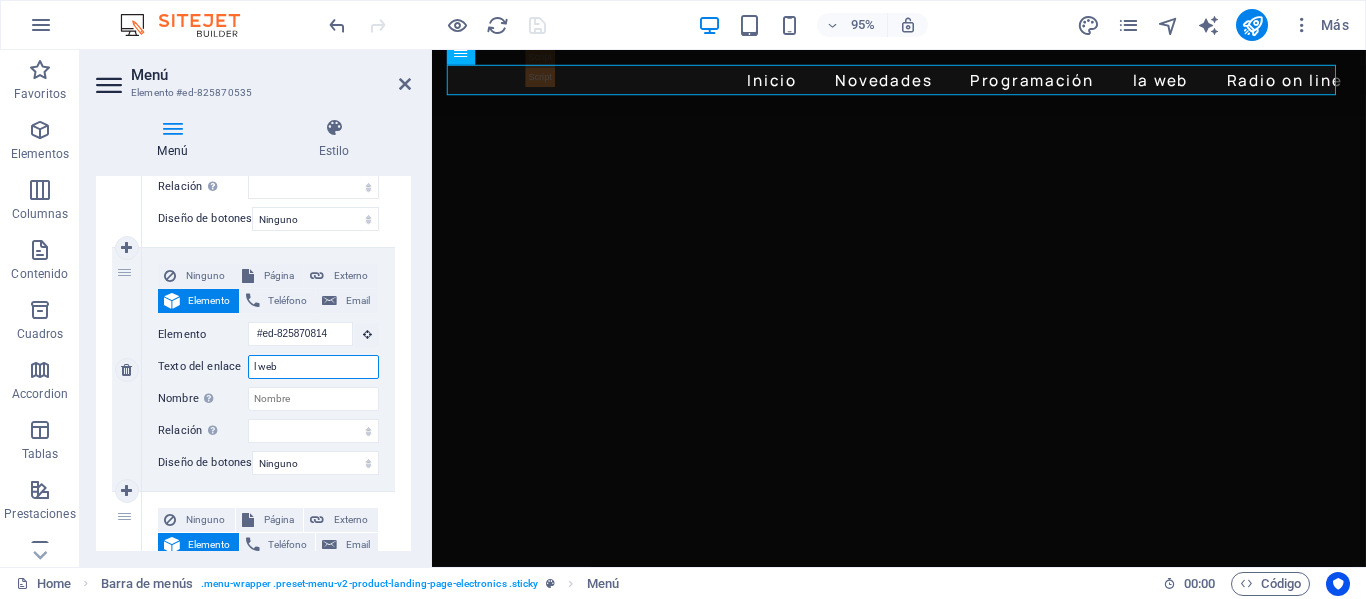 type on "web" 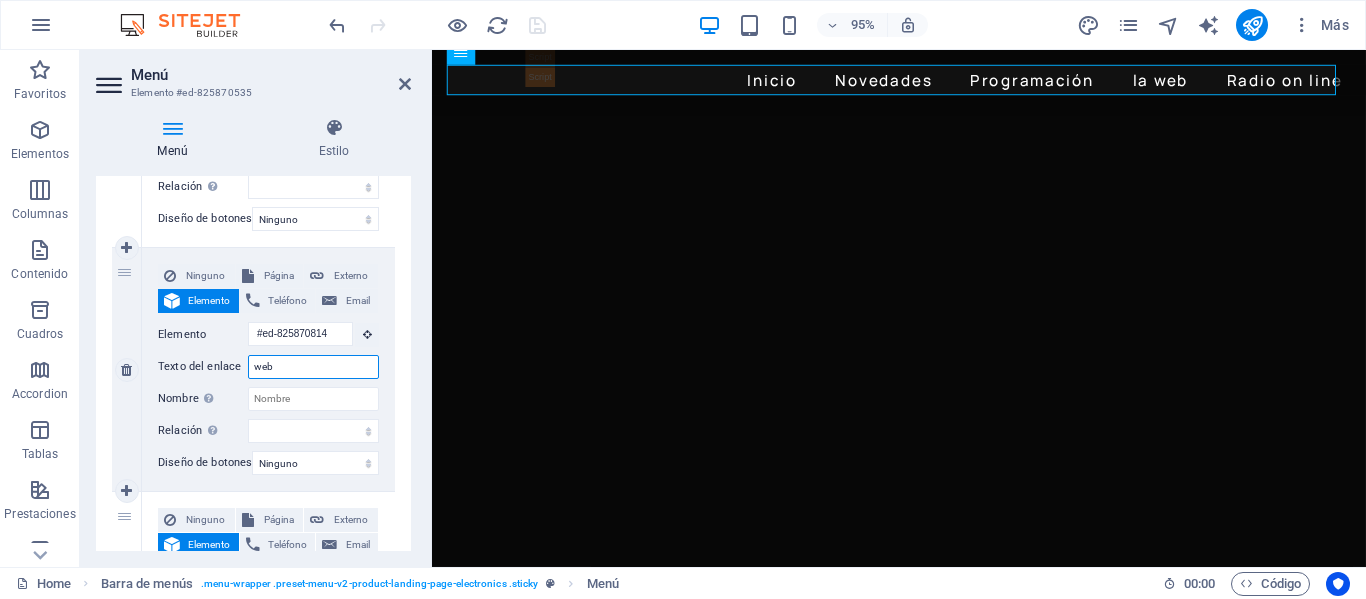 select 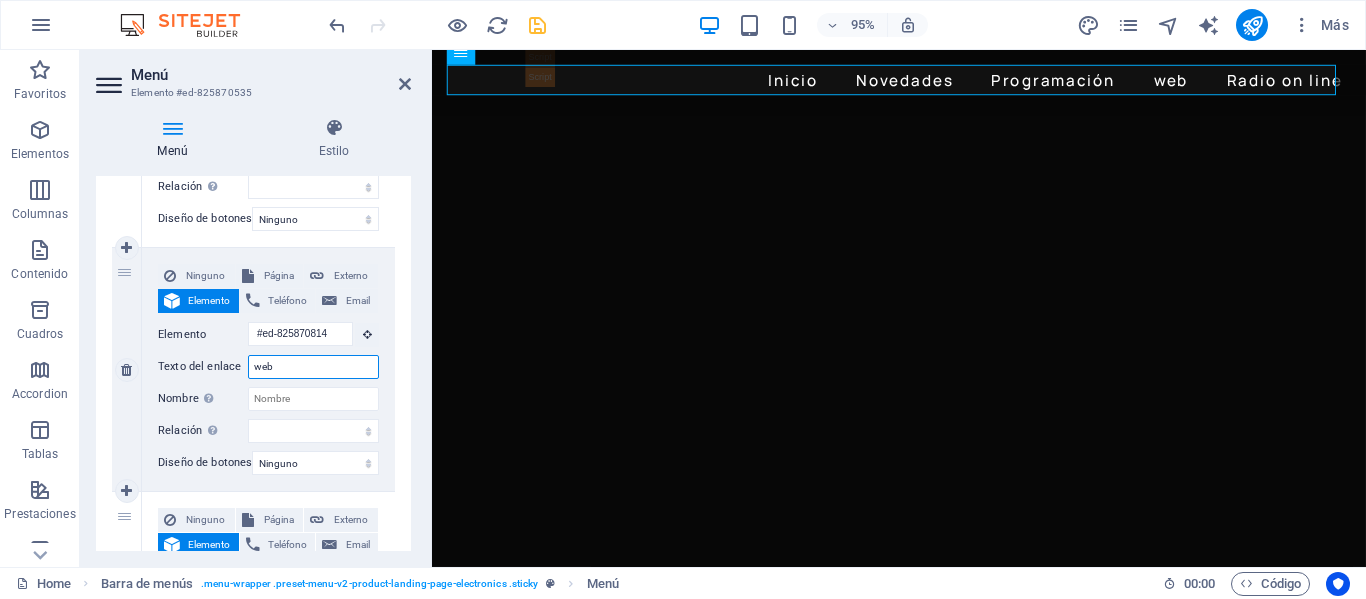type on "L web" 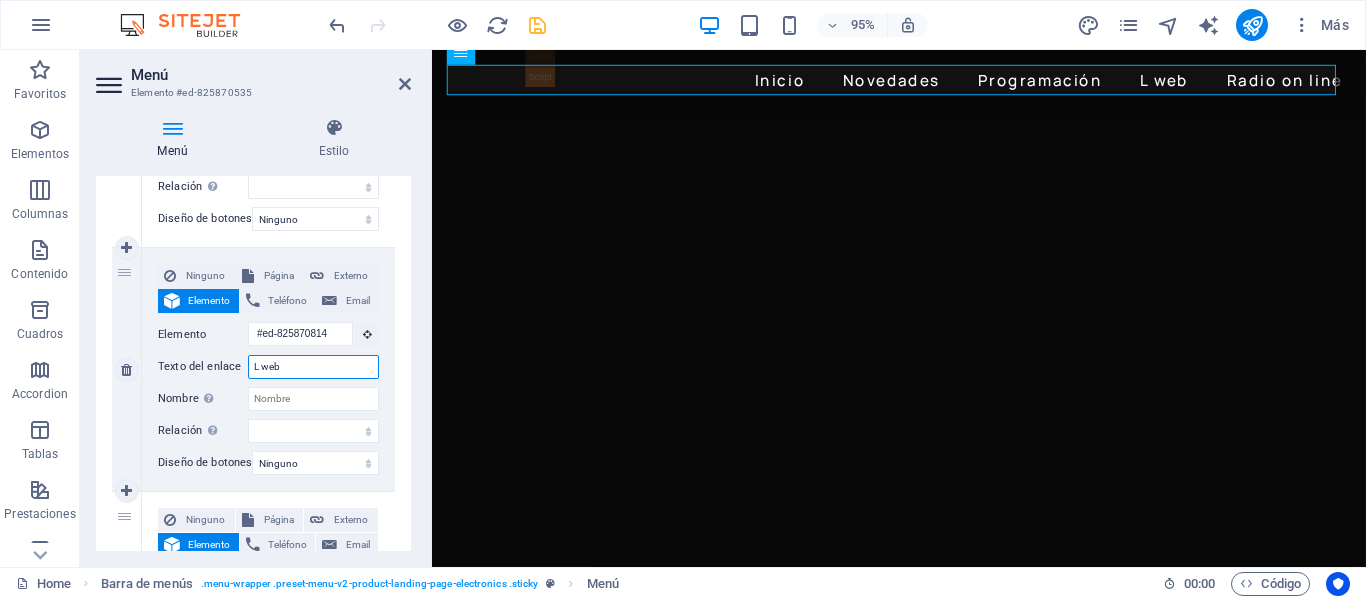 select 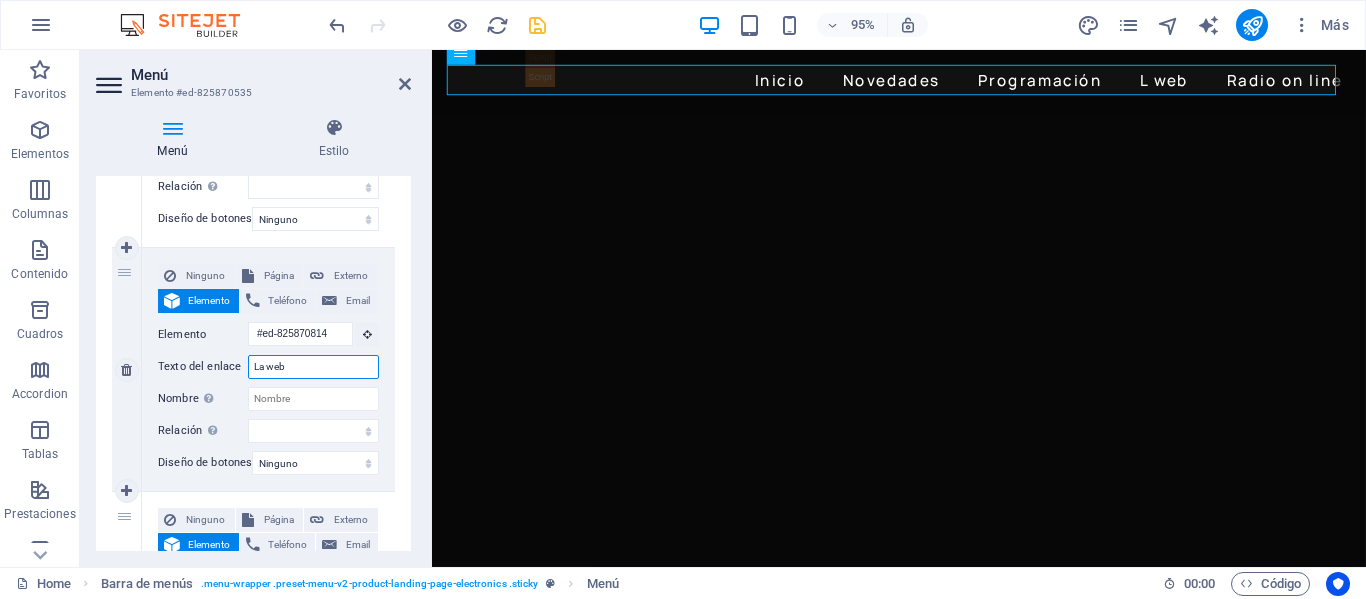select 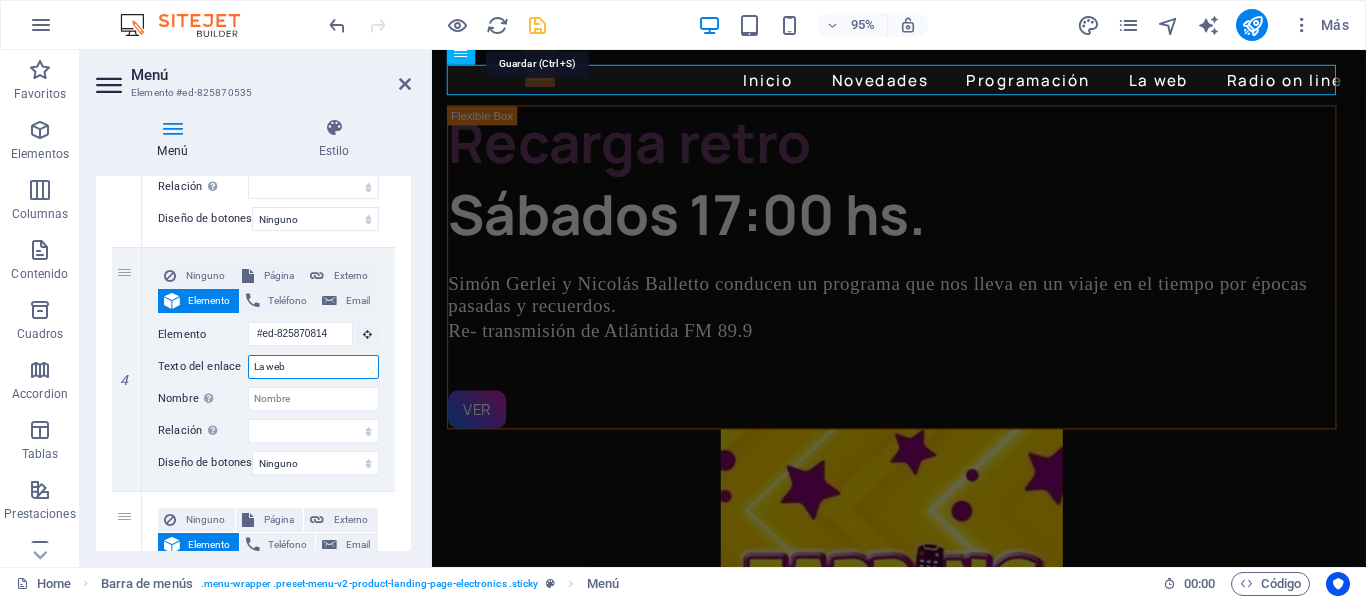 type on "La web" 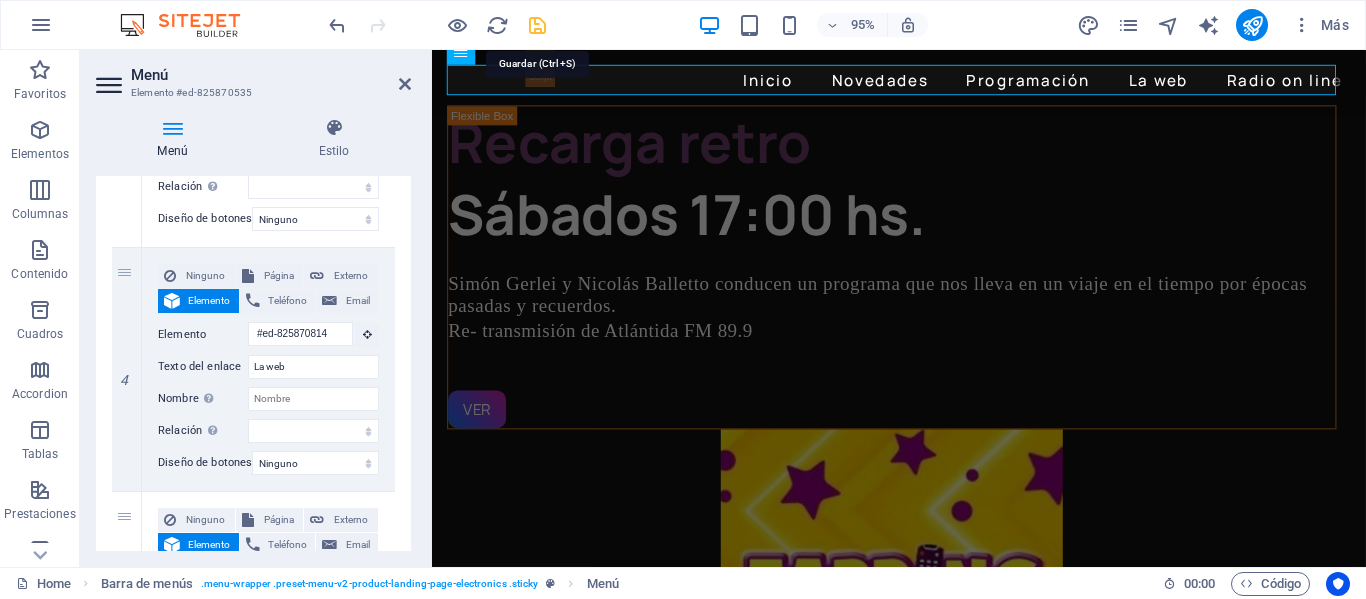 click at bounding box center [537, 25] 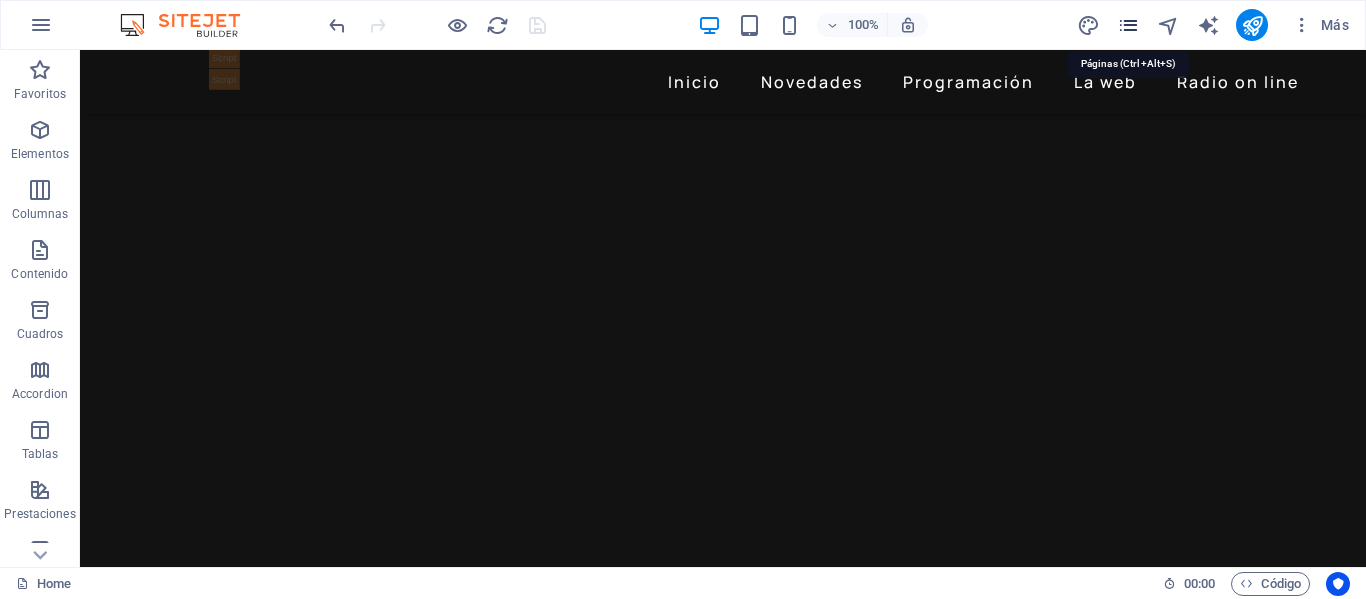 click at bounding box center [1128, 25] 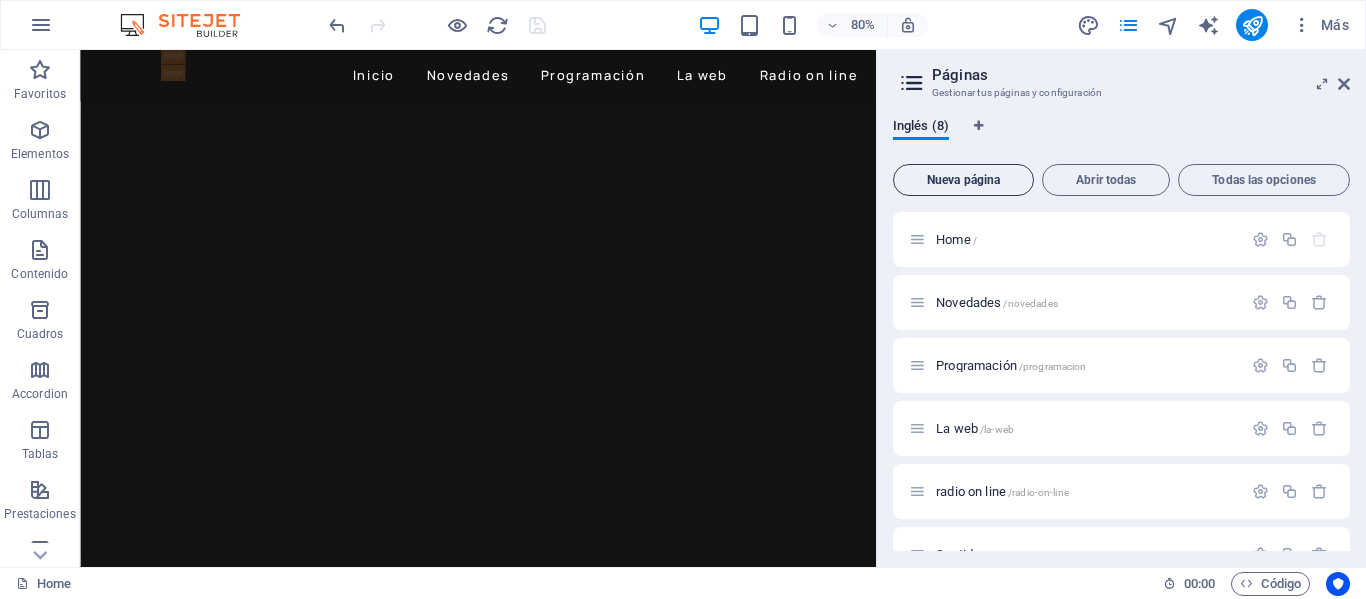 click on "Nueva página" at bounding box center (963, 180) 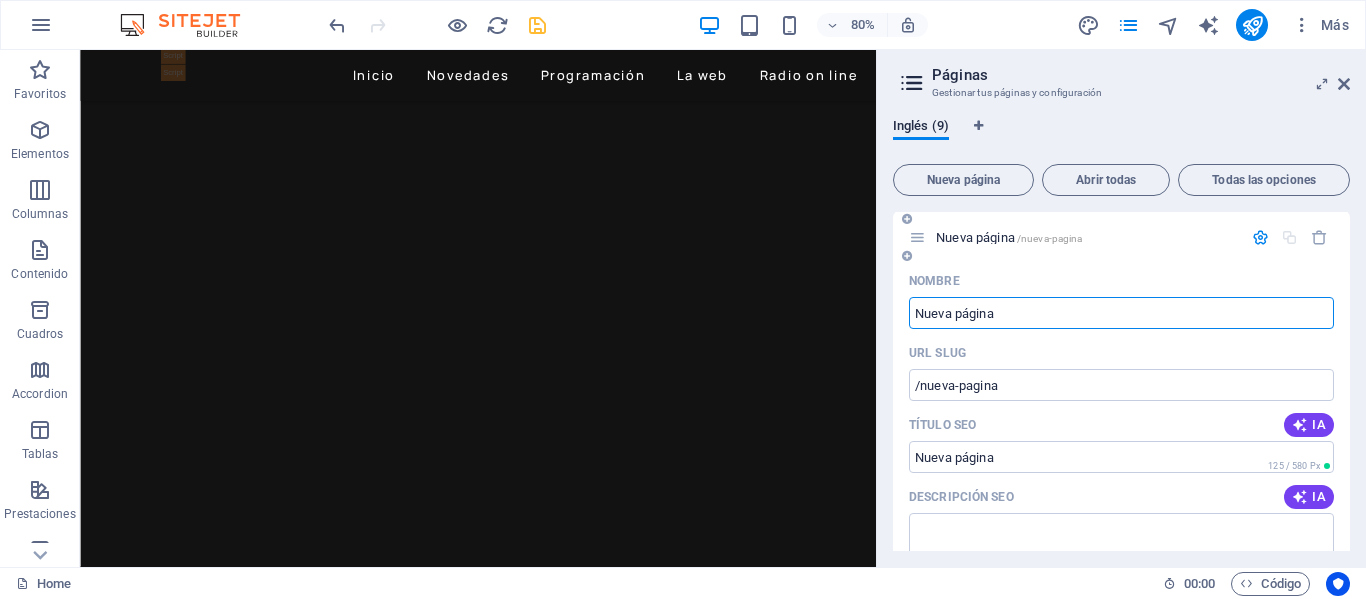 scroll, scrollTop: 538, scrollLeft: 0, axis: vertical 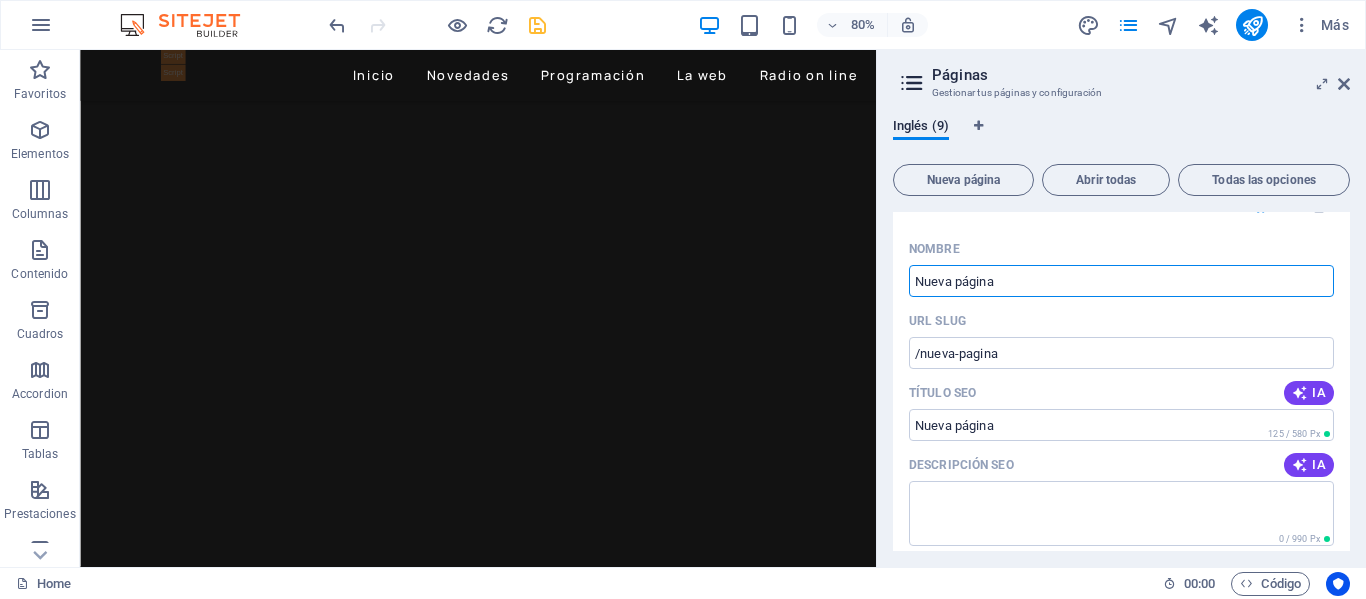 click on "Inglés (9) Nueva página Abrir todas Todas las opciones Home / Novedades /novedades Programación /programacion La web /la-web radio on line /radio-on-line Sentido comun /sentido-comun La noche /la-noche Recarga retro /recarga-retro Nueva página /nueva-pagina Nombre Nueva página ​ URL SLUG /nueva-pagina ​ Título SEO IA ​ 125 / 580 Px Descripción SEO IA ​ 0 / 990 Px Palabras clave SEO IA ​ Configuración Menú Noindex Vista previa Móvil Escritorio www.example.com nueva-pagina Etiquetas meta ​ Vista previa de imagen (Open Graph) Arrastra archivos aquí, haz clic para escoger archivos o selecciona alguno de tus archivos o consulta el catálogo gratuito de fotos y vídeos Más opciones" at bounding box center (1121, 334) 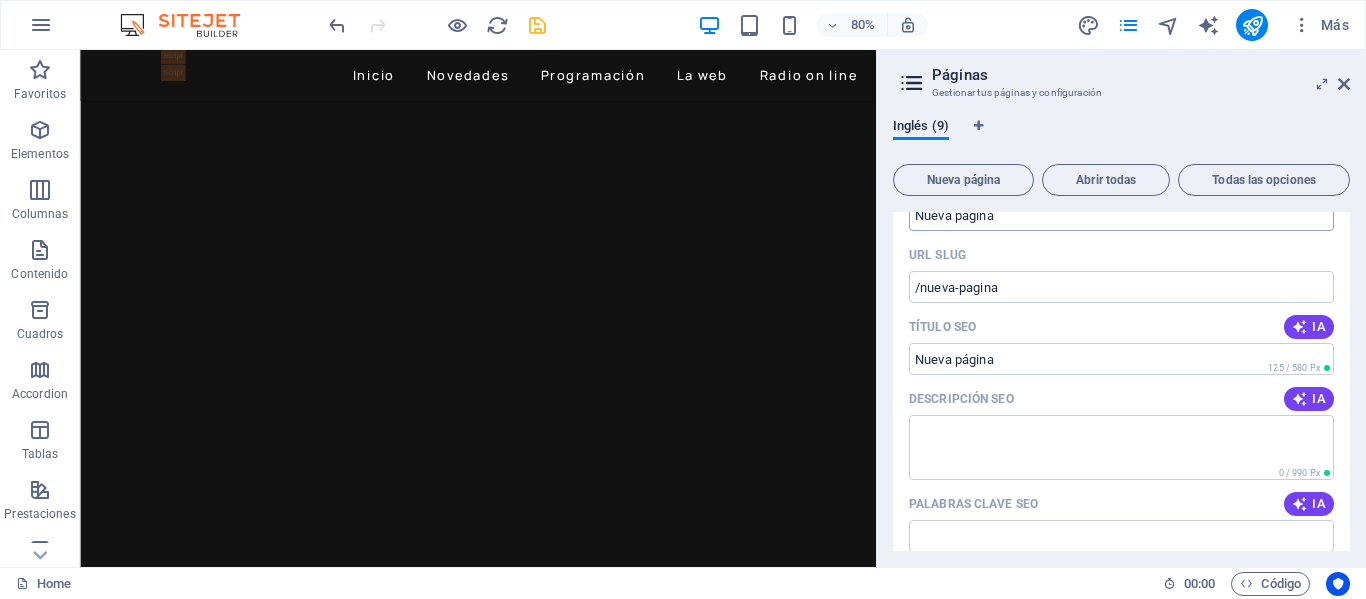 scroll, scrollTop: 638, scrollLeft: 0, axis: vertical 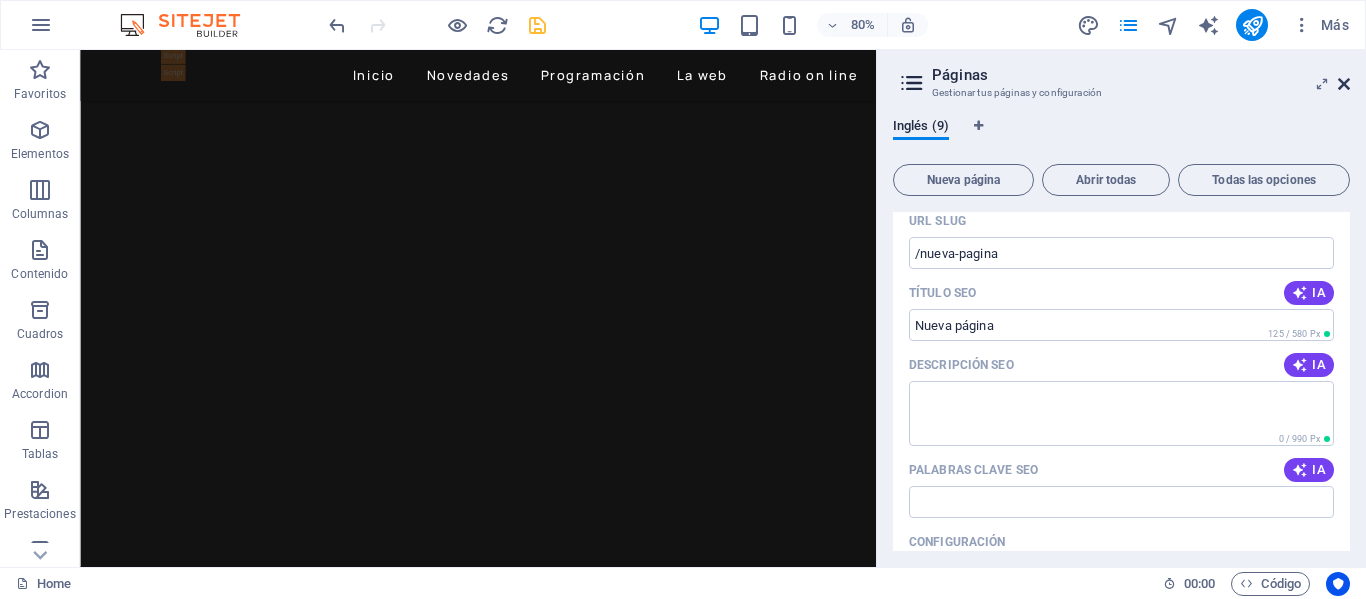 click at bounding box center [1344, 84] 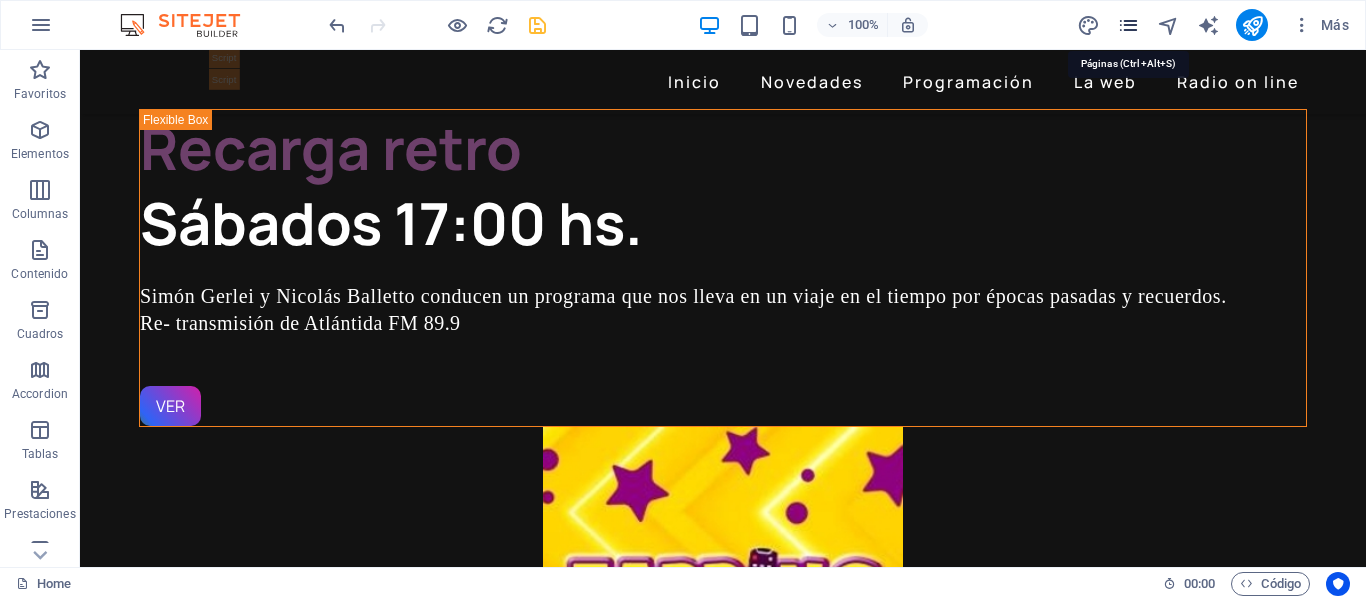 click at bounding box center [1128, 25] 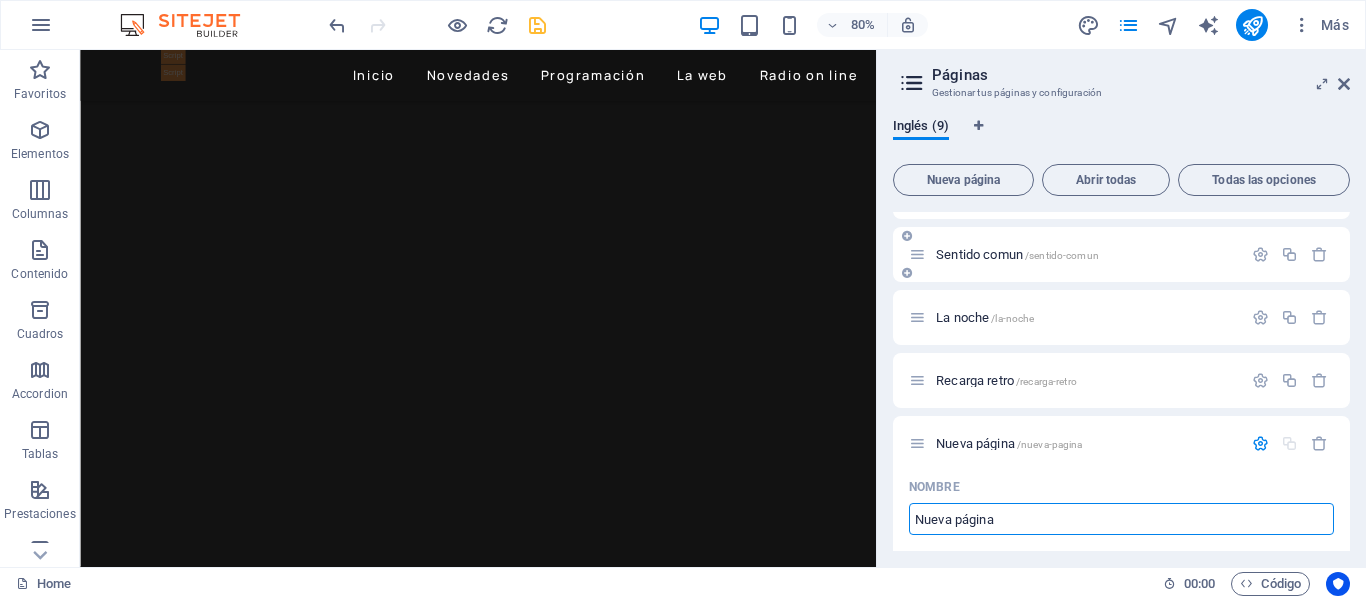 scroll, scrollTop: 100, scrollLeft: 0, axis: vertical 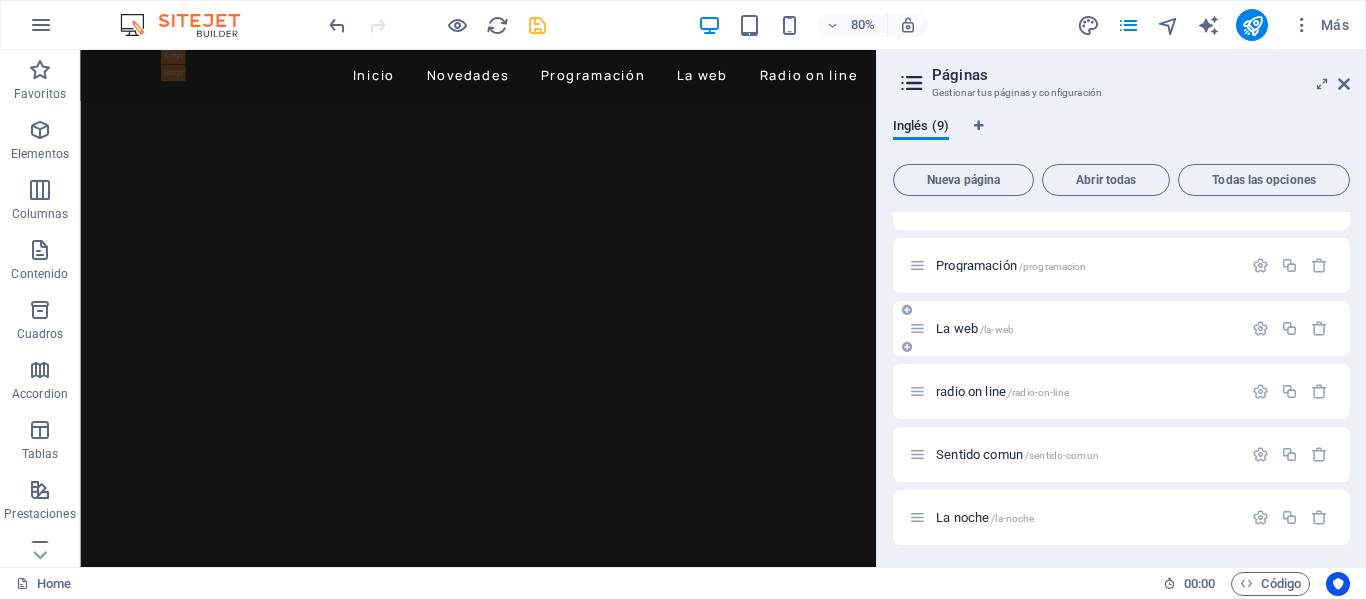 click on "La web /la-web" at bounding box center (1086, 328) 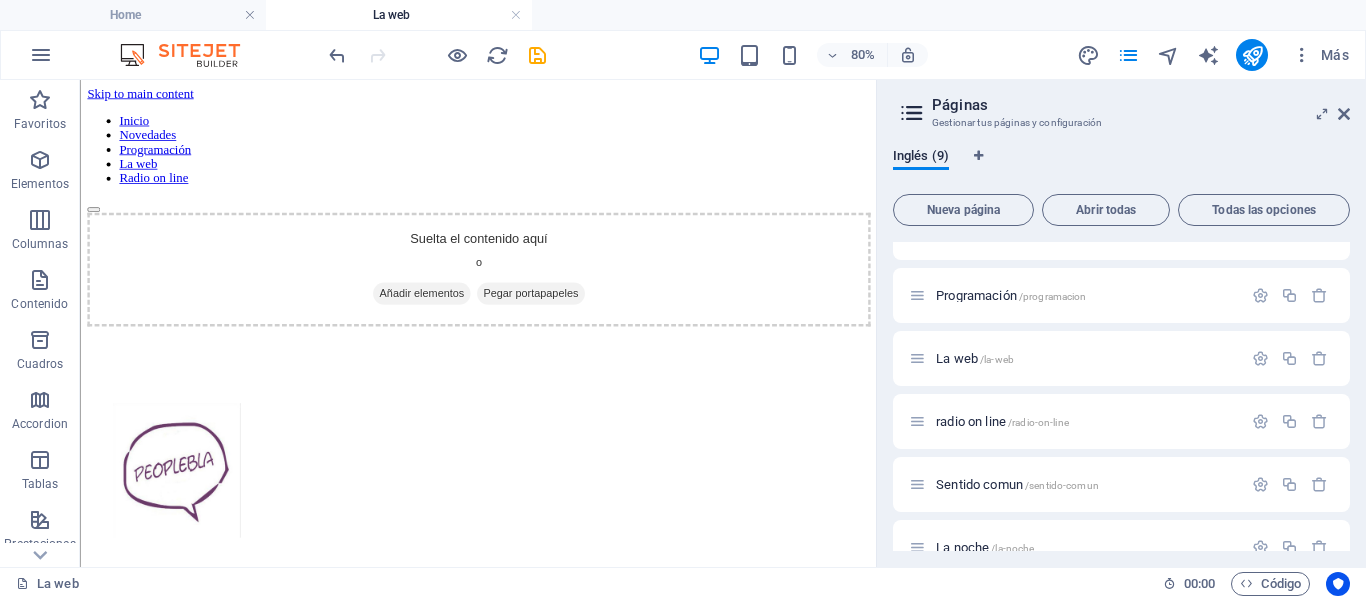 scroll, scrollTop: 0, scrollLeft: 0, axis: both 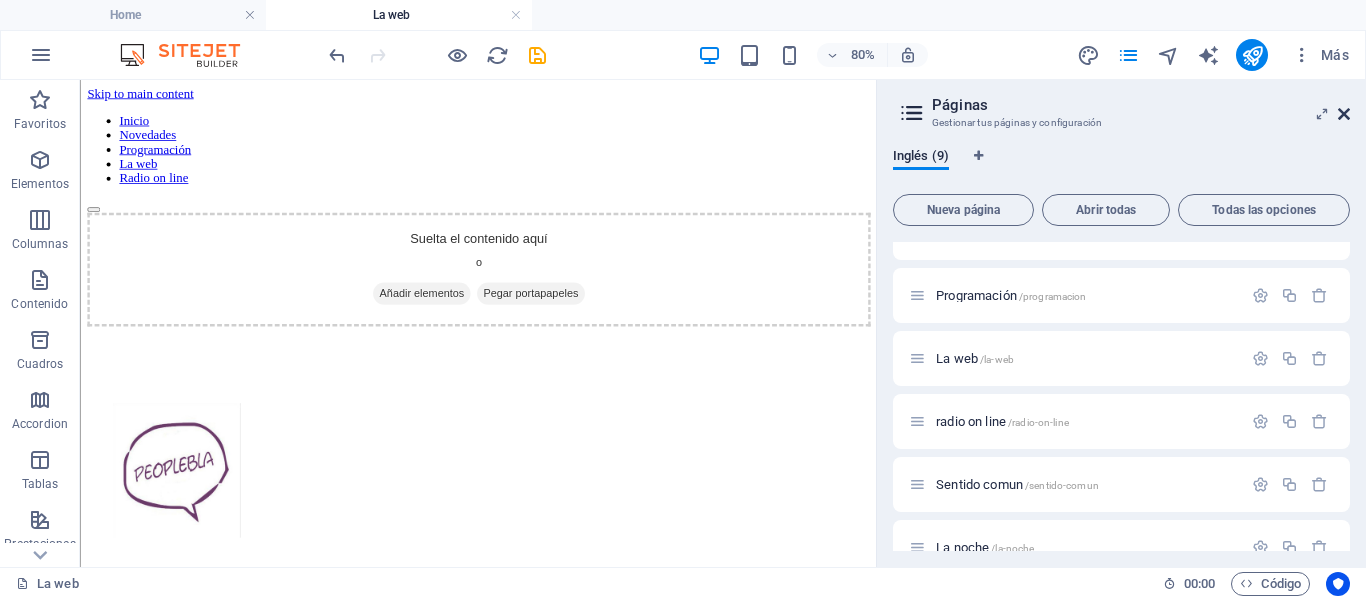 click at bounding box center (1344, 114) 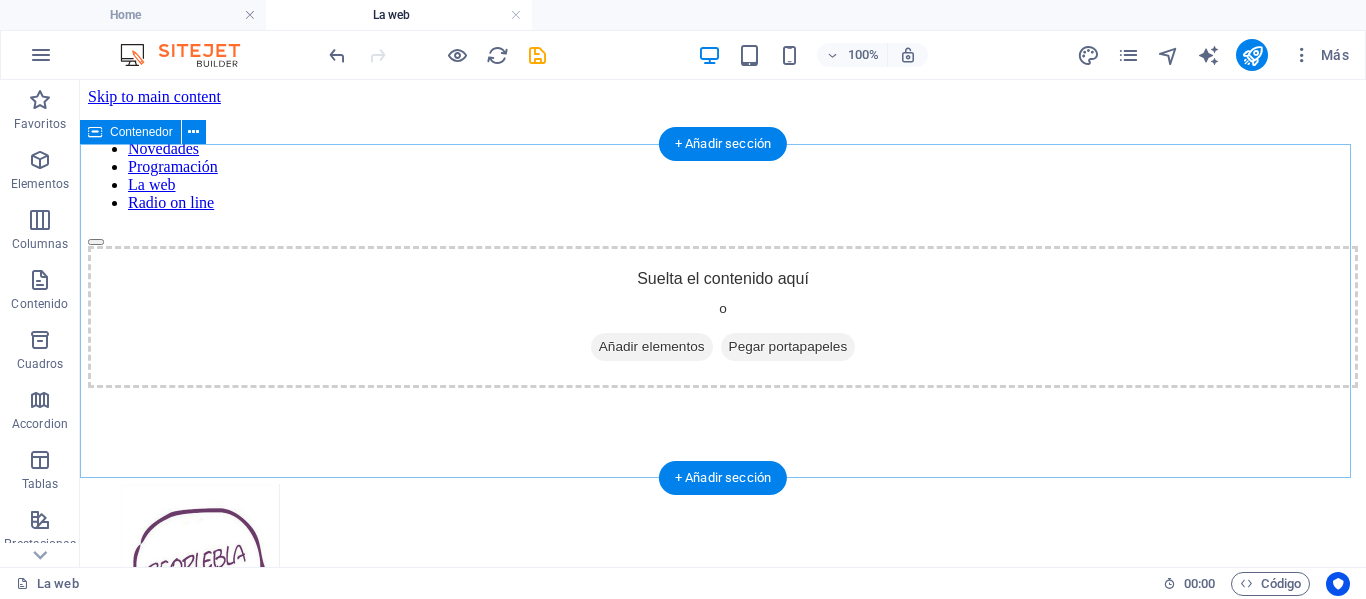 click on "Añadir elementos" at bounding box center (652, 347) 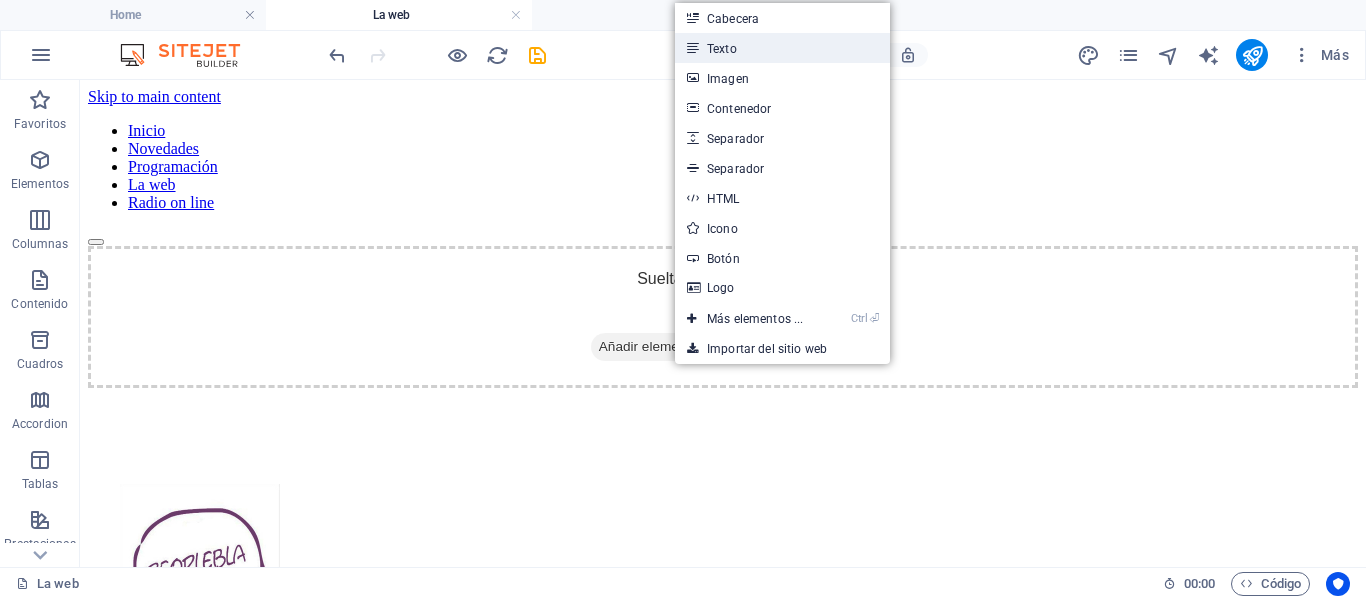 click on "Texto" at bounding box center [782, 48] 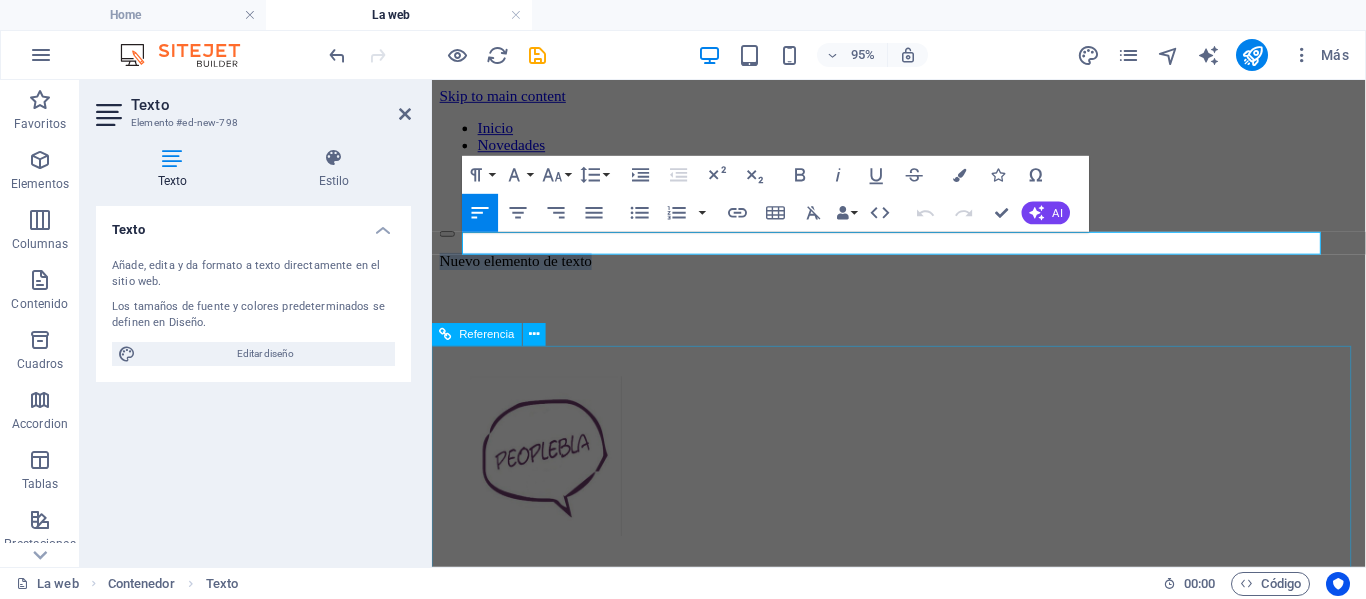 type 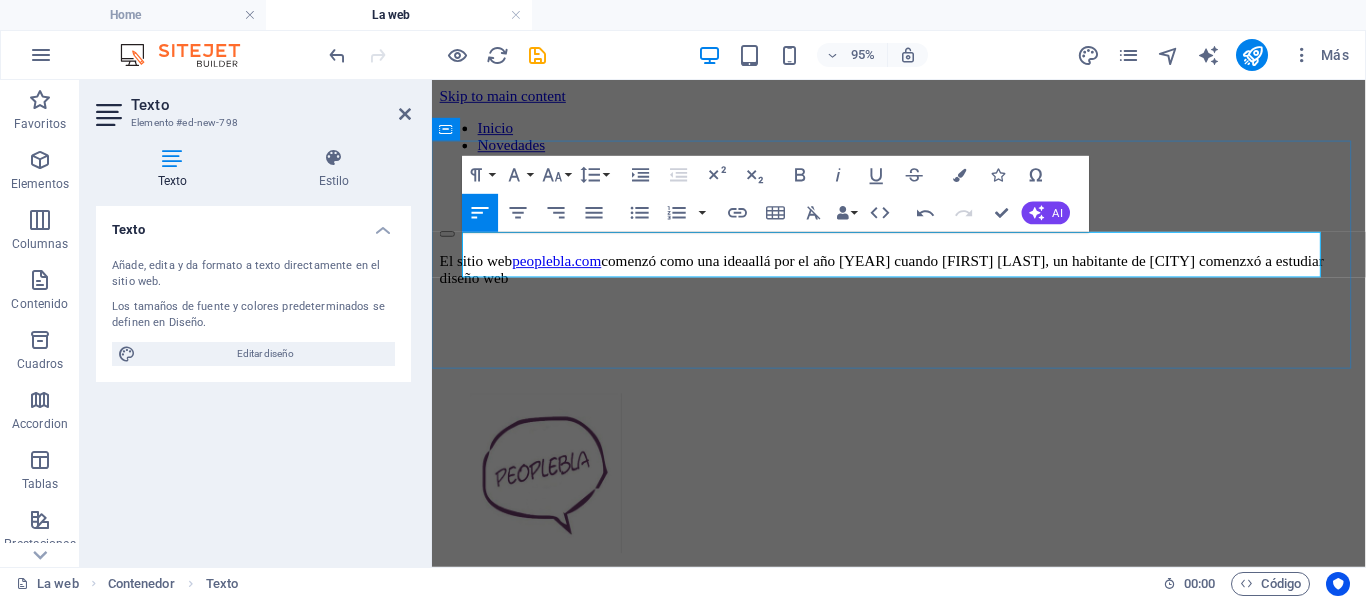 click on "​El sitio web  peoplebla.com  comenzó como una ideaallá por el año [YEAR] cuando [FIRST] [LAST], un habitante de [CITY] de" at bounding box center (923, 280) 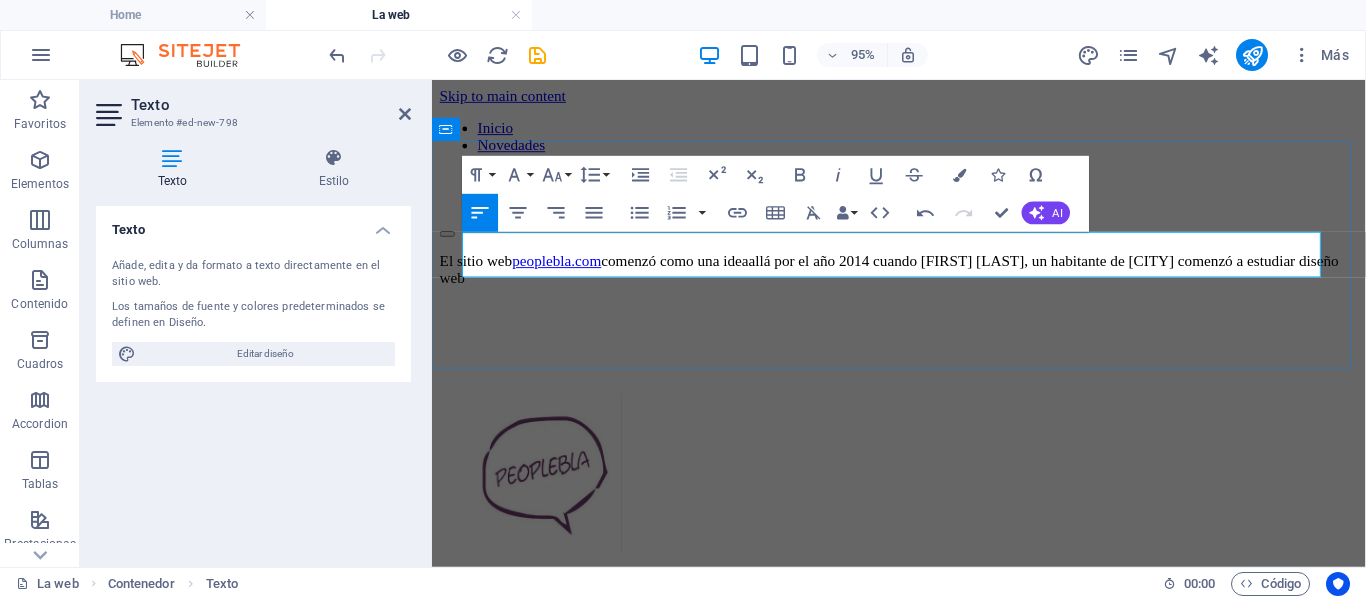 click on "El sitio web  peoplebla.com  comenzó como una ideaallá por el año 2014 cuando [FIRST] [LAST], un habitante de [CITY] comenzó a estudiar diseño web" at bounding box center (923, 280) 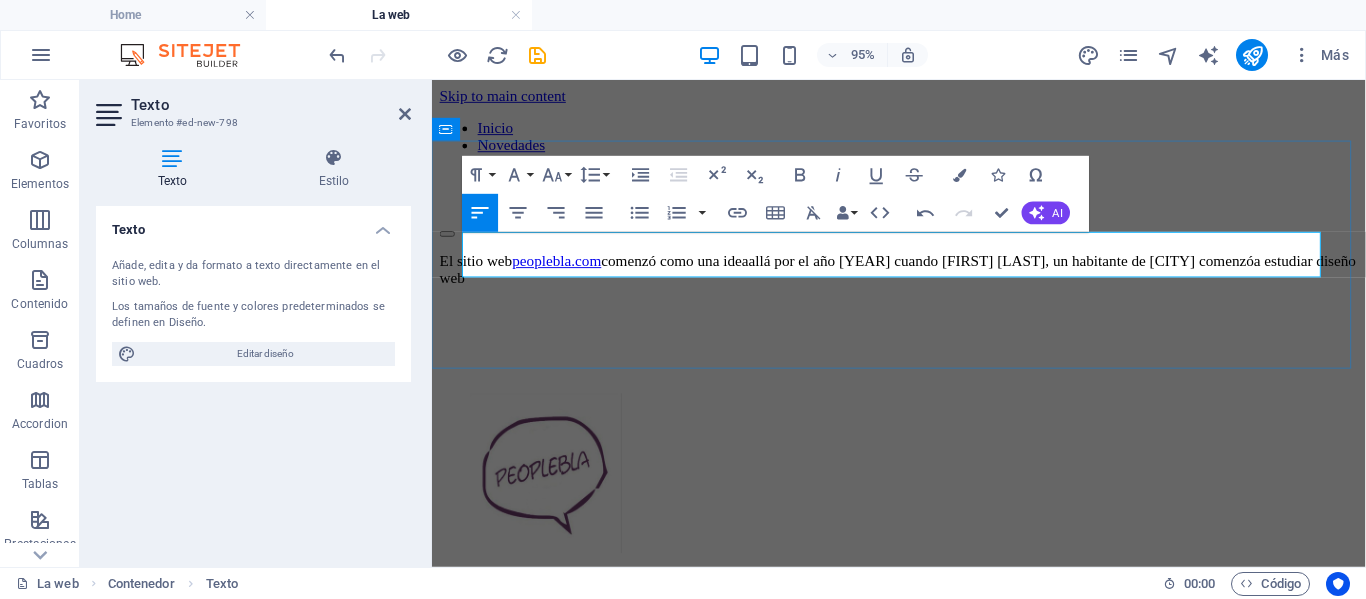 click on "El sitio web peoplebla.com comenzó como una ideaallá por el año [YEAR] cuando [FIRST] [LAST], un habitante de [CITY] comenzó   a estudiar diseño web" at bounding box center (923, 280) 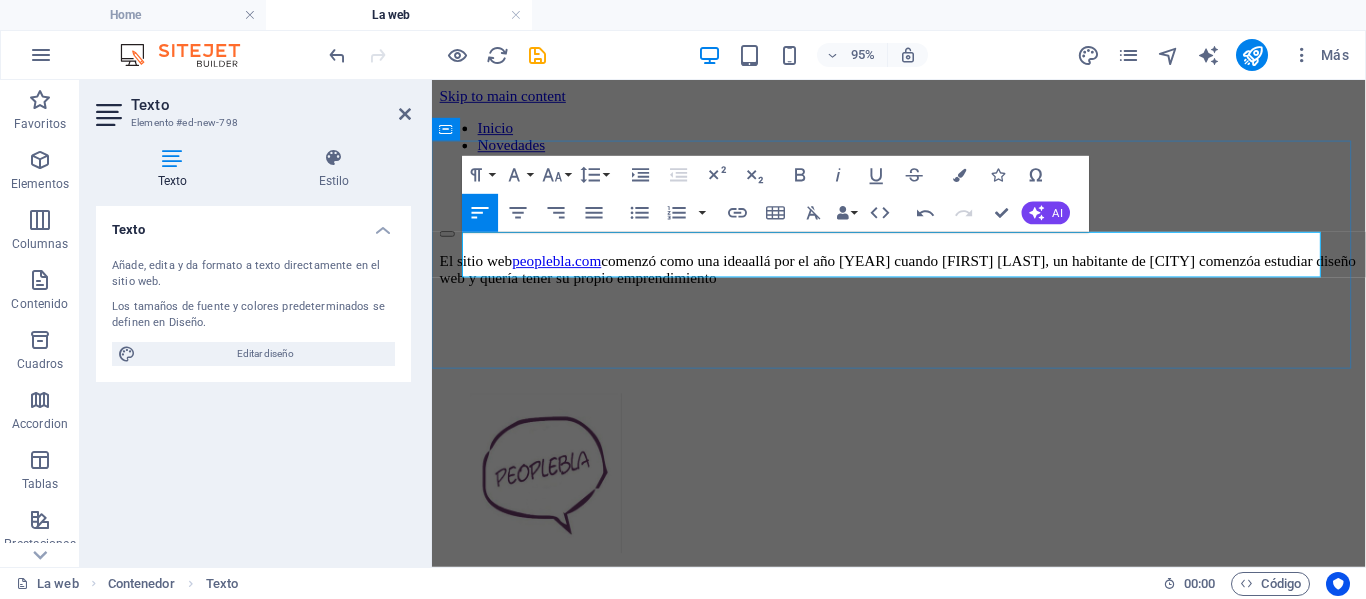 click on "El sitio web peoplebla.com comenzó como una ideaallá por el año 2014 cuando [FIRST] [LAST], un habitante de [CITY] comenzó  a estudiar diseño web y quería tener su propio emprendimiento" at bounding box center (923, 280) 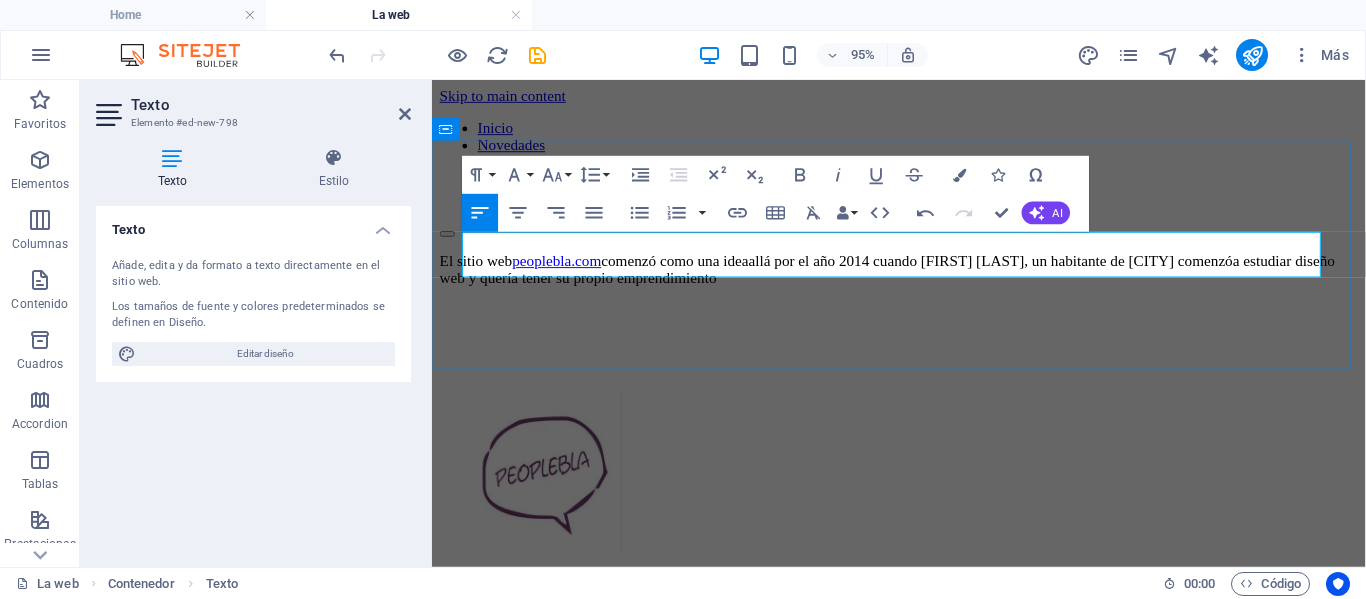 click on "El sitio web peoplebla.com comenzó como una idea  allá por el año 2014 cuando [FIRST] [LAST], un habitante de [CITY] comenzó  a estudiar diseño web y quería tener su propio emprendimiento" at bounding box center [923, 280] 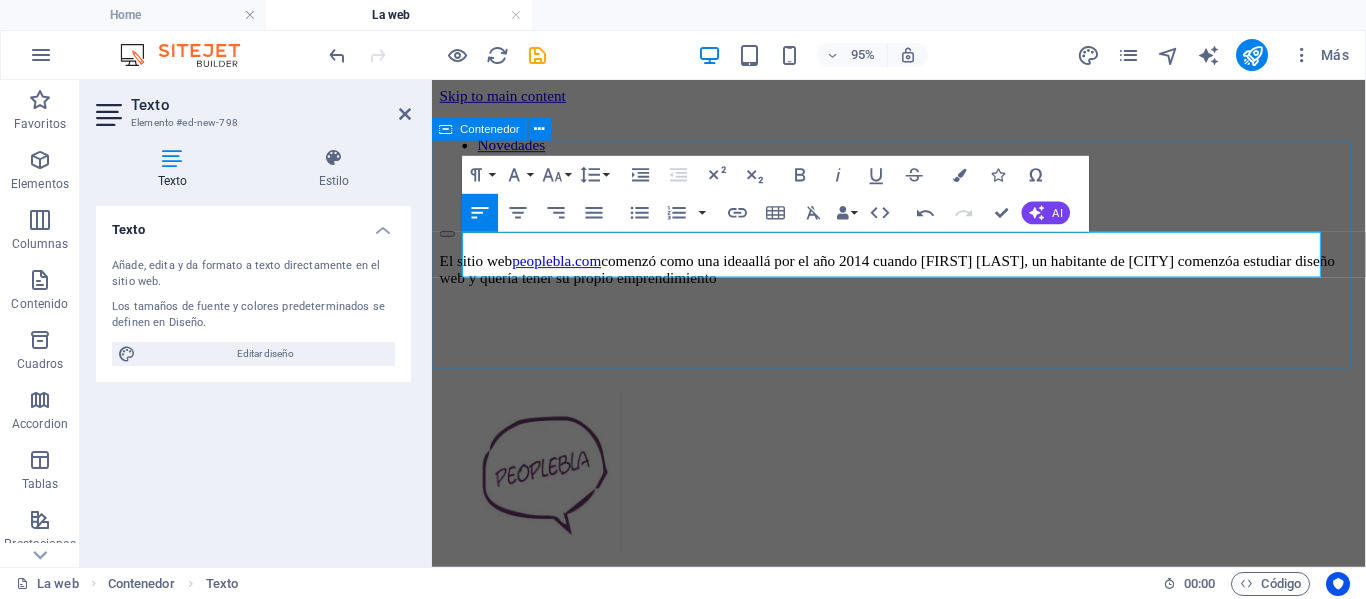 click on "El sitio web peoplebla.com comenzó como una idea  allá por el año 2014 cuando [FIRST] [LAST], un habitante de [CITY] comenzó  a estudiar diseño web y quería tener su propio emprendimiento" at bounding box center (923, 280) 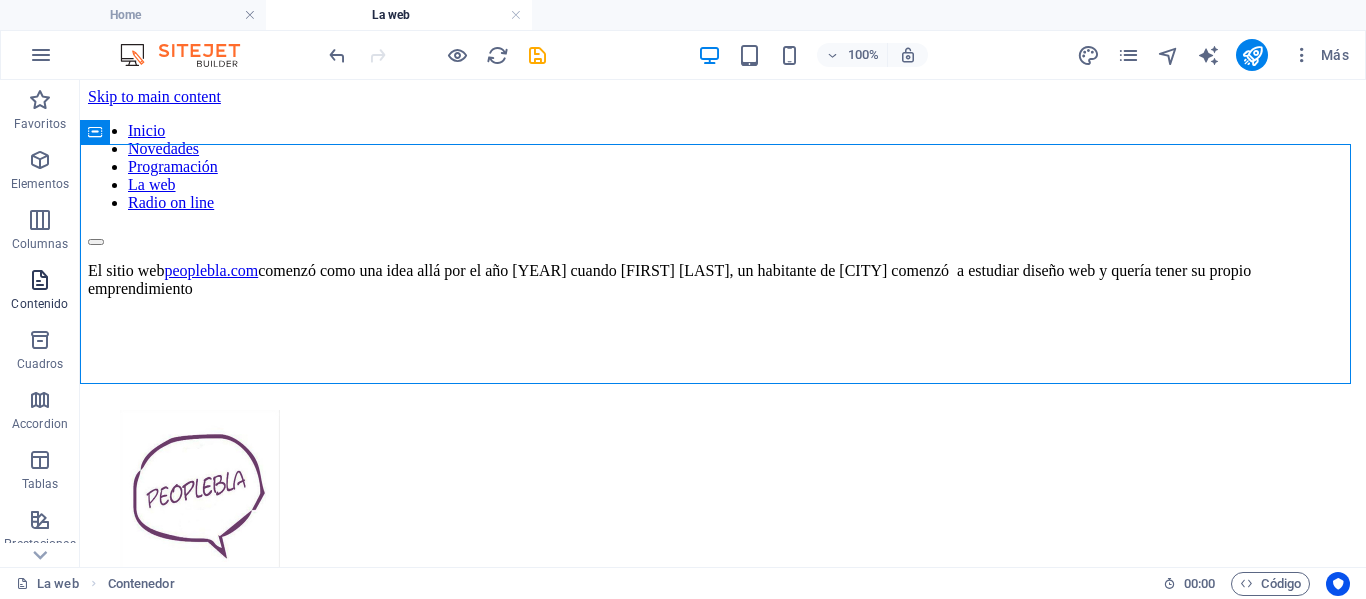 click at bounding box center (40, 280) 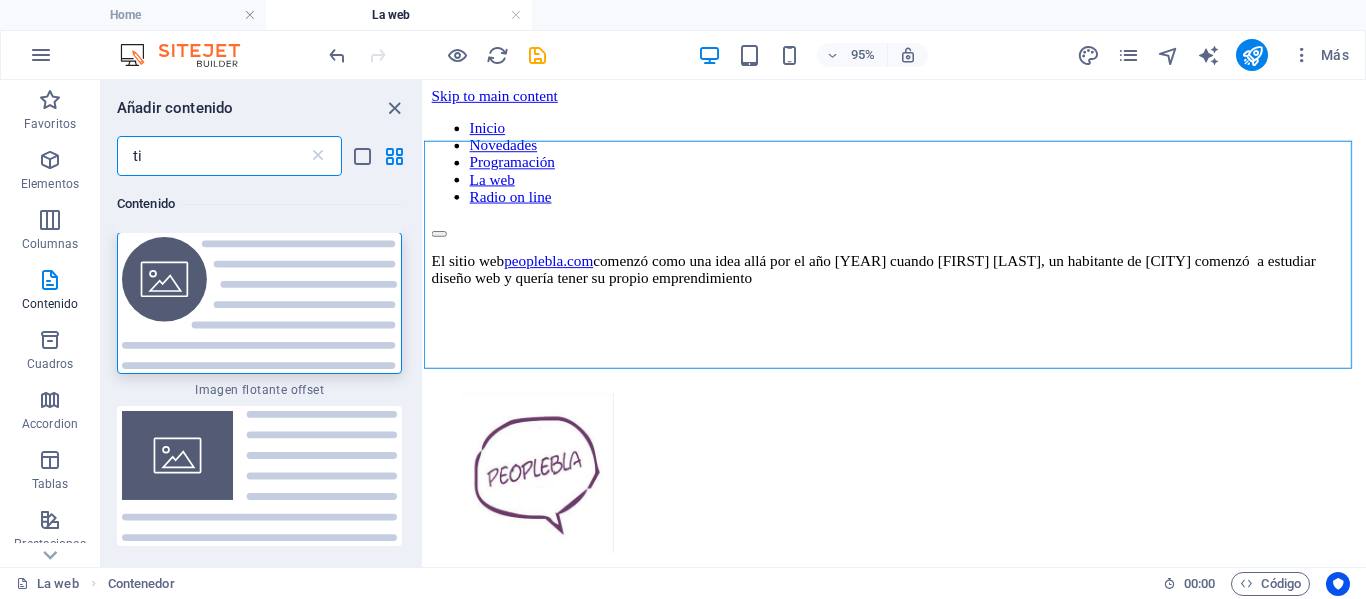 scroll, scrollTop: 0, scrollLeft: 0, axis: both 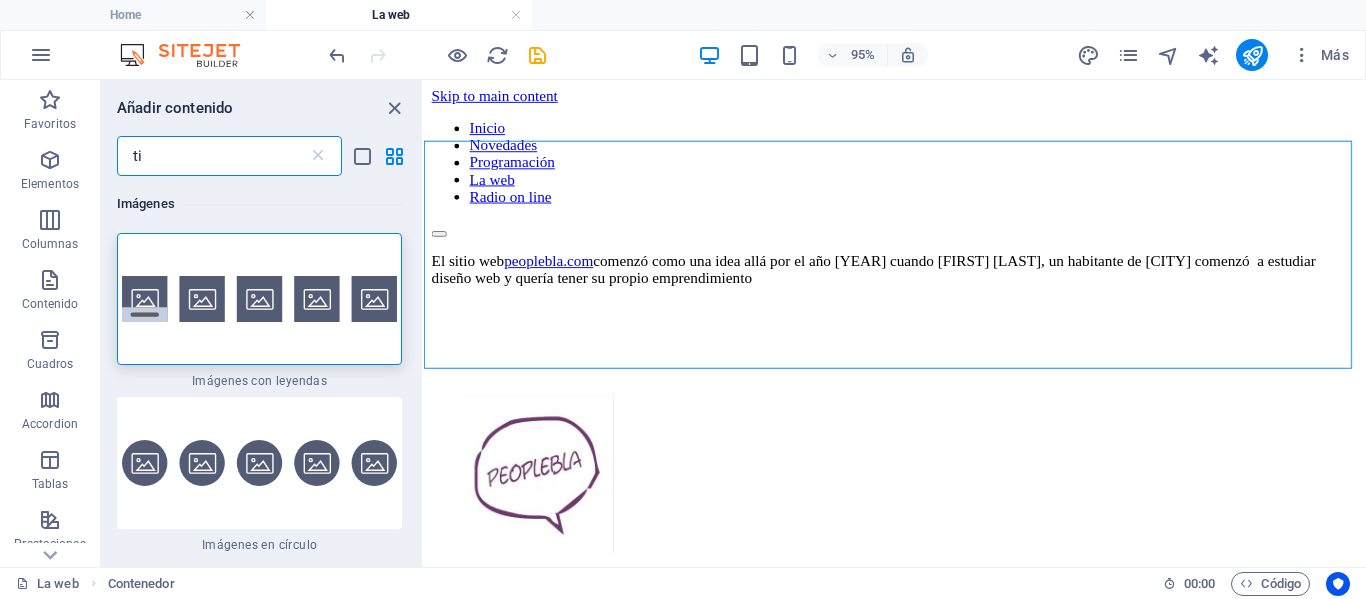 type on "t" 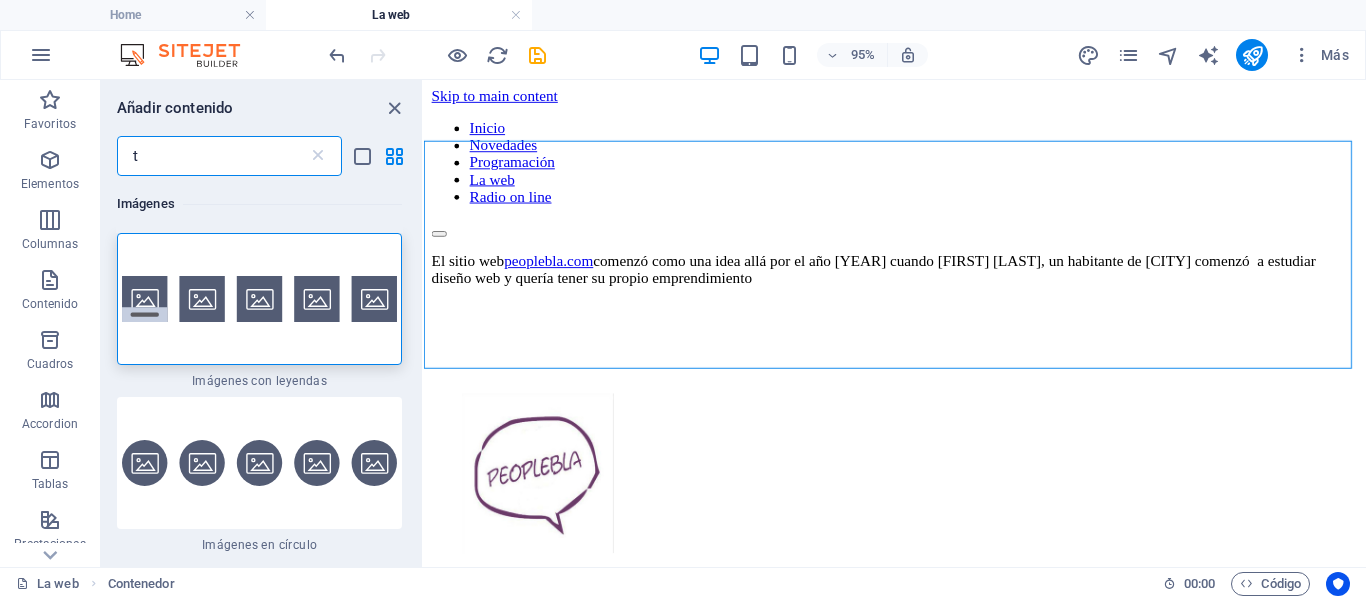 type 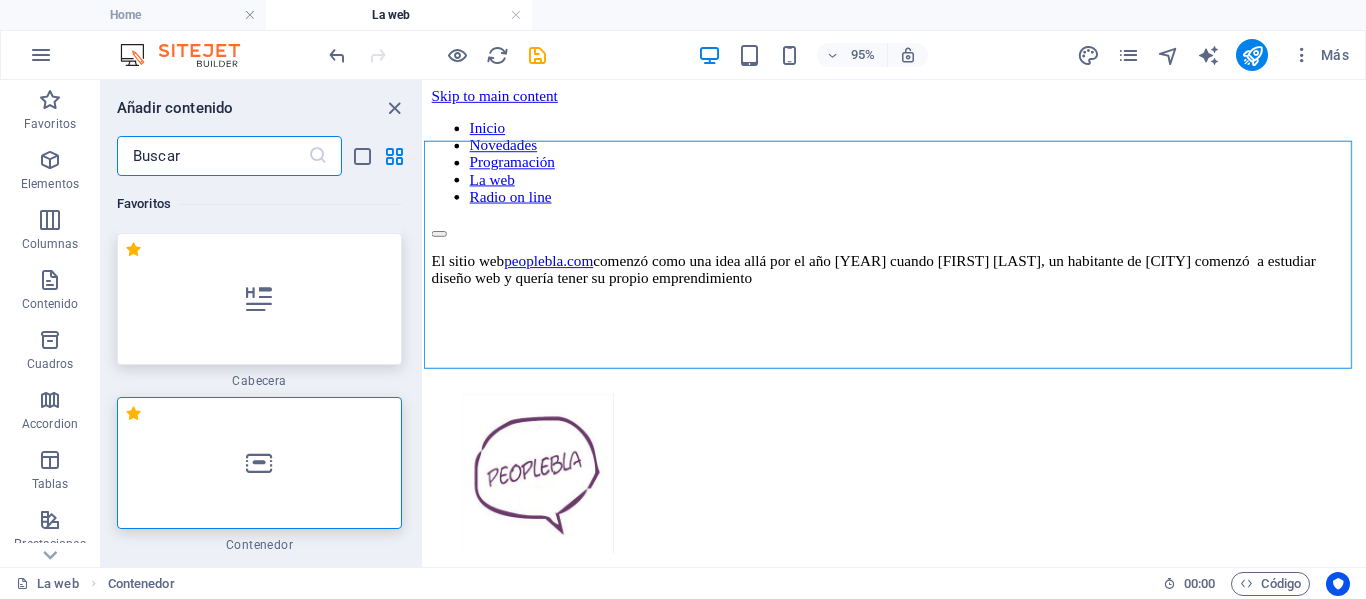 click at bounding box center (259, 299) 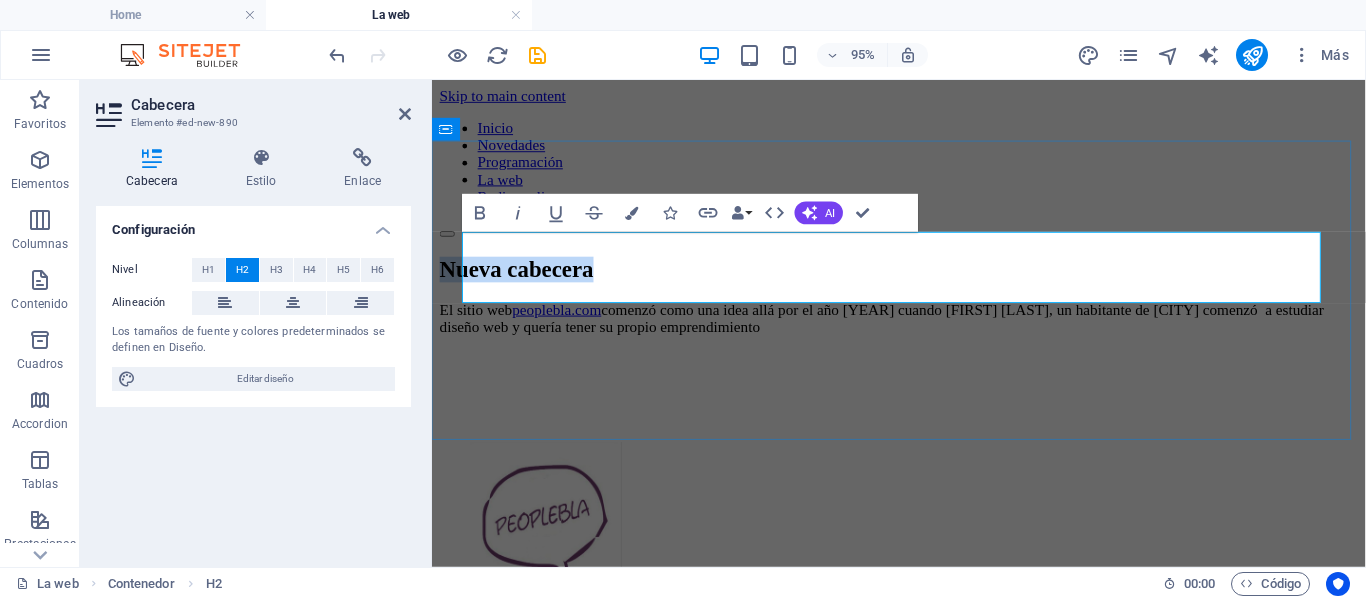 click on "Nueva cabecera" at bounding box center (923, 279) 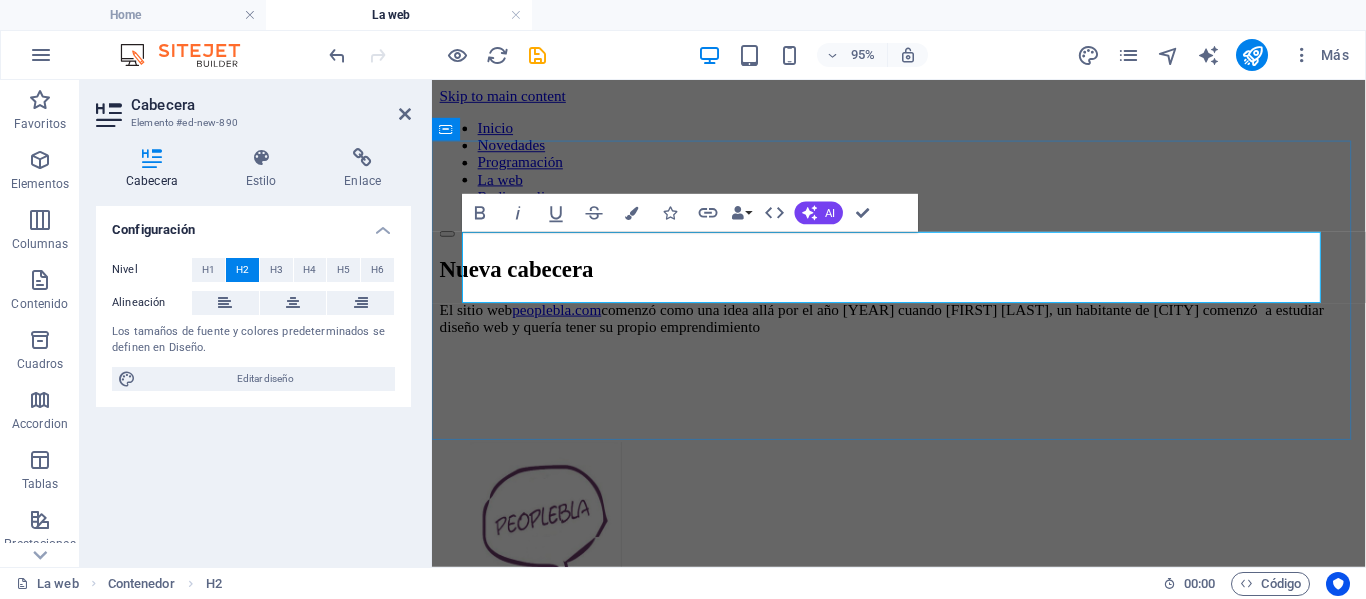 click on "Nueva cabecera" at bounding box center [923, 279] 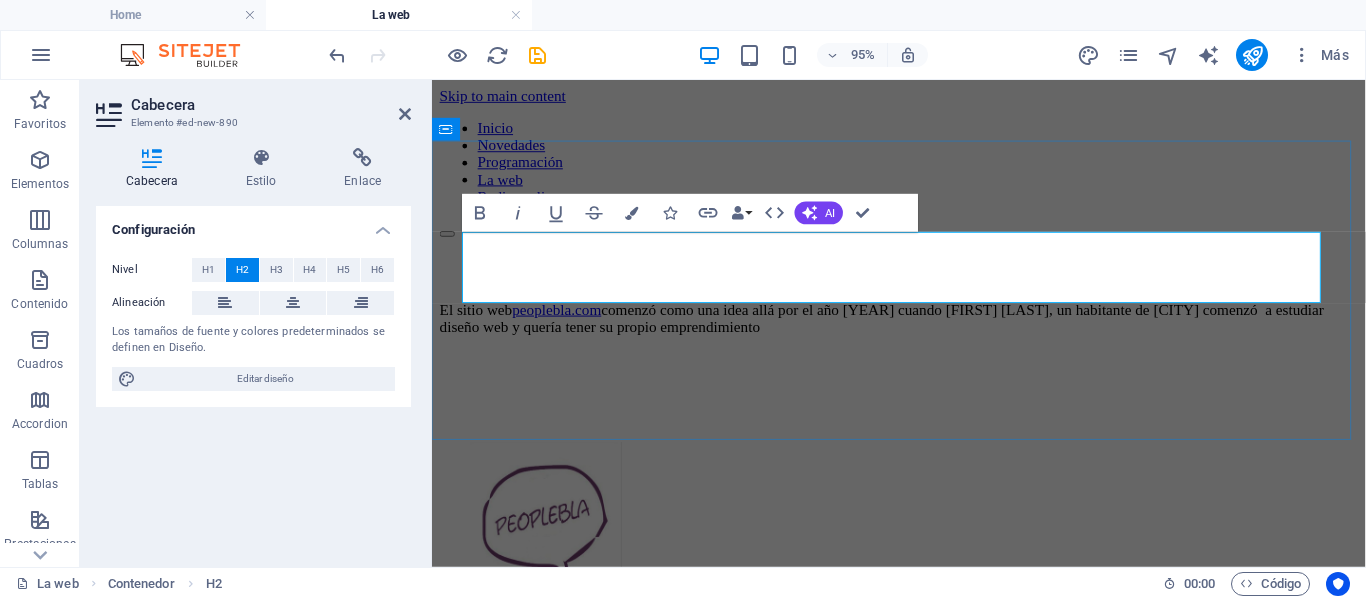 type 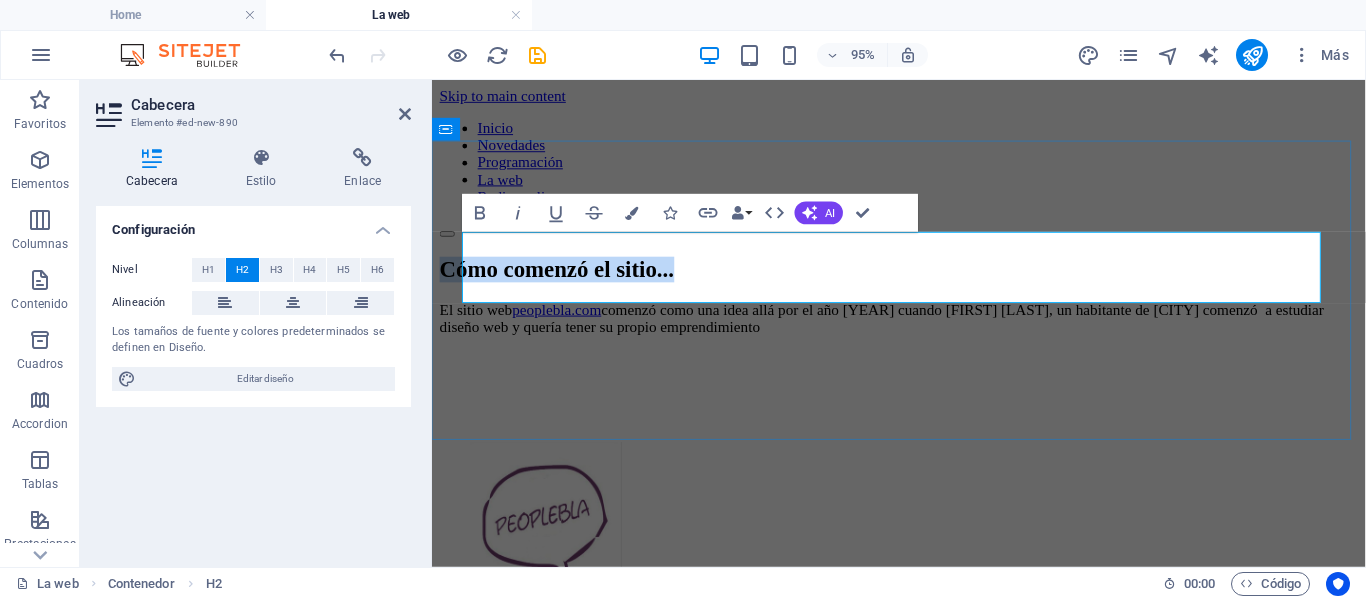 drag, startPoint x: 1148, startPoint y: 293, endPoint x: 474, endPoint y: 292, distance: 674.00073 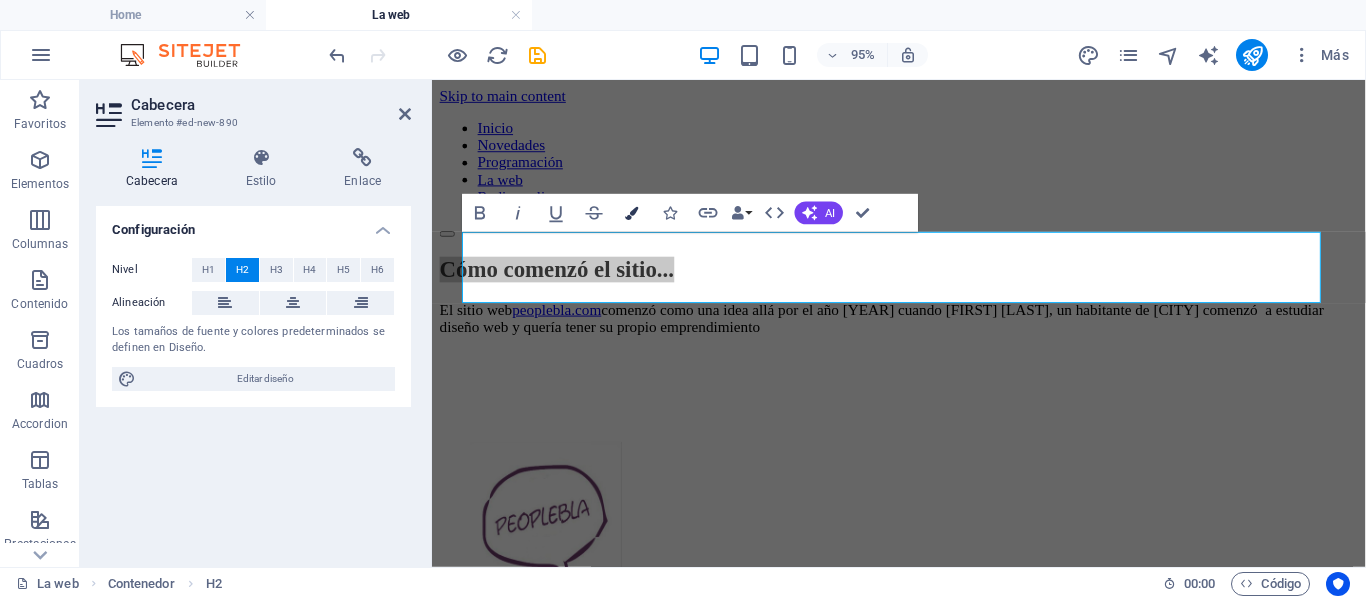 click at bounding box center [632, 212] 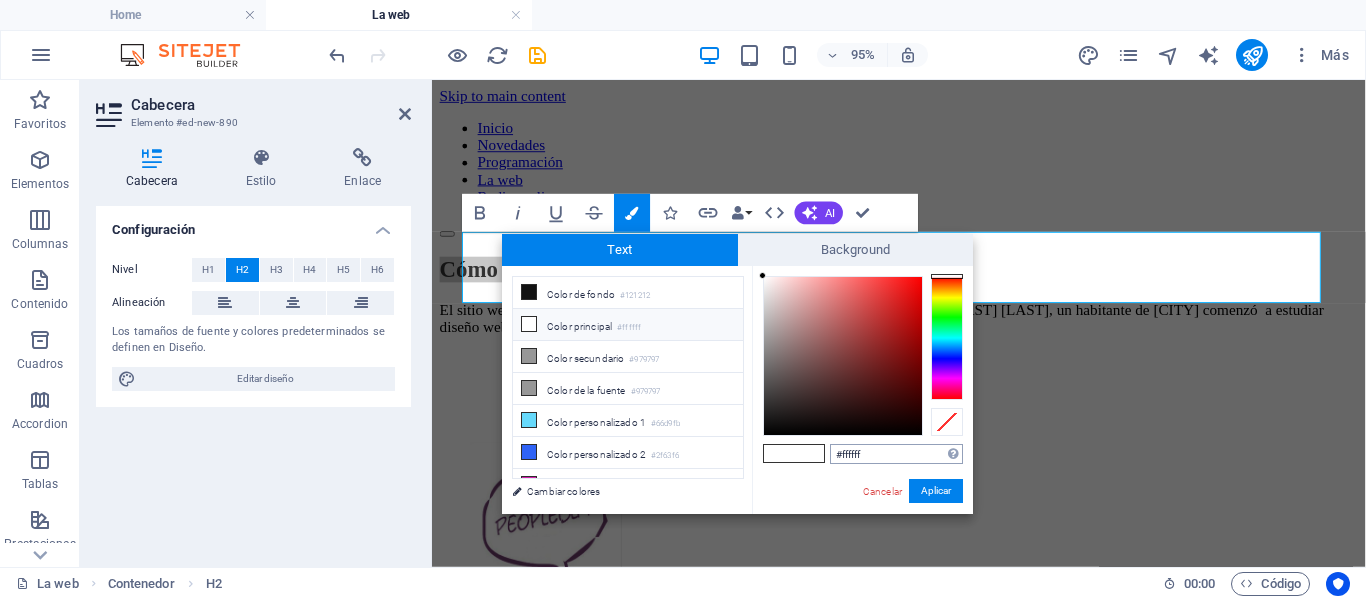 click on "#ffffff" at bounding box center (896, 454) 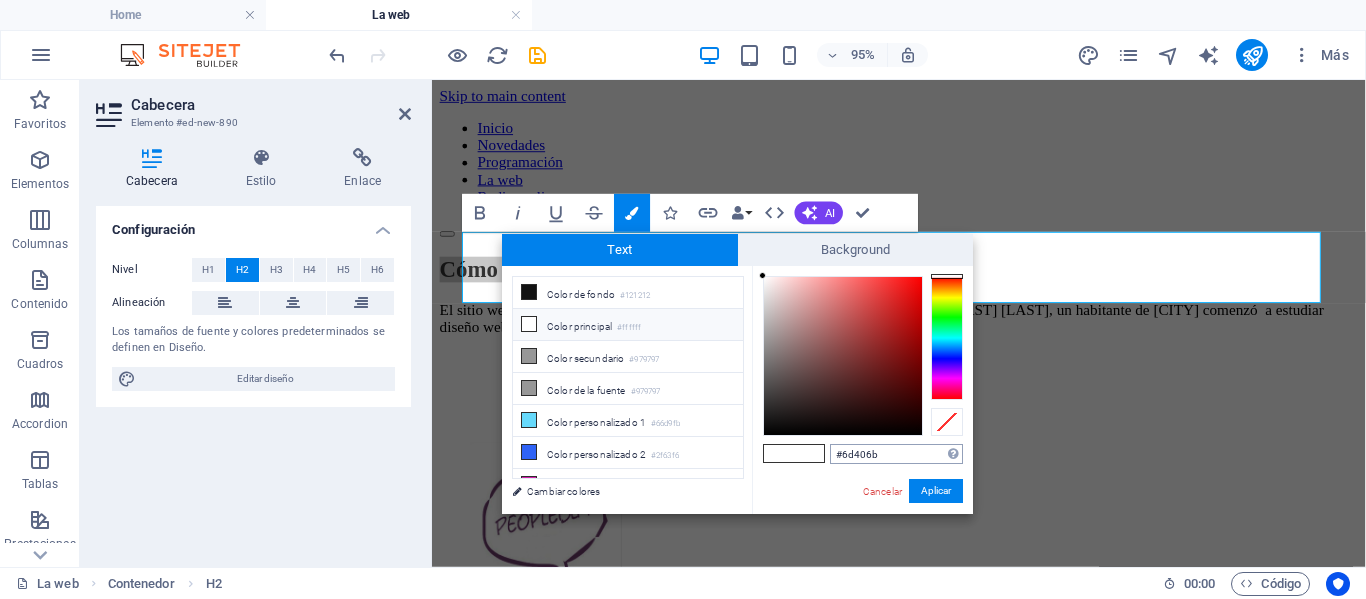 type on "#6d406b" 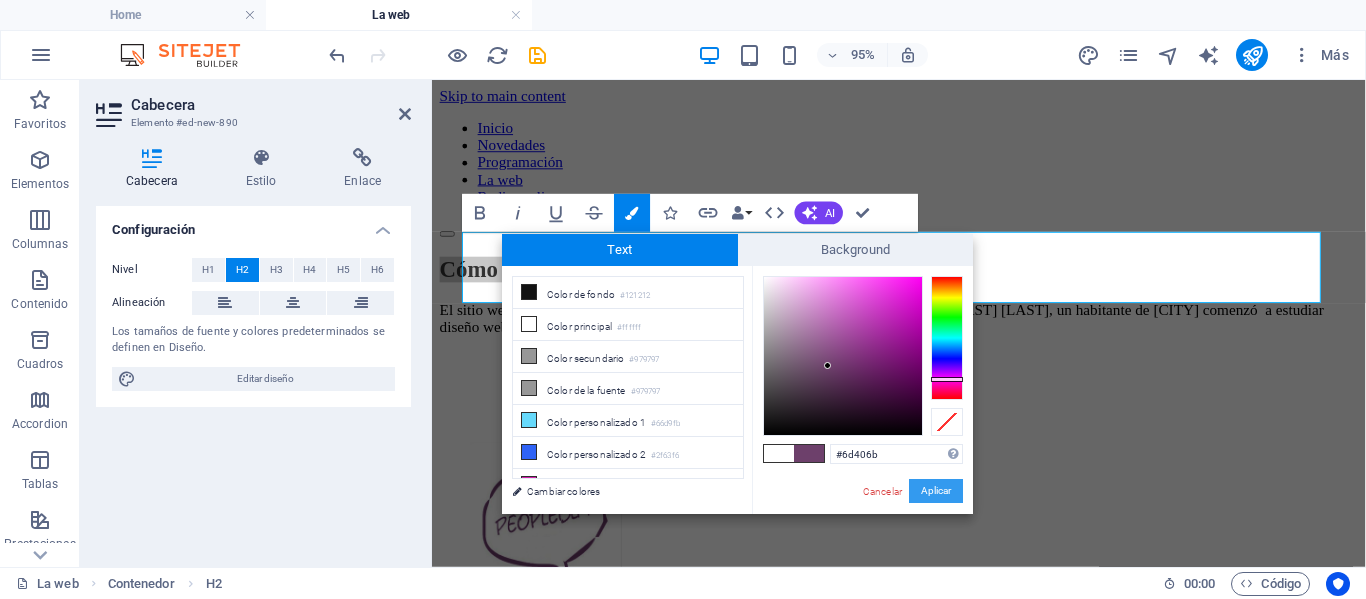 click on "Aplicar" at bounding box center [936, 491] 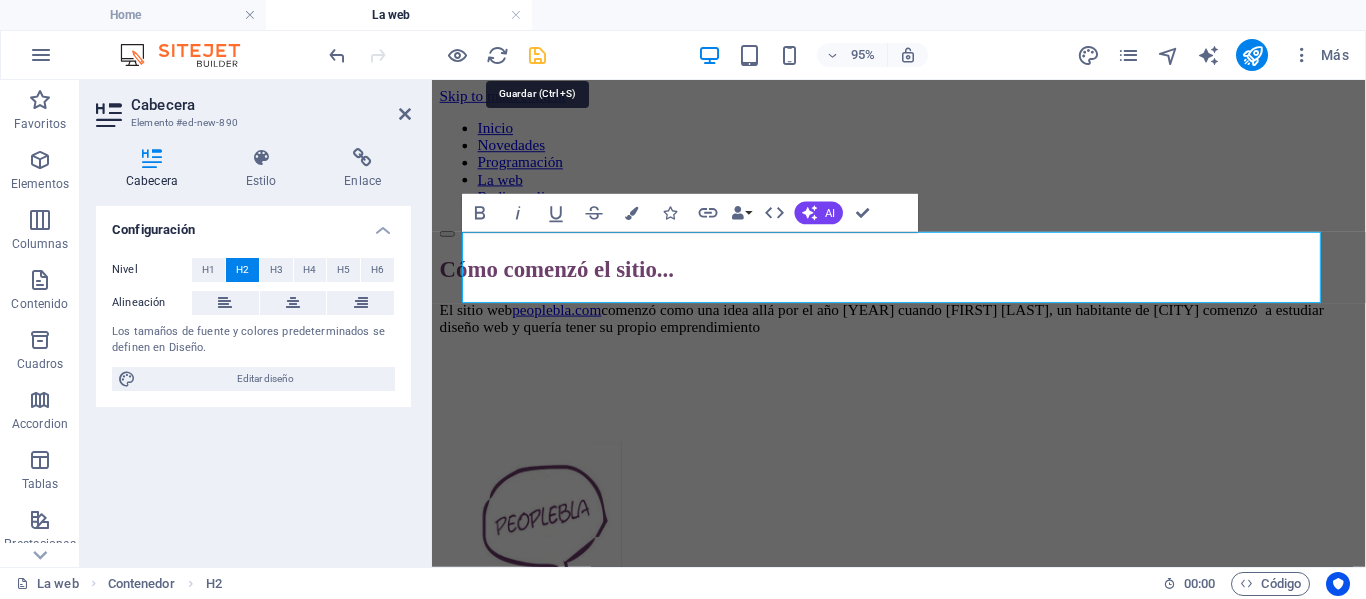 click at bounding box center [537, 55] 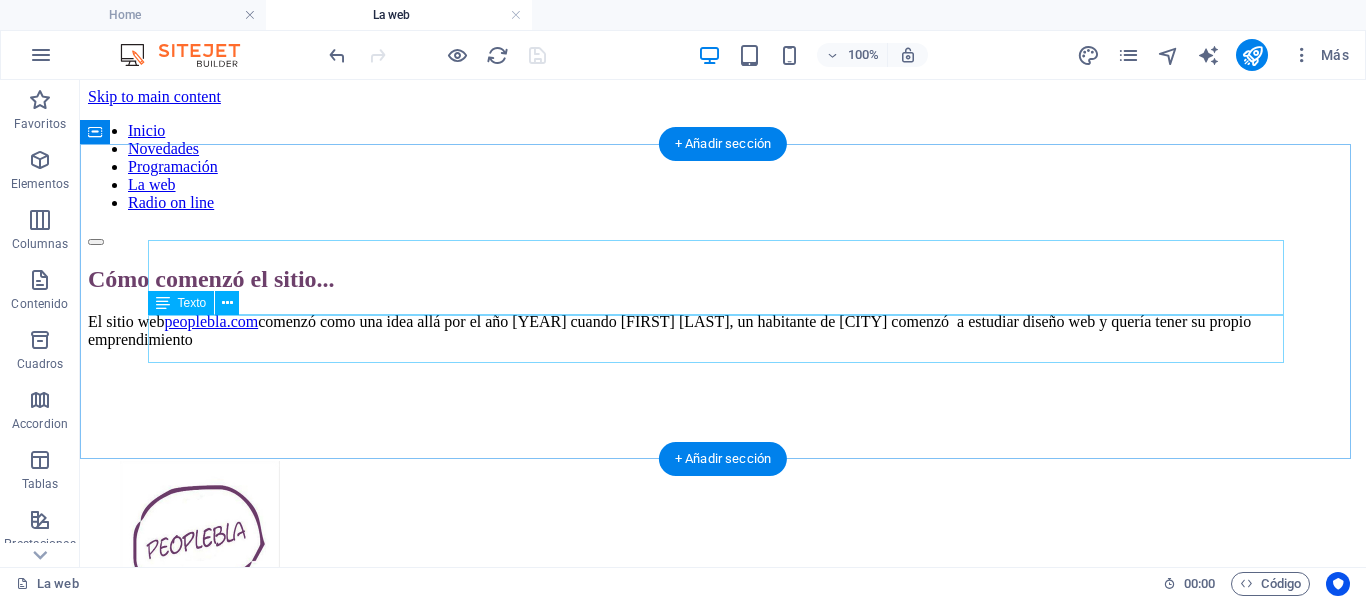 click on "El sitio web peoplebla.com comenzó como una idea allá por el año 2014 cuando [FIRST] [LAST], un habitante de [CITY] comenzó  a estudiar diseño web y quería tener su propio emprendimiento" at bounding box center (723, 331) 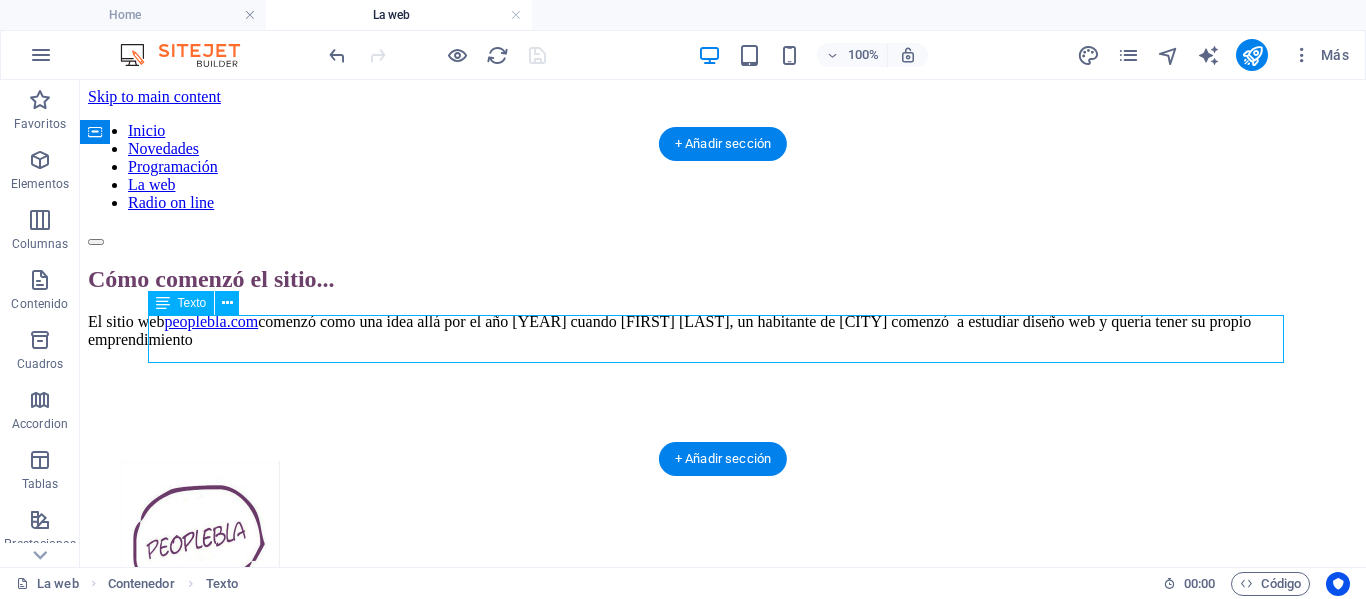click on "El sitio web peoplebla.com comenzó como una idea allá por el año 2014 cuando [FIRST] [LAST], un habitante de [CITY] comenzó  a estudiar diseño web y quería tener su propio emprendimiento" at bounding box center [723, 331] 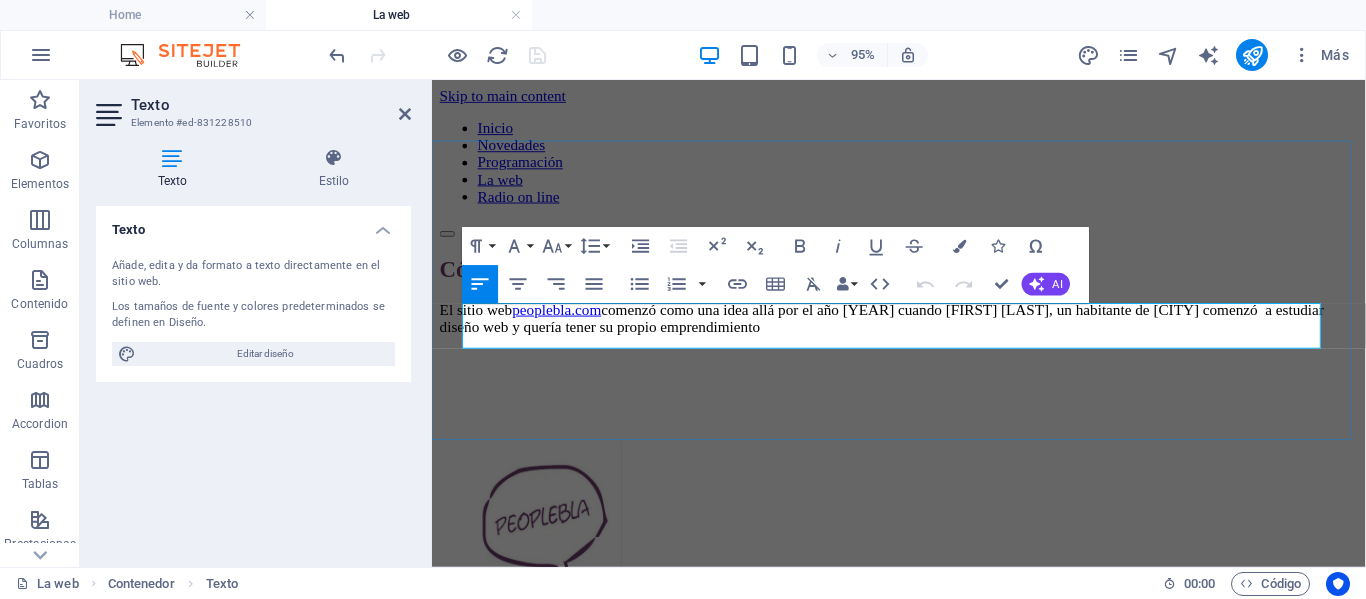 click on "El sitio web peoplebla.com comenzó como una idea allá por el año 2014 cuando [FIRST] [LAST], un habitante de [CITY] comenzó  a estudiar diseño web y quería tener su propio emprendimiento" at bounding box center [923, 331] 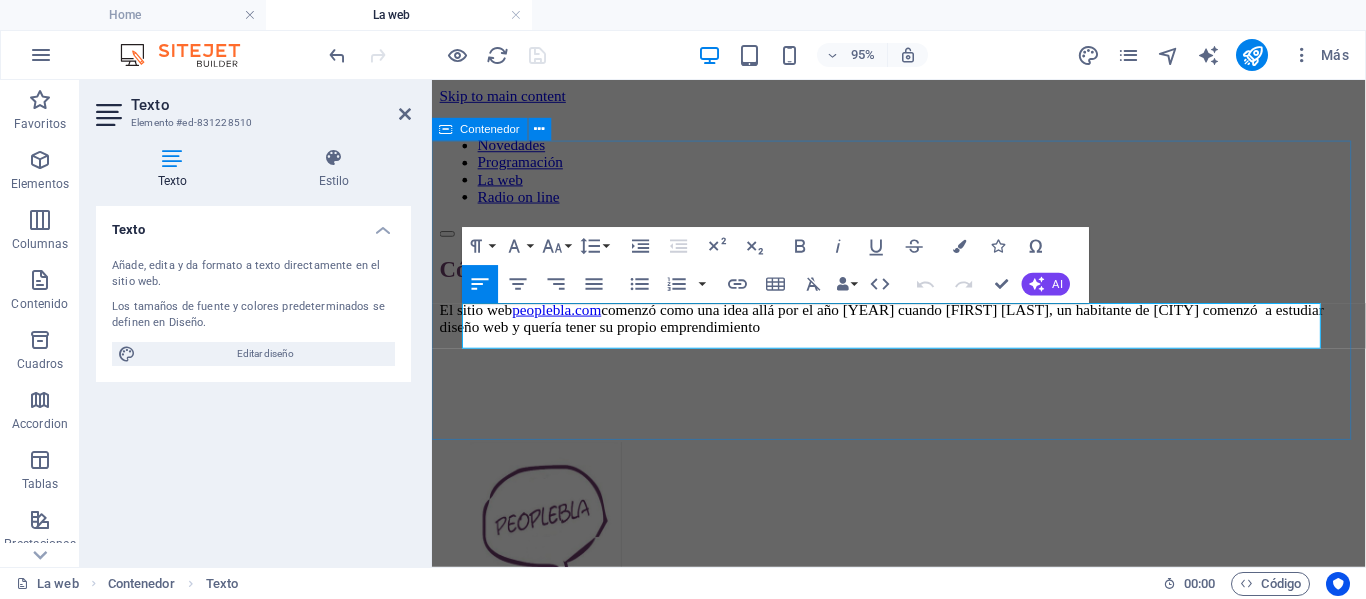 type 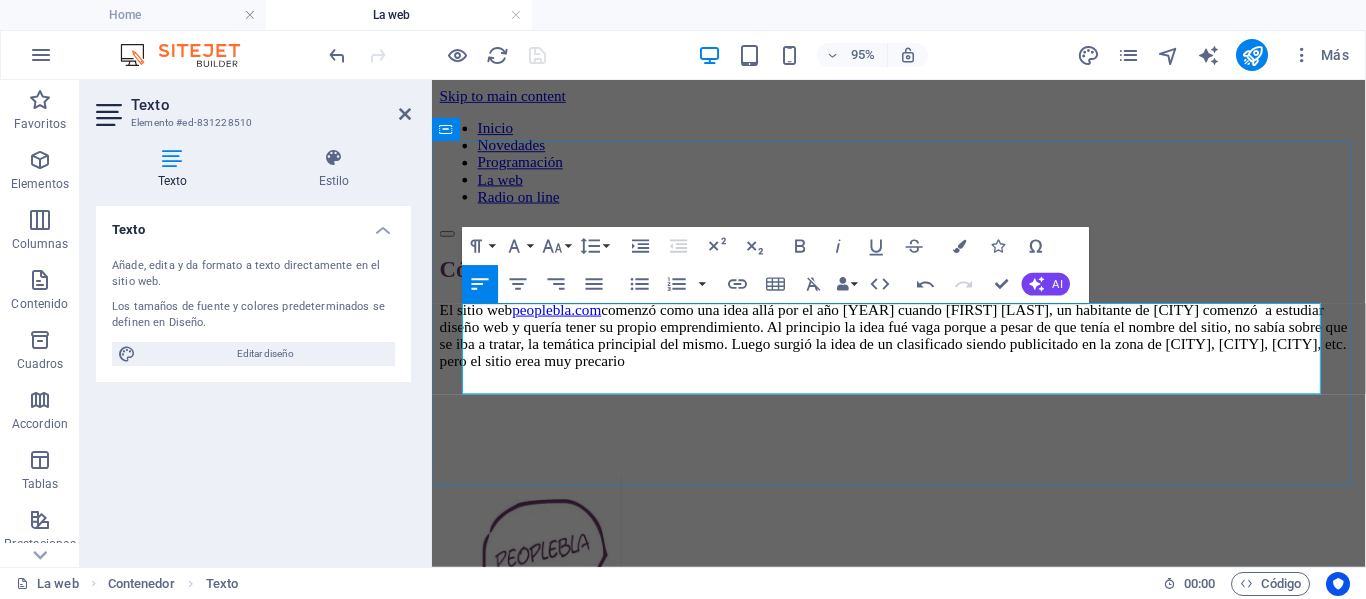 click on "El sitio web peoplebla.com comenzó como una idea allá por el año [YEAR] cuando [FIRST] [LAST], un habitante de [CITY] comenzó  a estudiar diseño web y quería tener su propio emprendimiento. Al principio la idea fué vaga porque a pesar de que tenía el nombre del sitio, no sabía sobre que se iba a tratar, la temática principial del mismo. Luego surgió la idea de un clasificado siendo publicitado en la zona de [CITY], [CITY], [CITY], etc. pero el sitio erea muy precario" at bounding box center [923, 349] 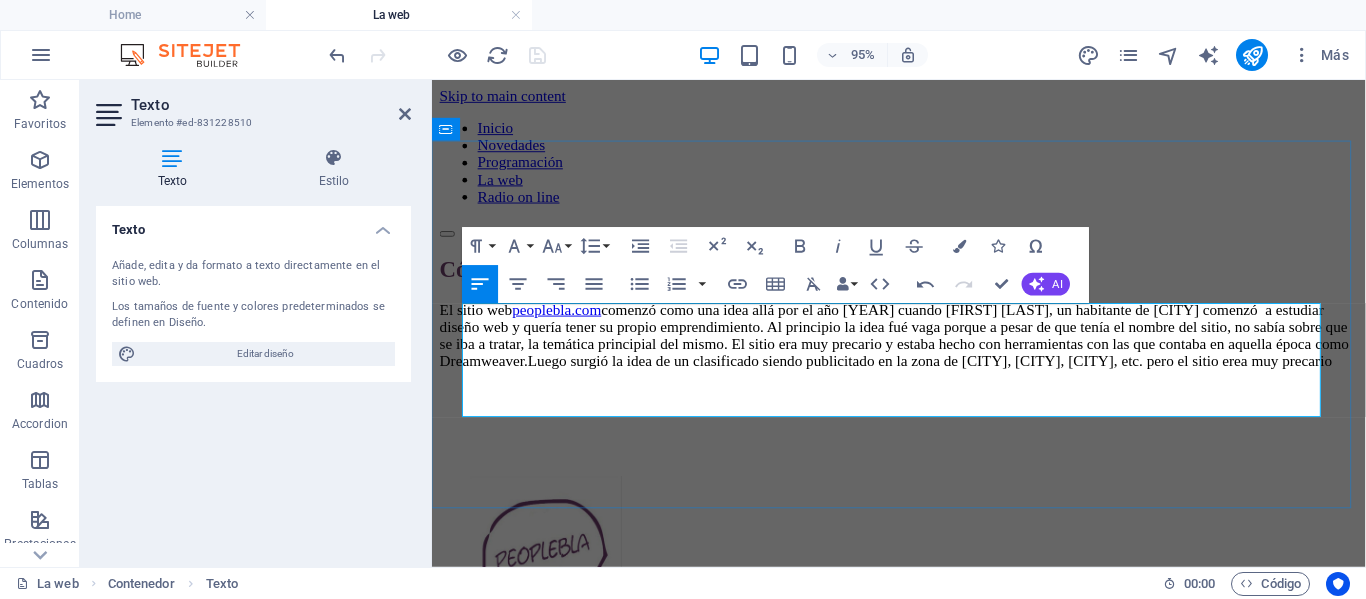 click on "El sitio web  peoplebla.com  comenzó como una idea allá por el año [YEAR] cuando [FIRST] [LAST], un habitante de [CITY] comenzó  a estudiar diseño web y quería tener su propio emprendimiento. Al principio la idea fué vaga porque a pesar de que tenía el nombre del sitio, no sabía sobre que se iba a tratar, la temática principial del mismo. El sitio era muy precario y estaba hecho con herramientas con las que contaba en aquella época como Dreamweaver.  Luego surgió la idea de un clasificado siendo publicitado en la zona de [CITY]," at bounding box center [923, 349] 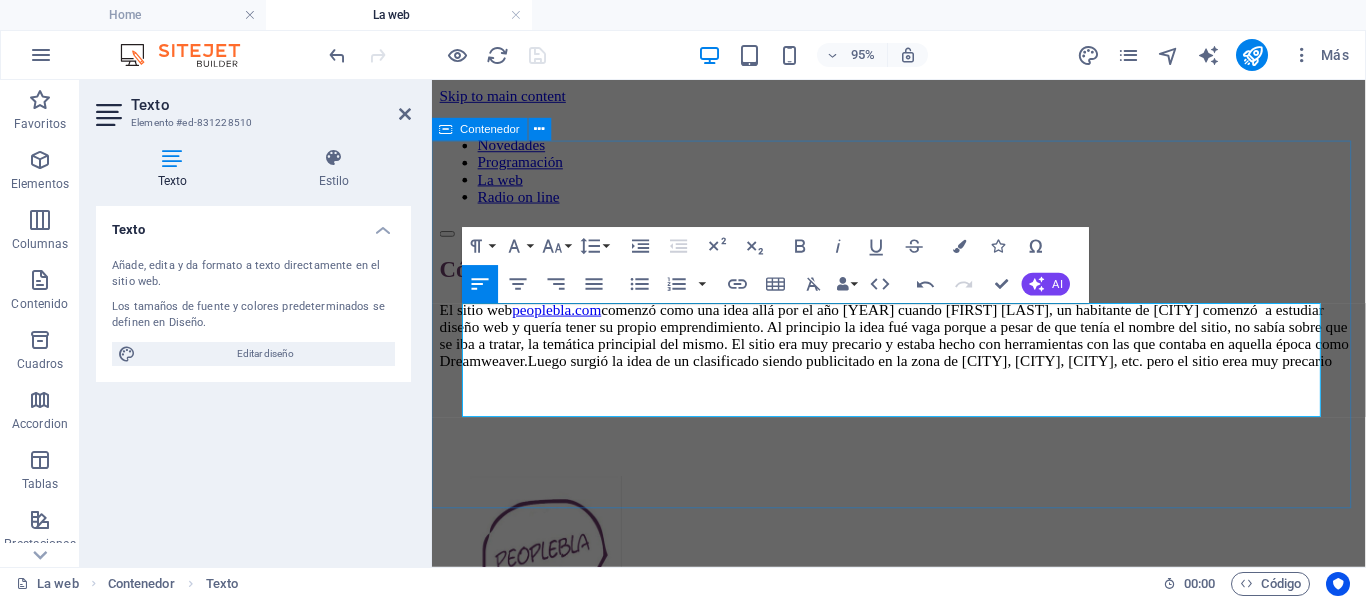 drag, startPoint x: 1329, startPoint y: 422, endPoint x: 1127, endPoint y: 437, distance: 202.55617 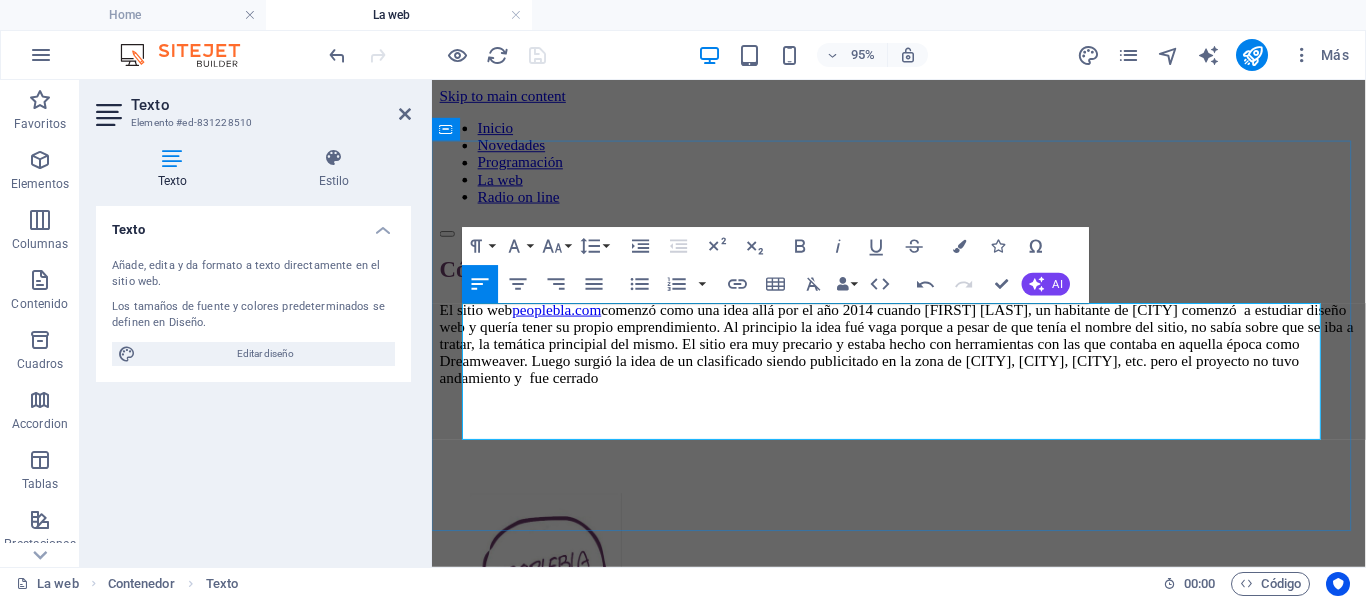 click on "El sitio web peoplebla.com comenzó como una idea allá por el año [YEAR] cuando [FIRST] [LAST], un habitante de [CITY] comenzó  a estudiar diseño web y quería tener su propio emprendimiento. Al principio la idea fué vaga porque a pesar de que tenía el nombre del sitio, no sabía sobre que se iba a tratar, la temática principial del mismo. El sitio era muy precario y estaba hecho con herramientas con las que contaba en aquella época como Dreamweaver. Luego surgió la idea de un clasificado siendo publicitado en la zona de [CITY], [CITY], [CITY], etc. pero el proyecto no tuvo andamiento y fué cerrado" at bounding box center (923, 358) 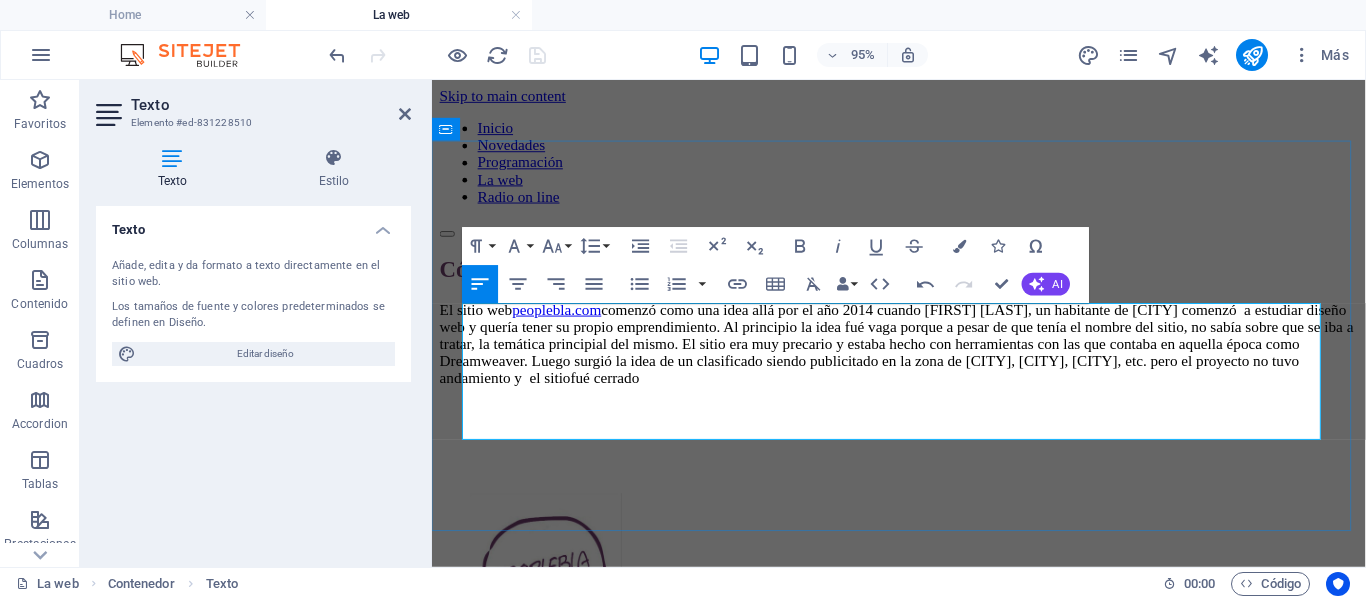 click on "El sitio web peoplebla.com  comenzó como una idea allá por el año 2014 cuando [FIRST] [LAST], un habitante de [CITY] comenzó  a estudiar diseño web y quería tener su propio emprendimiento. Al principio la idea fué vaga porque a pesar de que tenía el nombre del sitio, no sabía sobre que se iba a tratar, la temática principial del mismo. El sitio era muy precario y estaba hecho con herramientas con las que contaba en aquella época como Dreamweaver. Luego surgió la idea de un clasificado siendo publicitado en la zona de [CITY], [CITY], [CITY], etc. pero el proyecto no tuvo andamiento y  el sitio fue cerrado" at bounding box center [923, 358] 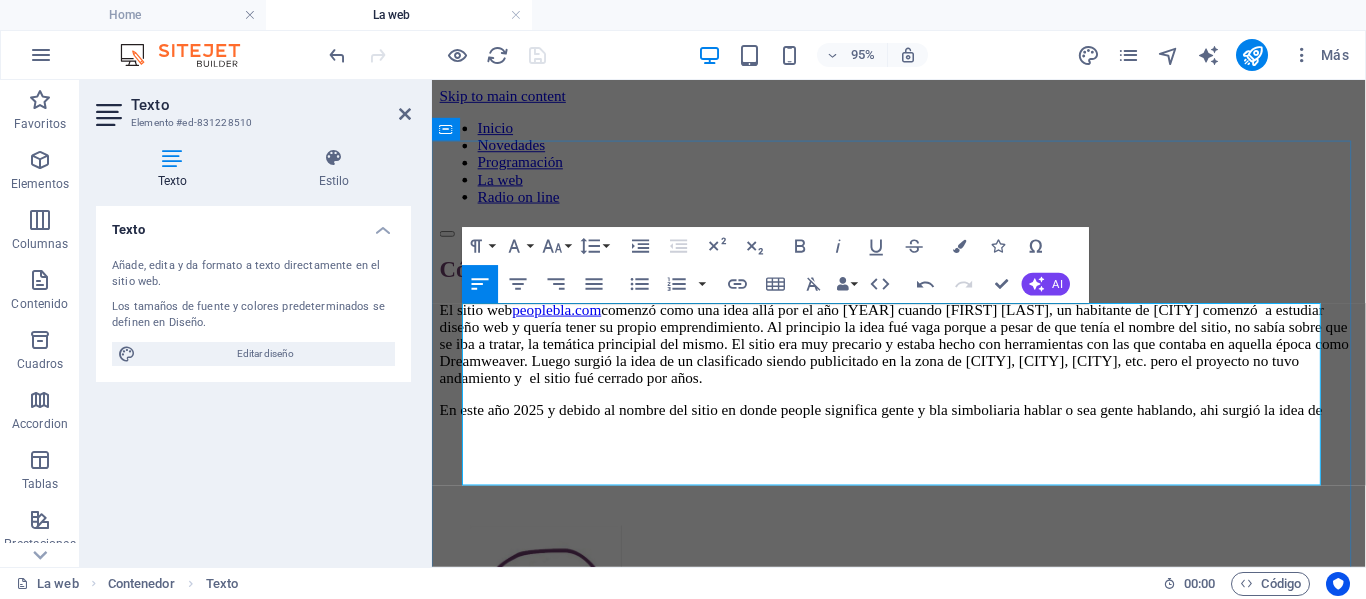click on "El sitio web peoplebla.com comenzó como una idea allá por el año 2014 cuando [FIRST] [LAST], un habitante de [CITY] comenzó  a estudiar diseño web y quería tener su propio emprendimiento. Al principio la idea fué vaga porque a pesar de que tenía el nombre del sitio, no sabía sobre que se iba a tratar, la temática principial del mismo. El sitio era muy precario y estaba hecho con herramientas con las que contaba en aquella época como Dreamweaver. Luego surgió la idea de un clasificado siendo publicitado en la zona de [CITY], [CITY], [CITY], etc. pero el sitio fué cerrado por años." at bounding box center (923, 358) 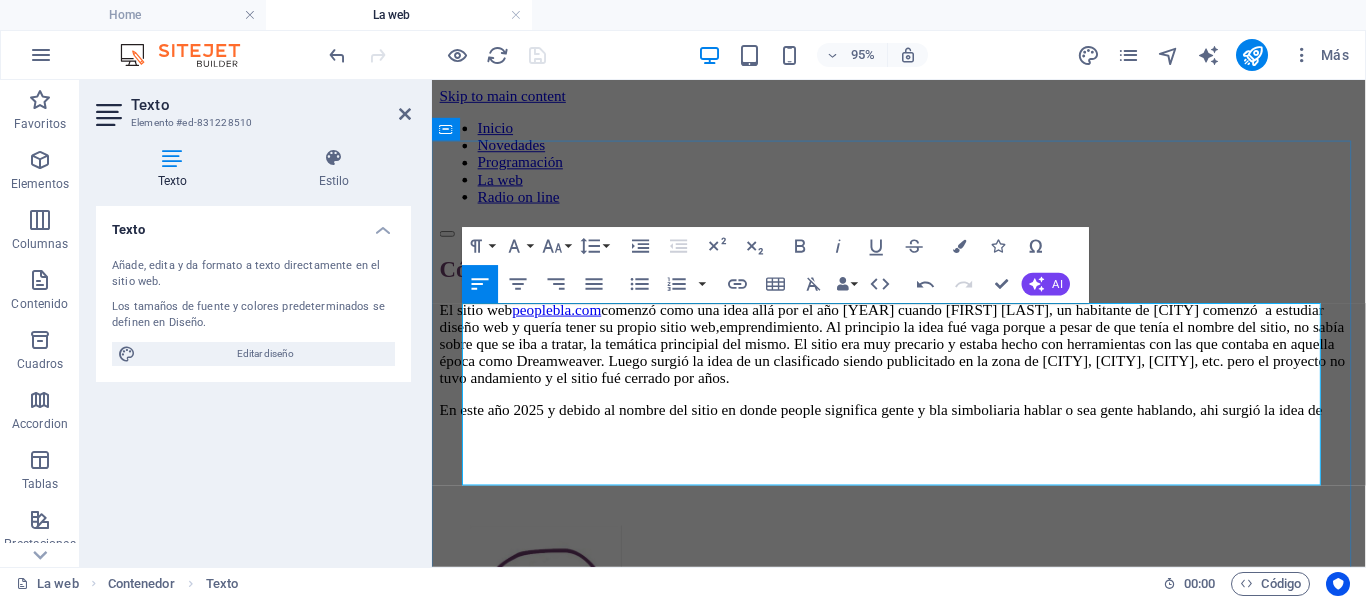 click on "El sitio web peoplebla.com comenzó como una idea allá por el año [YEAR] cuando [FIRST] [LAST], un habitante de [CITY] comenzó  a estudiar diseño web y quería tener su propio sitio web, emprendimiento. Al principio la idea fué vaga porque a pesar de que tenía el nombre del sitio, no sabía sobre que se iba a tratar, la temática principial del mismo. El sitio era muy precario y estaba hecho con herramientas con las que contaba en aquella época como Dreamweaver. Luego surgió la idea de un clasificado siendo publicitado en la zona de [CITY], [CITY], [CITY], etc. pero el proyecto no tuvo andamiento y  el sitio fué cerrado por años." at bounding box center (923, 358) 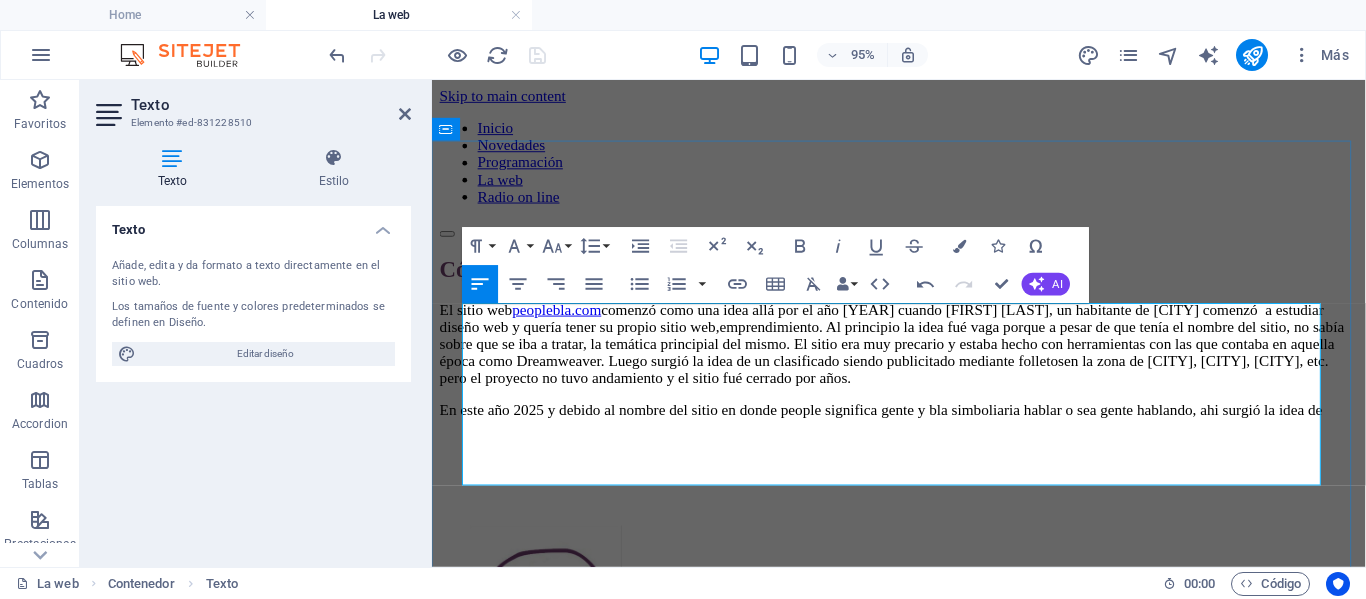 click on "El sitio web peoplebla.com  comenzó como una idea allá por el año [YEAR] cuando [FIRST] [LAST], un habitante de [CITY] comenzó  a estudiar diseño web y quería tener su propio sitio web,  emprendimiento. Al principio la idea fué vaga porque a pesar de que tenía el nombre del sitio, no sabía sobre que se iba a tratar, la temática principial del mismo. El sitio era muy precario y estaba hecho con herramientas con las que contaba en aquella época como Dreamweaver. Luego surgió la idea de un clasificado siendo publicitado mediante folletos  en la zona de [CITY], [CITY], [CITY], etc. pero el proyecto no tuvo andamiento y  el sitio fué cerrado por años." at bounding box center (923, 358) 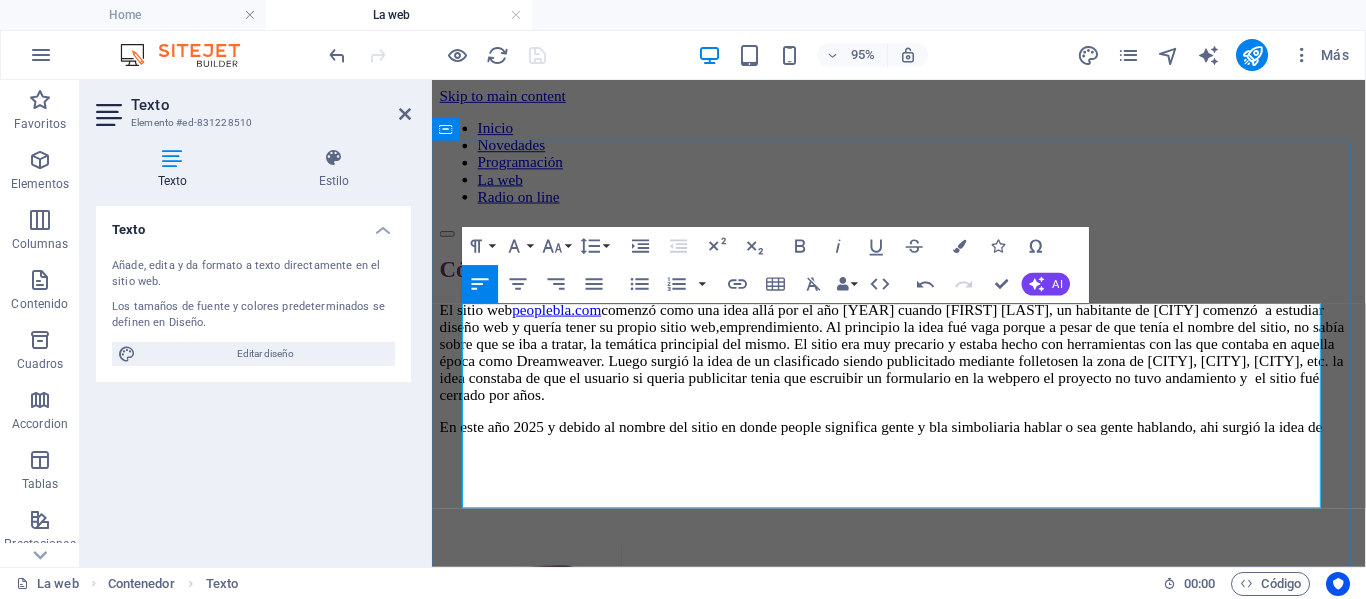 click on "El sitio web peoplebla.com comenzó como una idea allá por el año 2014 cuando [FIRST] [LAST], un habitante de [CITY] comenzó  a estudiar diseño web y quería tener su propio sitio web, emprendimiento. Al principio la idea fué vaga porque a pesar de que tenía el nombre del sitio, no sabía sobre que se iba a tratar, la temática principial del mismo. El sitio era muy precario y estaba hecho con herramientas con las que contaba en aquella época como Dreamweaver. Luego surgió la idea de un clasificado siendo publicitado mediante folletos en la zona de [CITY], [CITY], [CITY], etc. la idea constaba de que el usuario si queria publicitar tenia que escruibir un formulario en la web pero el proyecto no tuvo andamiento y el sitio fué cerrado por años." at bounding box center (923, 367) 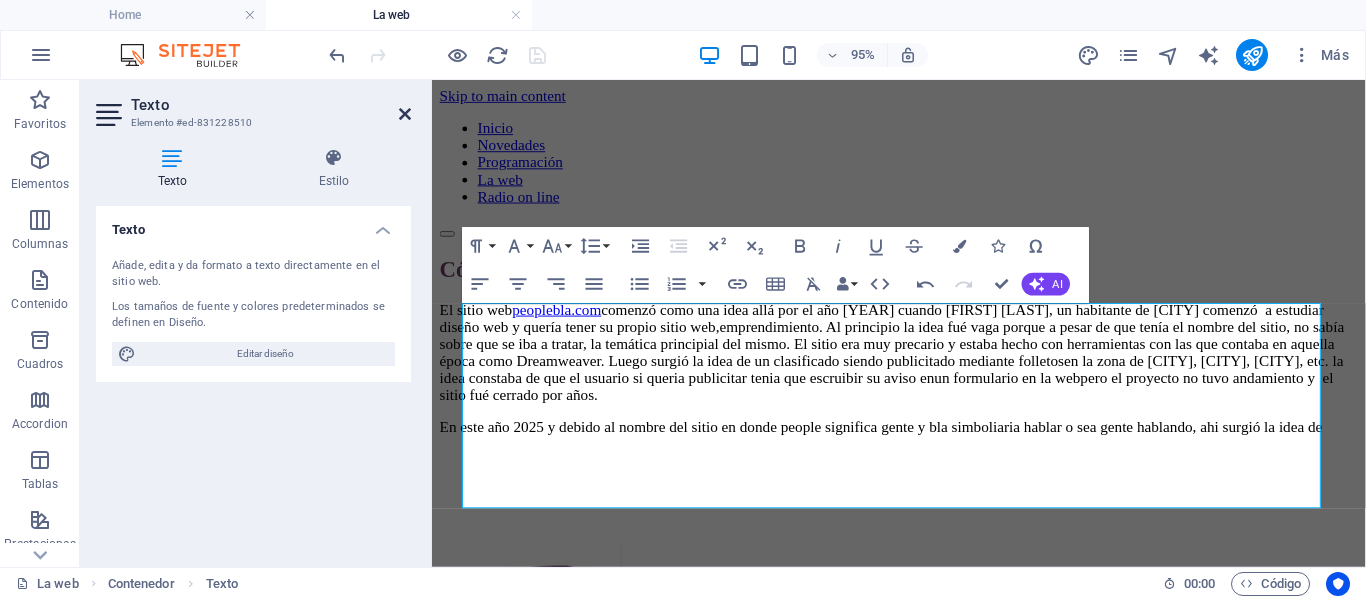 click at bounding box center (405, 114) 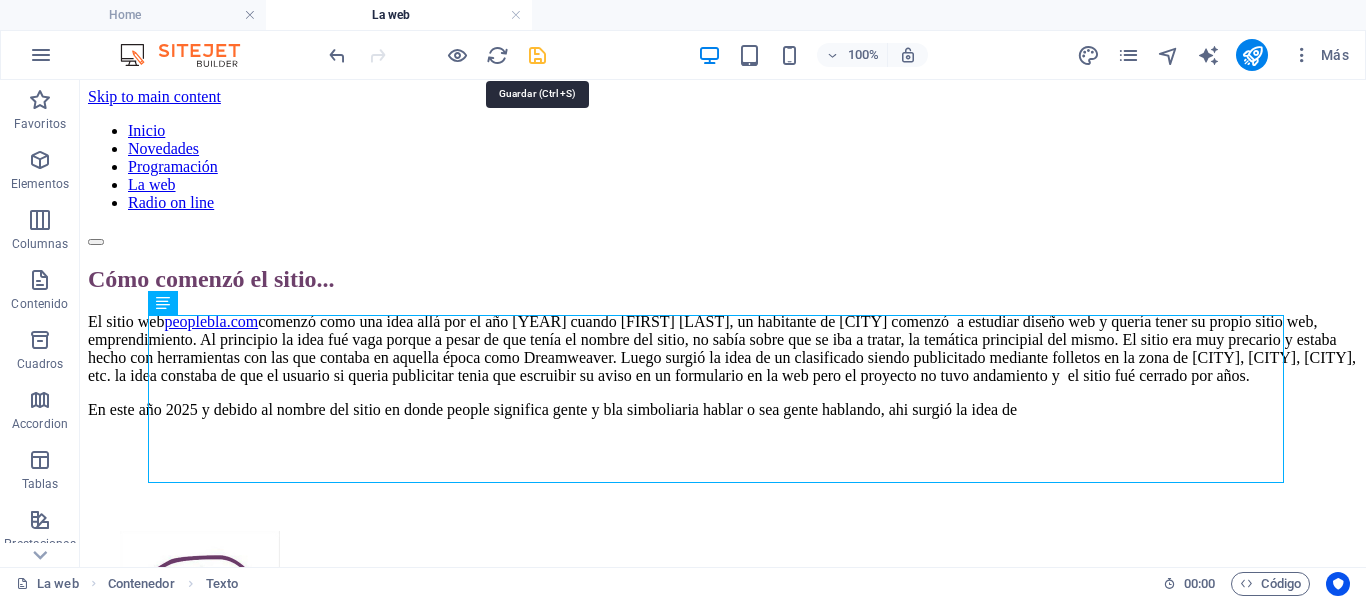 click at bounding box center (537, 55) 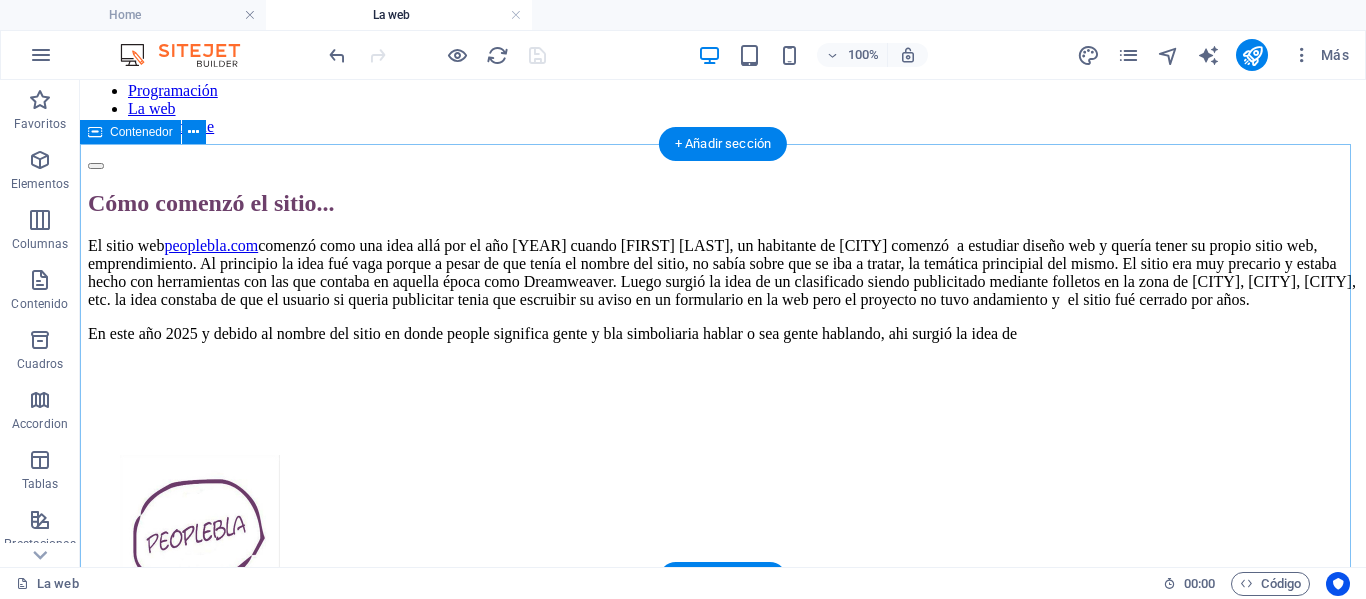 scroll, scrollTop: 100, scrollLeft: 0, axis: vertical 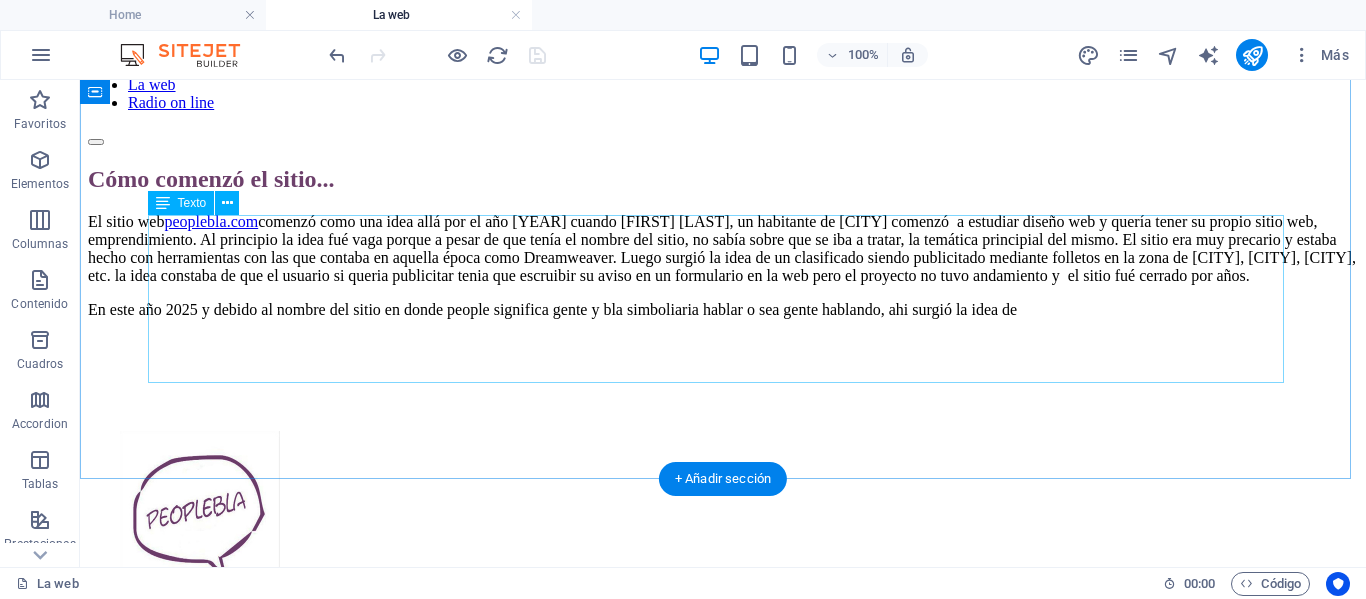 click on "El sitio web peoplebla.com comenzó como una idea allá por el año 2014 cuando [FIRST] [LAST], un habitante de [CITY] comenzó a estudiar diseño web y quería tener su propio sitio web, emprendimiento. Al principio la idea fué vaga porque a pesar de que tenía el nombre del sitio, no sabía sobre que se iba a tratar, la temática principial del mismo. El sitio era muy precario y estaba hecho con herramientas con las que contaba en aquella época como Dreamweaver. Luego surgió la idea de un clasificado siendo publicitado mediante folletos en la zona de [CITY], [CITY], [CITY], etc. la idea constaba de que el usuario si queria publicitar tenia que escruibir su aviso en un formulario en la web pero el proyecto no tuvo andamiento y el sitio fué cerrado por años. En este año 2025 y debido al nombre del sitio en donde people significa gente y bla simboliaria hablar o sea gente hablando, ahi surgió la idea de" at bounding box center (723, 266) 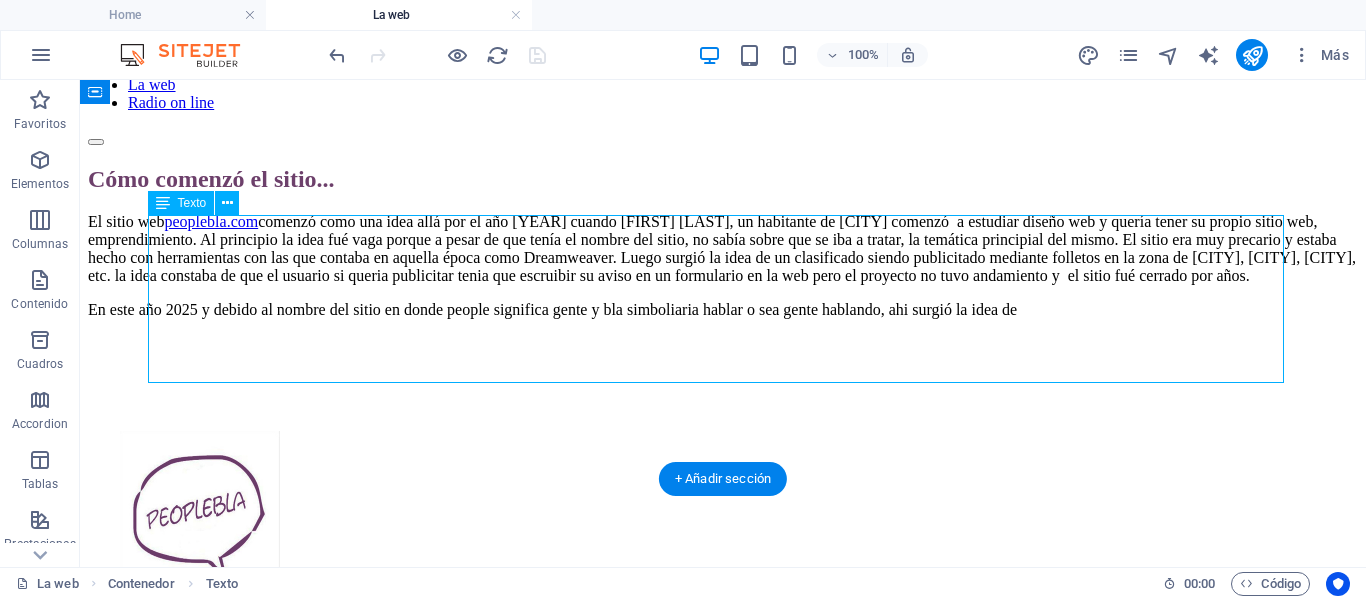 click on "El sitio web peoplebla.com comenzó como una idea allá por el año 2014 cuando [FIRST] [LAST], un habitante de [CITY] comenzó a estudiar diseño web y quería tener su propio sitio web, emprendimiento. Al principio la idea fué vaga porque a pesar de que tenía el nombre del sitio, no sabía sobre que se iba a tratar, la temática principial del mismo. El sitio era muy precario y estaba hecho con herramientas con las que contaba en aquella época como Dreamweaver. Luego surgió la idea de un clasificado siendo publicitado mediante folletos en la zona de [CITY], [CITY], [CITY], etc. la idea constaba de que el usuario si queria publicitar tenia que escruibir su aviso en un formulario en la web pero el proyecto no tuvo andamiento y el sitio fué cerrado por años. En este año 2025 y debido al nombre del sitio en donde people significa gente y bla simboliaria hablar o sea gente hablando, ahi surgió la idea de" at bounding box center [723, 266] 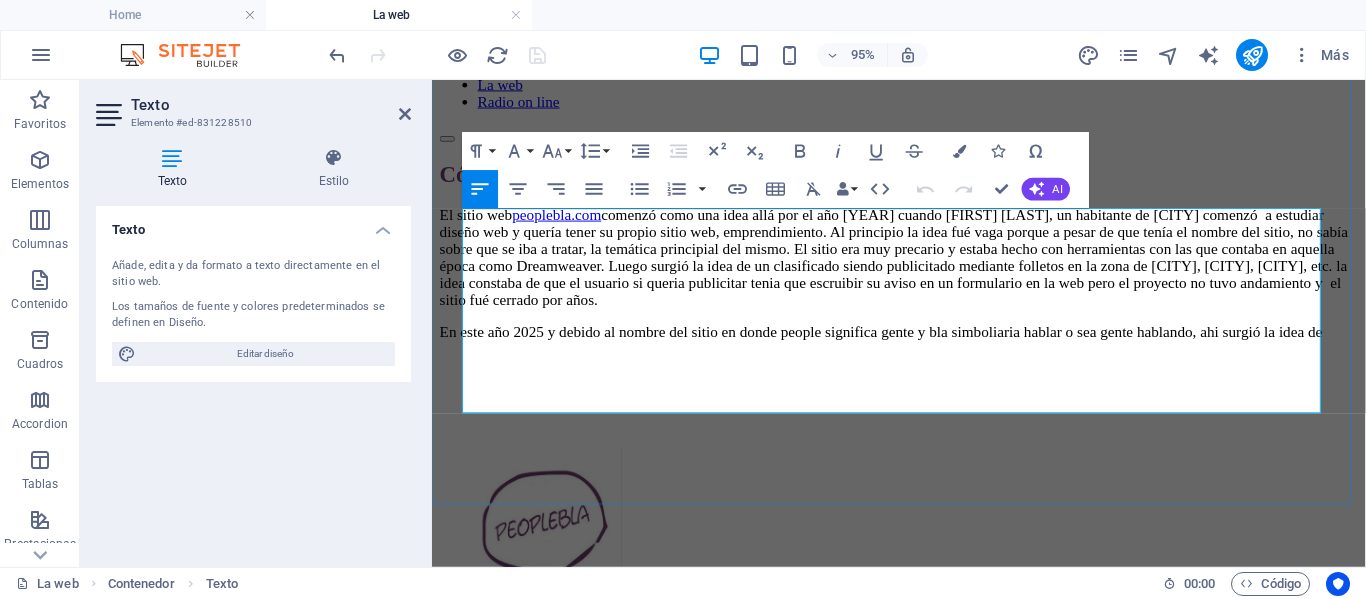 click on "En este año 2025 y debido al nombre del sitio en donde people significa gente y bla simboliaria hablar o sea gente hablando, ahi surgió la idea de" at bounding box center [923, 346] 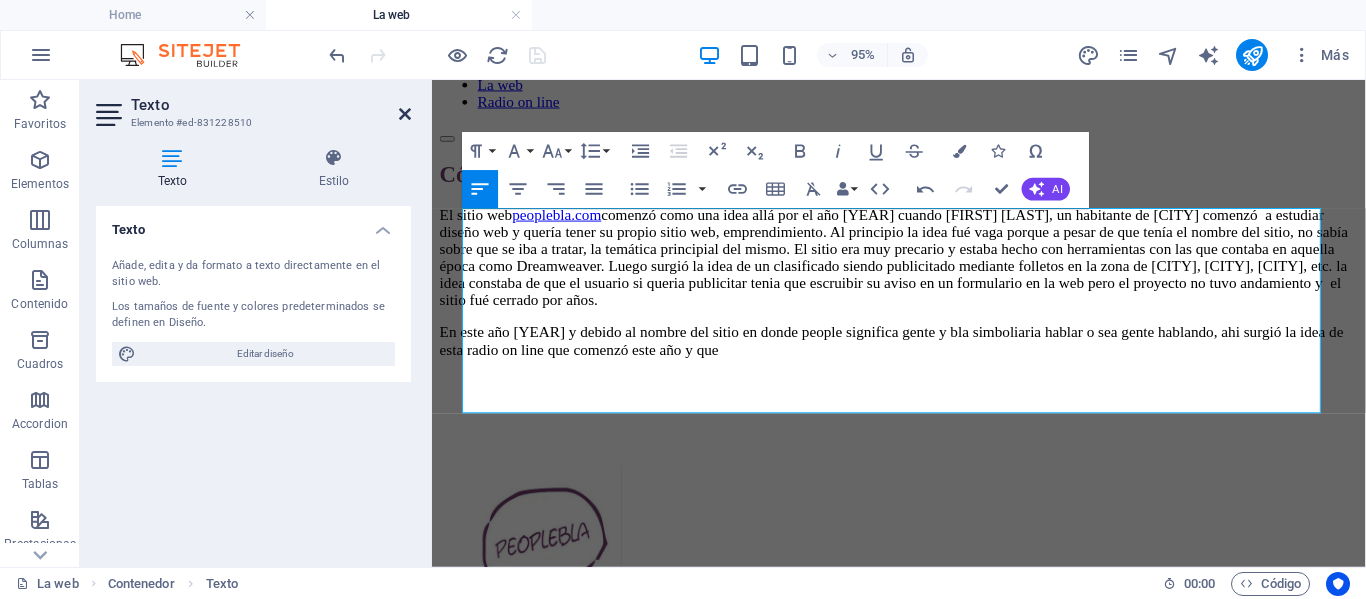 click at bounding box center (405, 114) 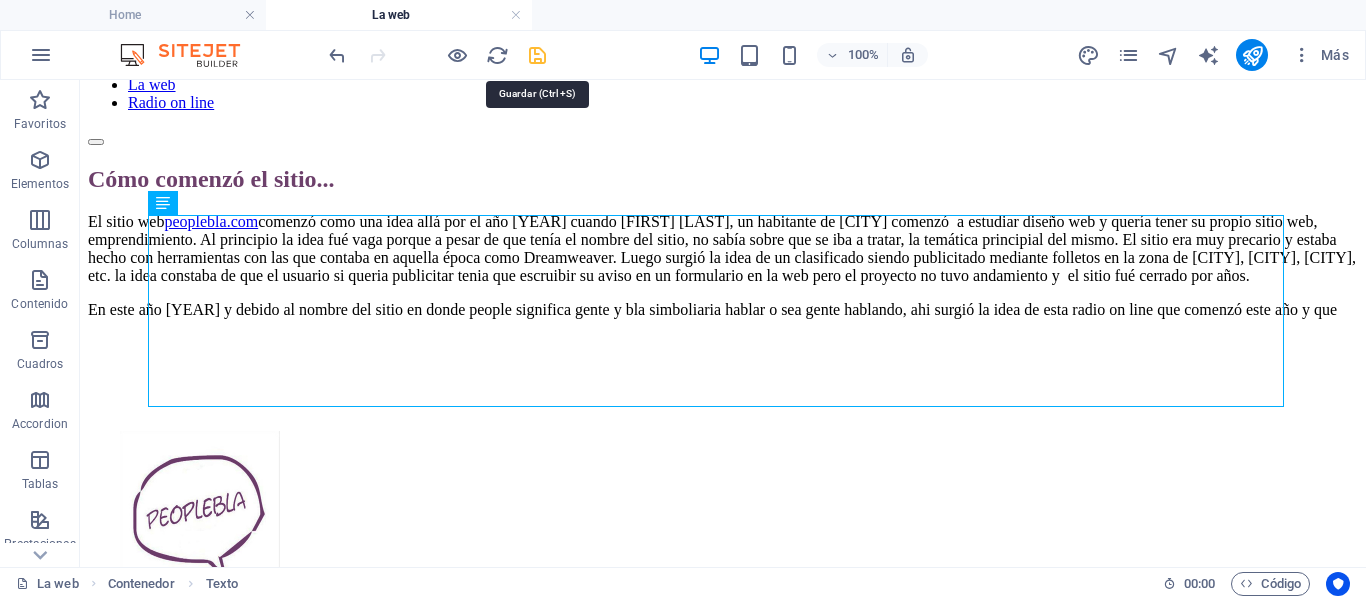 click at bounding box center (537, 55) 